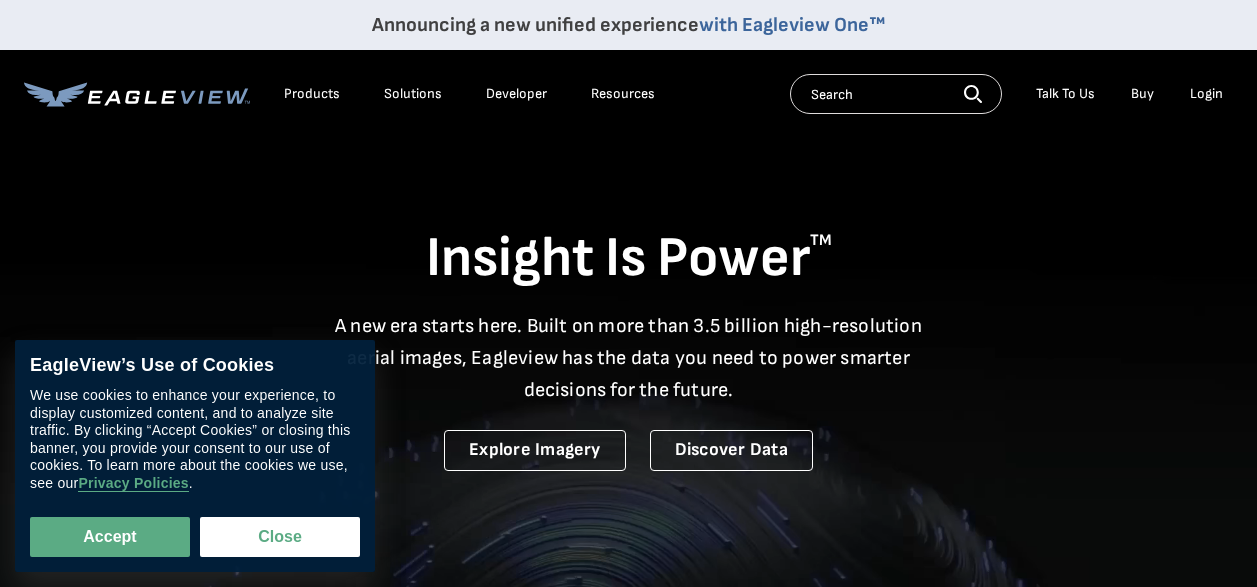 scroll, scrollTop: 0, scrollLeft: 0, axis: both 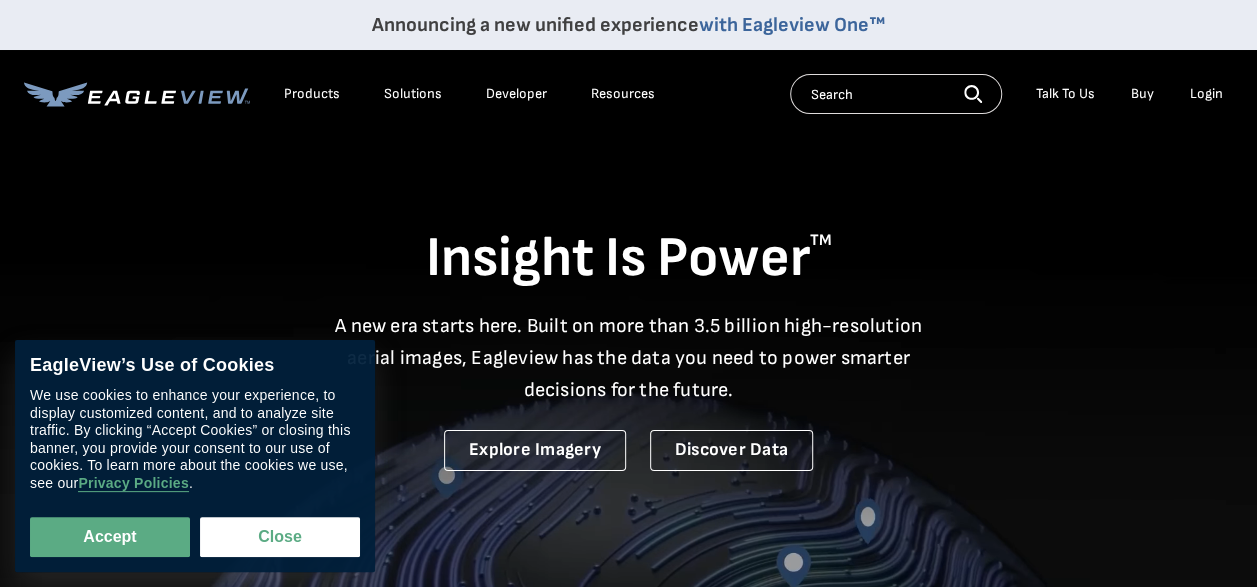 click on "Login" at bounding box center [1206, 94] 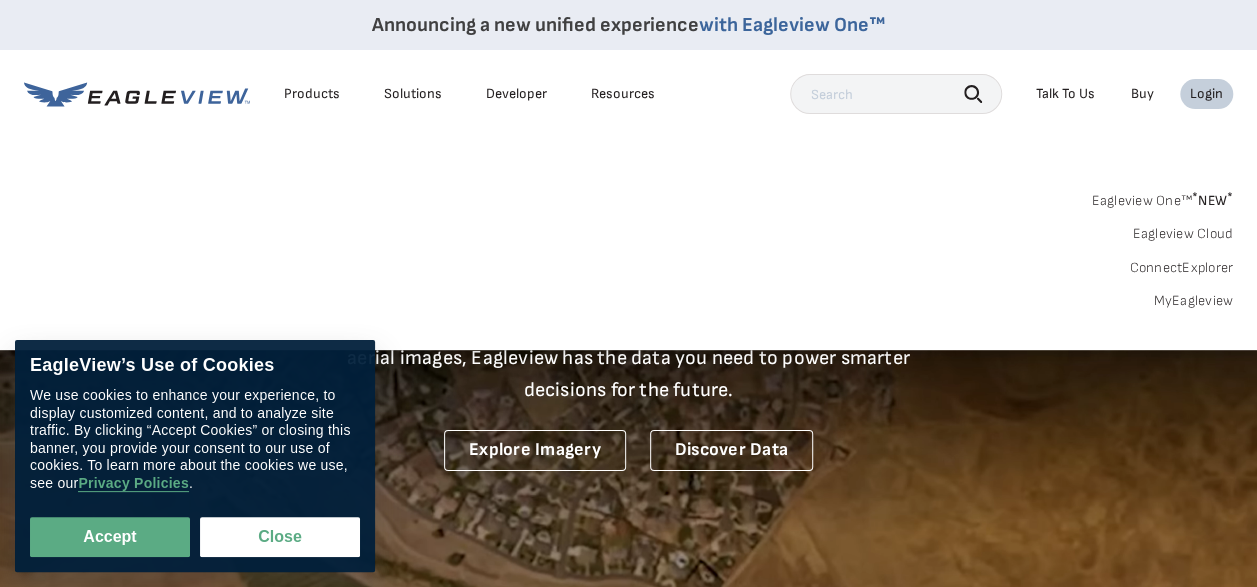 click on "MyEagleview" at bounding box center (1193, 301) 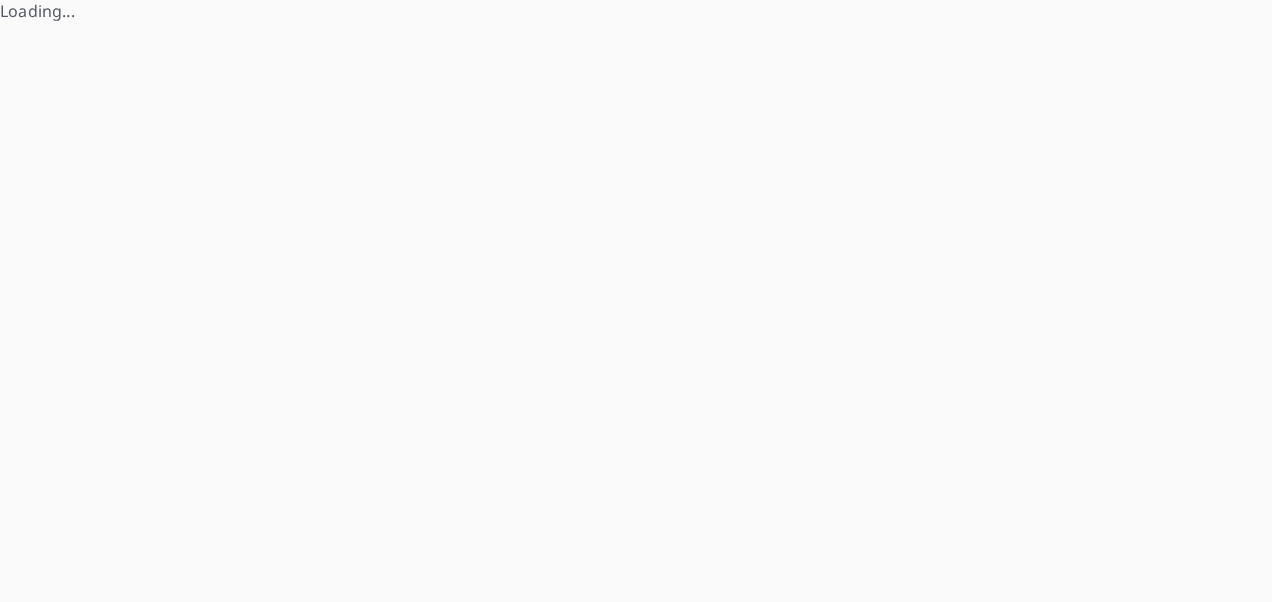 scroll, scrollTop: 0, scrollLeft: 0, axis: both 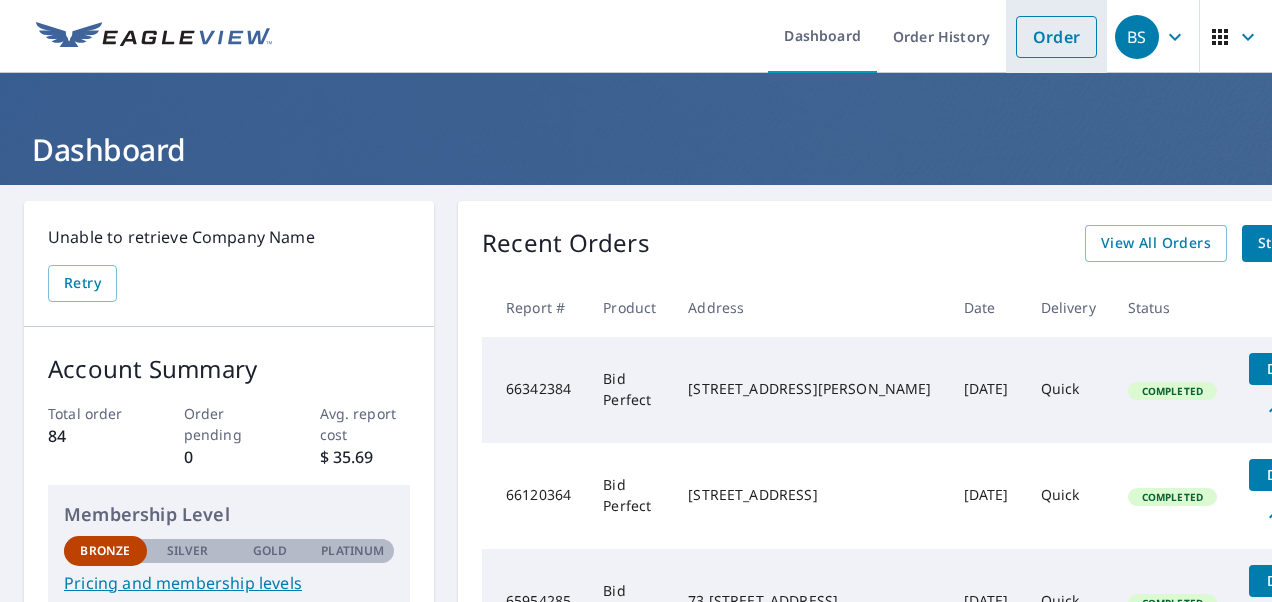 click on "Order" at bounding box center [1056, 37] 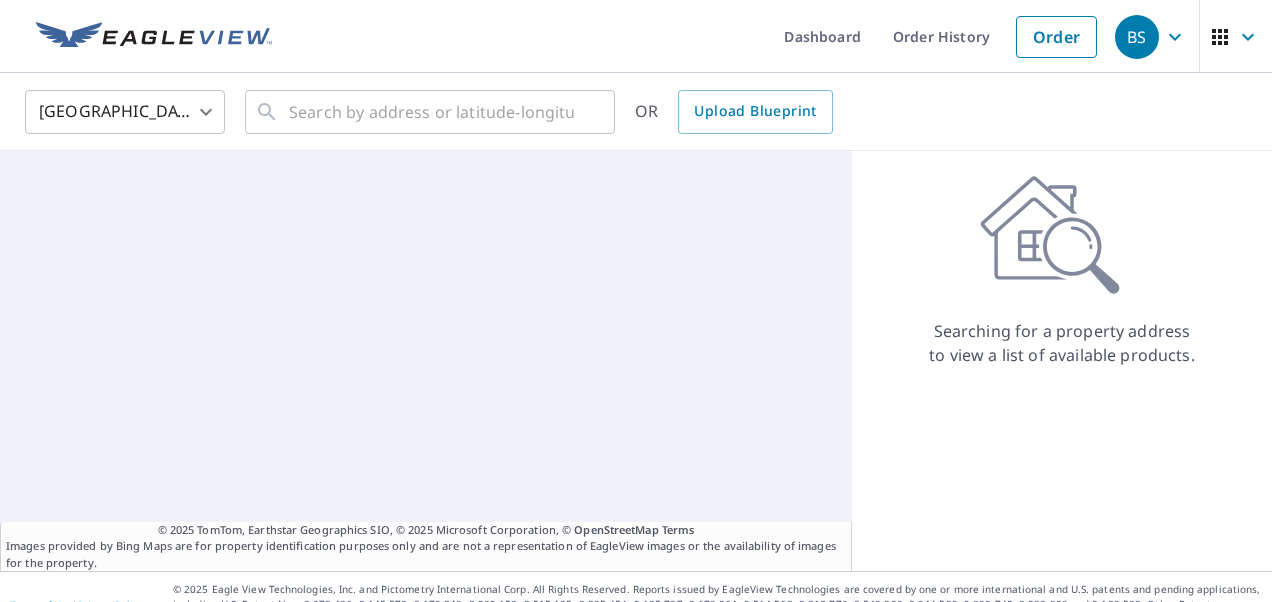 click on "BS BS
Dashboard Order History Order BS United States US ​ ​ OR Upload Blueprint © 2025 TomTom, Earthstar Geographics SIO, © 2025 Microsoft Corporation, ©   OpenStreetMap   Terms Images provided by Bing Maps are for property identification purposes only and are not a representation of EagleView images or the availability of images for the property. Searching for a property address to view a list of available products. Terms of Use  |  Privacy Policy © 2025 Eagle View Technologies, Inc. and Pictometry International Corp. All Rights Reserved. Reports issued by EagleView Technologies are covered by   one or more international and U.S. patents and pending applications, including U.S. Patent Nos. 8,078,436; 8,145,578; 8,170,840; 8,209,152;   8,515,125; 8,825,454; 9,135,737; 8,670,961; 9,514,568; 8,818,770; 8,542,880; 9,244,589; 9,329,749; 8,938,090 and 9,183,538. Other Patents Pending." at bounding box center (636, 301) 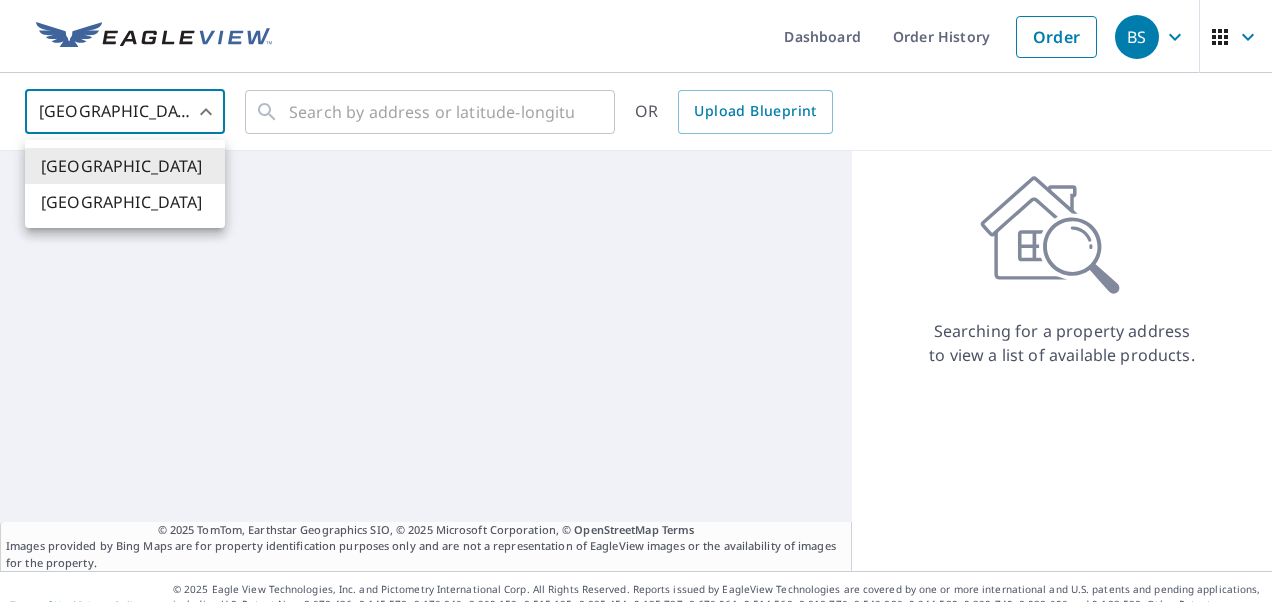 click on "[GEOGRAPHIC_DATA]" at bounding box center (125, 202) 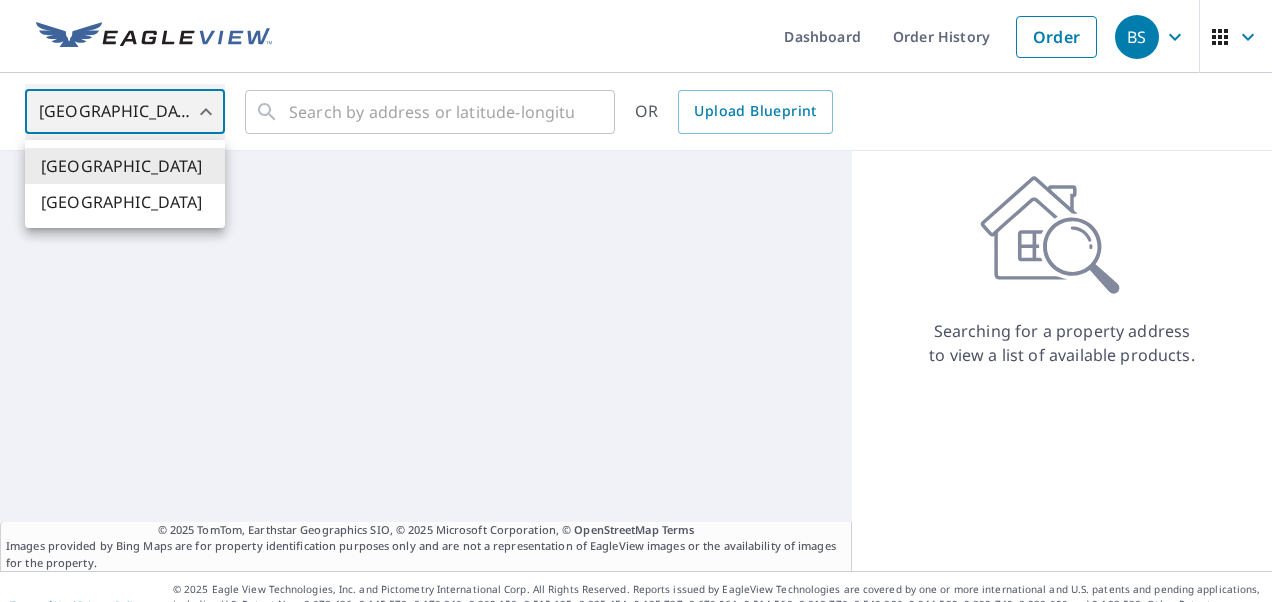 type on "CA" 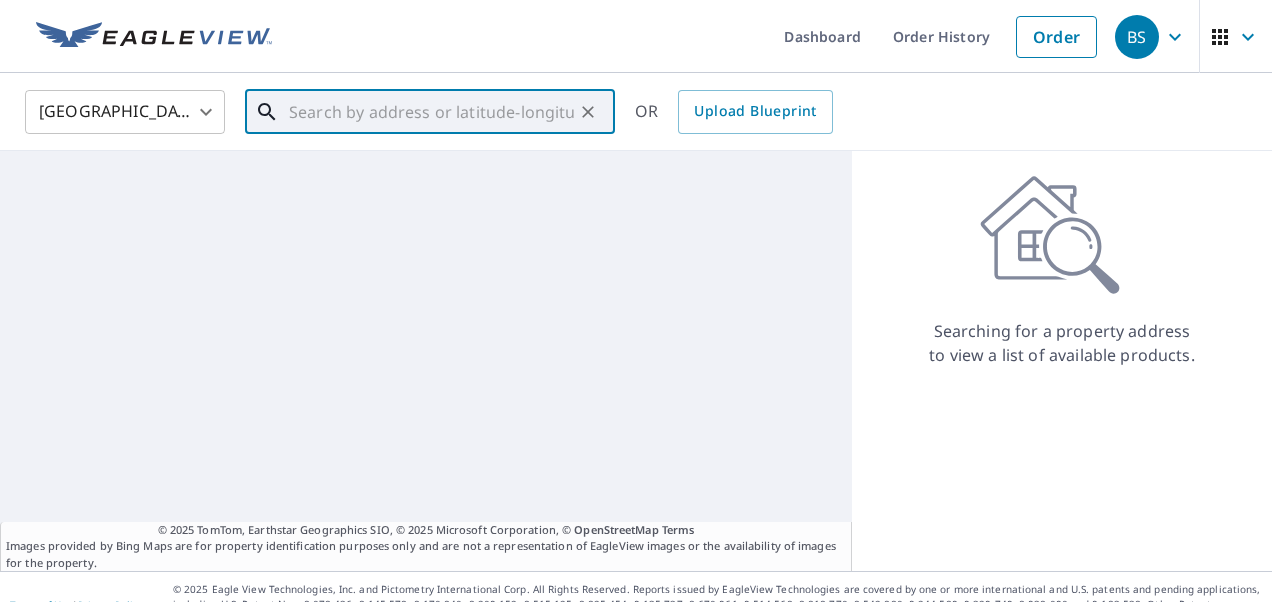 click at bounding box center [431, 112] 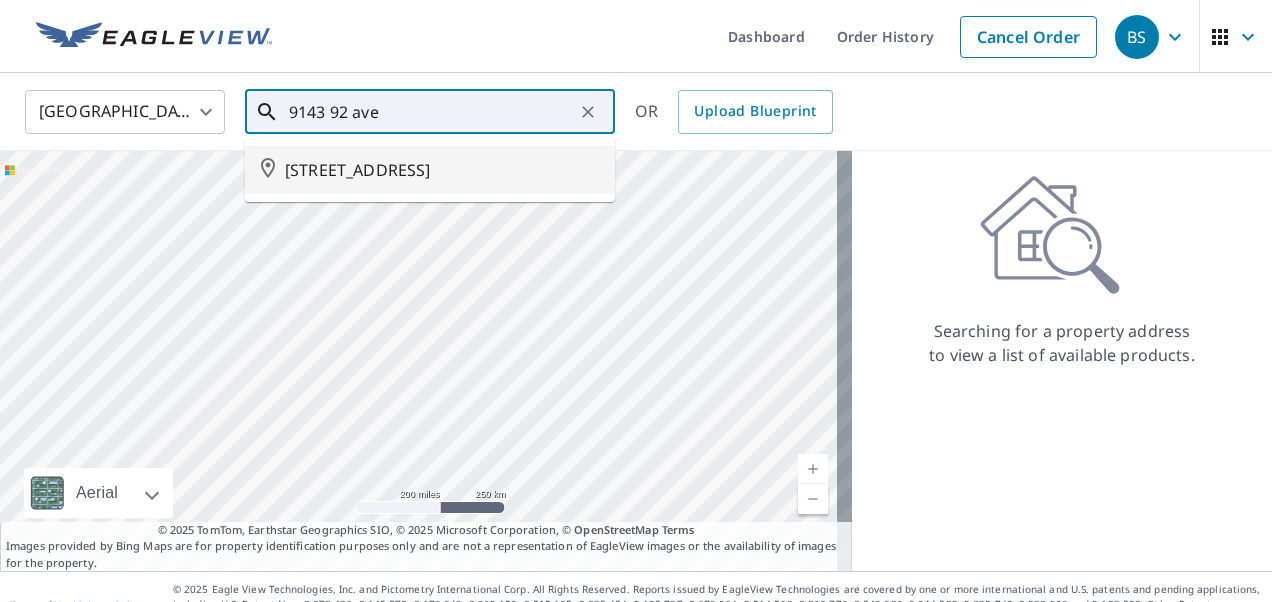 click on "9143 92 AVE FORT SASKATCHEWAN AB T8L1A6" at bounding box center (442, 170) 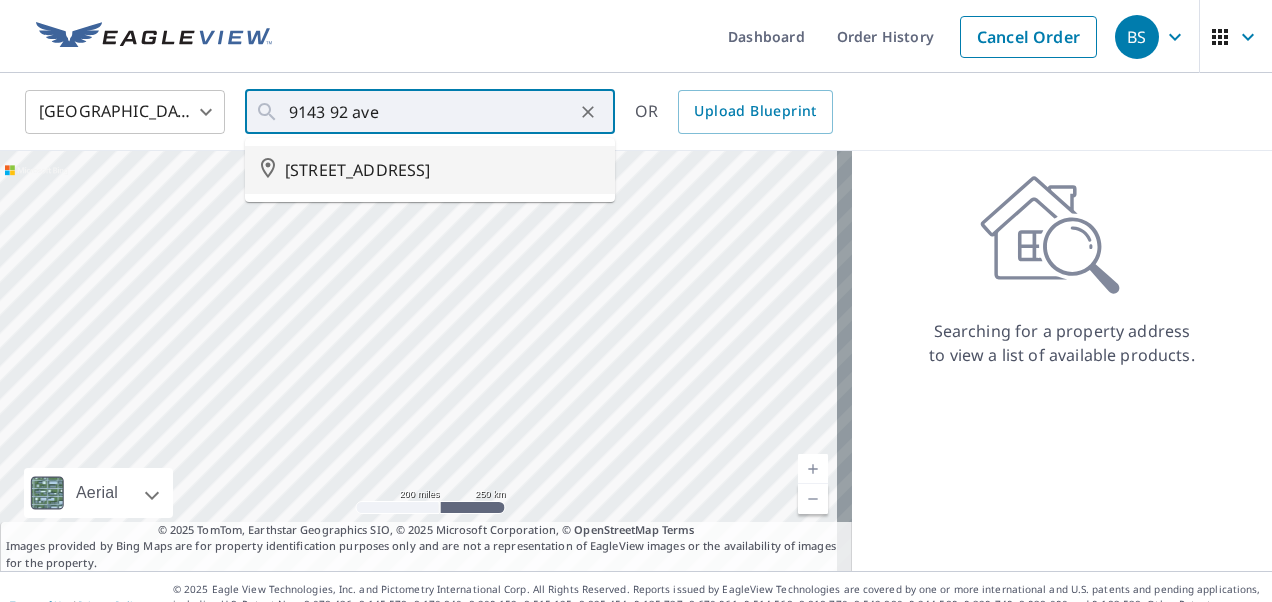 type on "9143 92 AVE FORT SASKATCHEWAN AB T8L1A6" 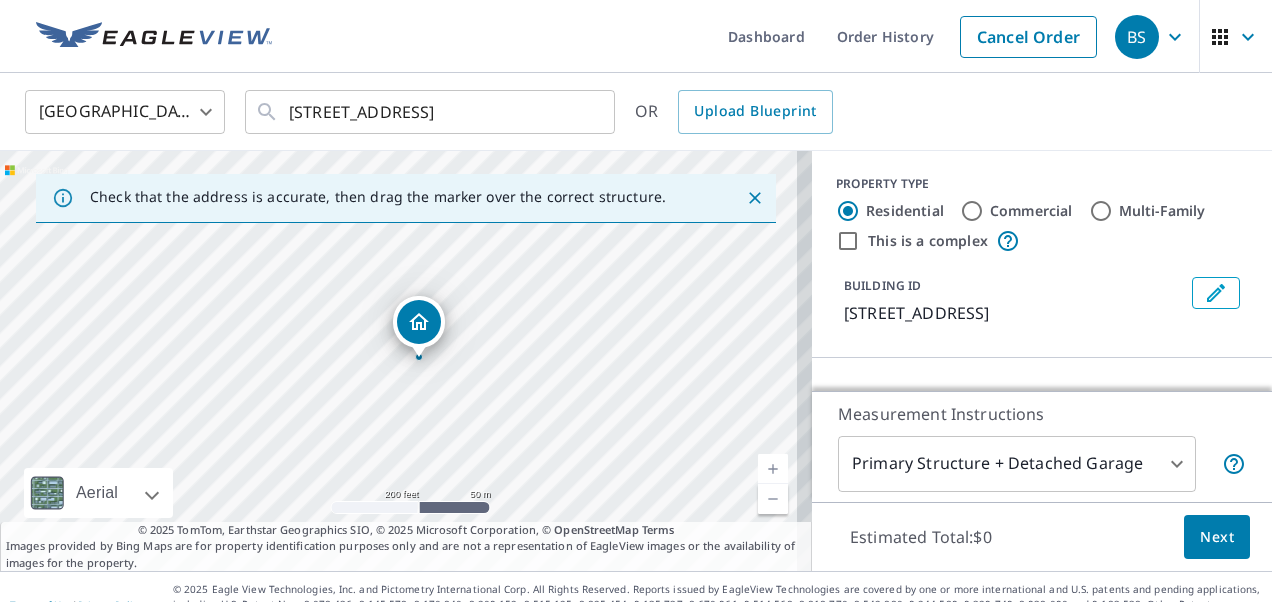 click at bounding box center (773, 469) 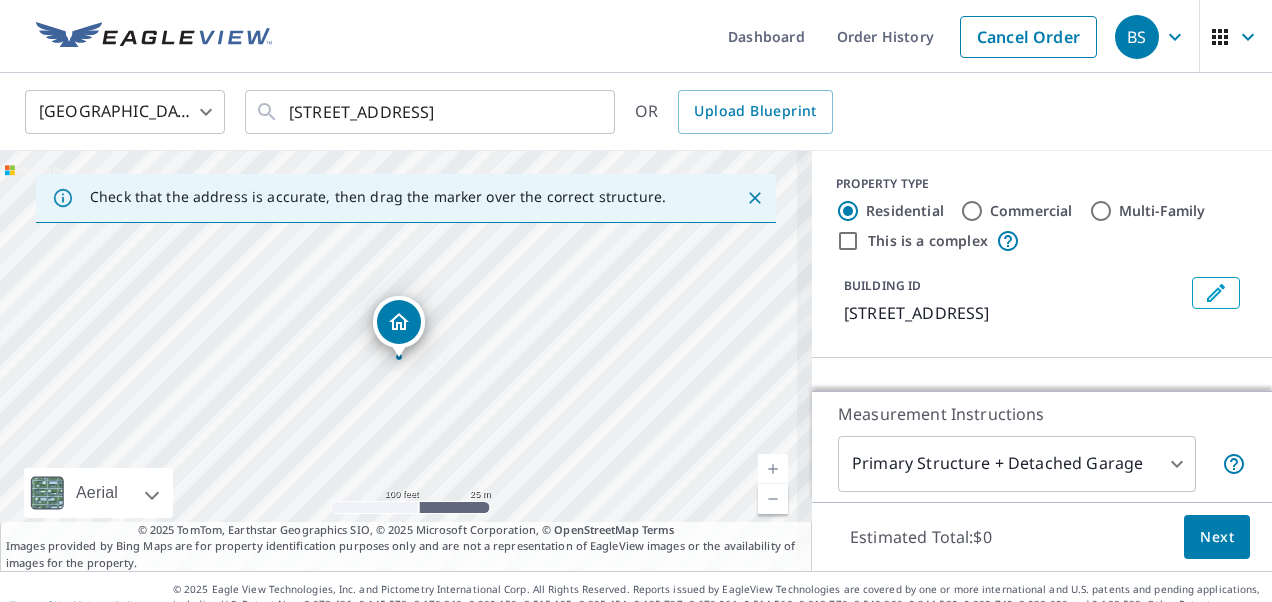 click at bounding box center [773, 469] 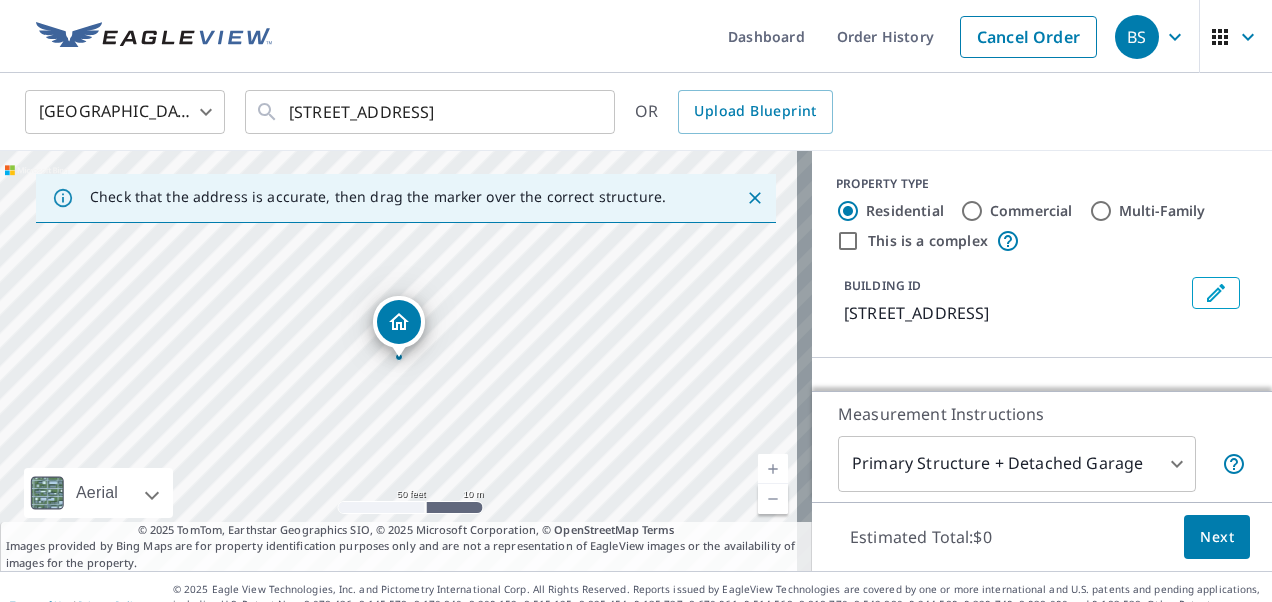 click at bounding box center (773, 469) 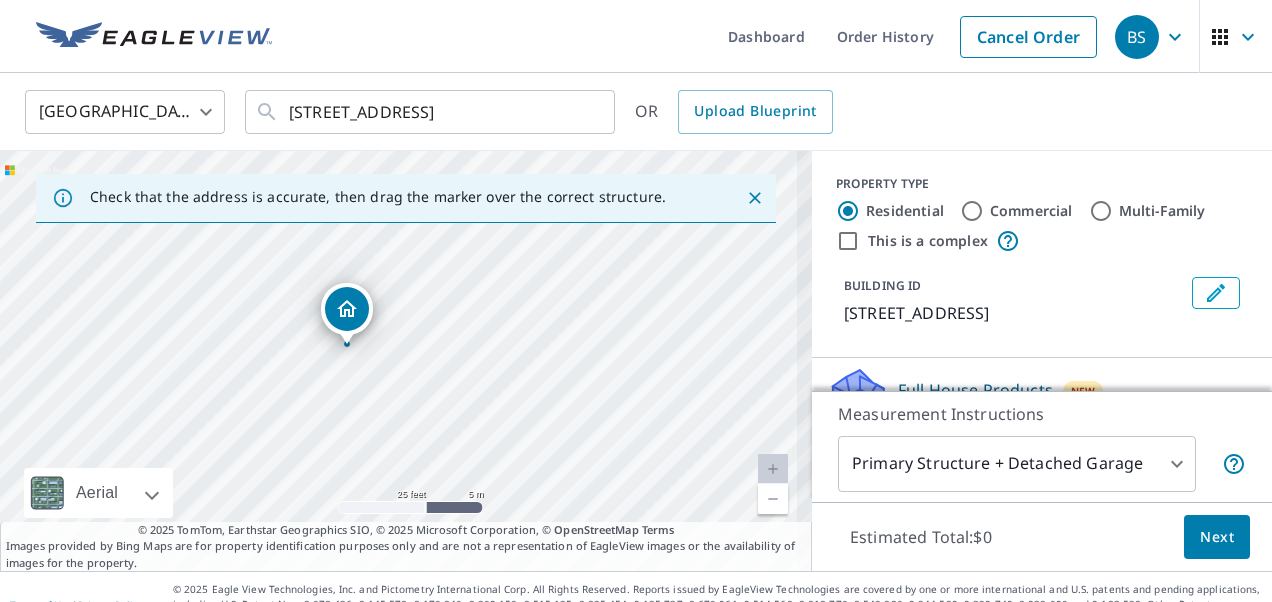 drag, startPoint x: 393, startPoint y: 326, endPoint x: 341, endPoint y: 313, distance: 53.600372 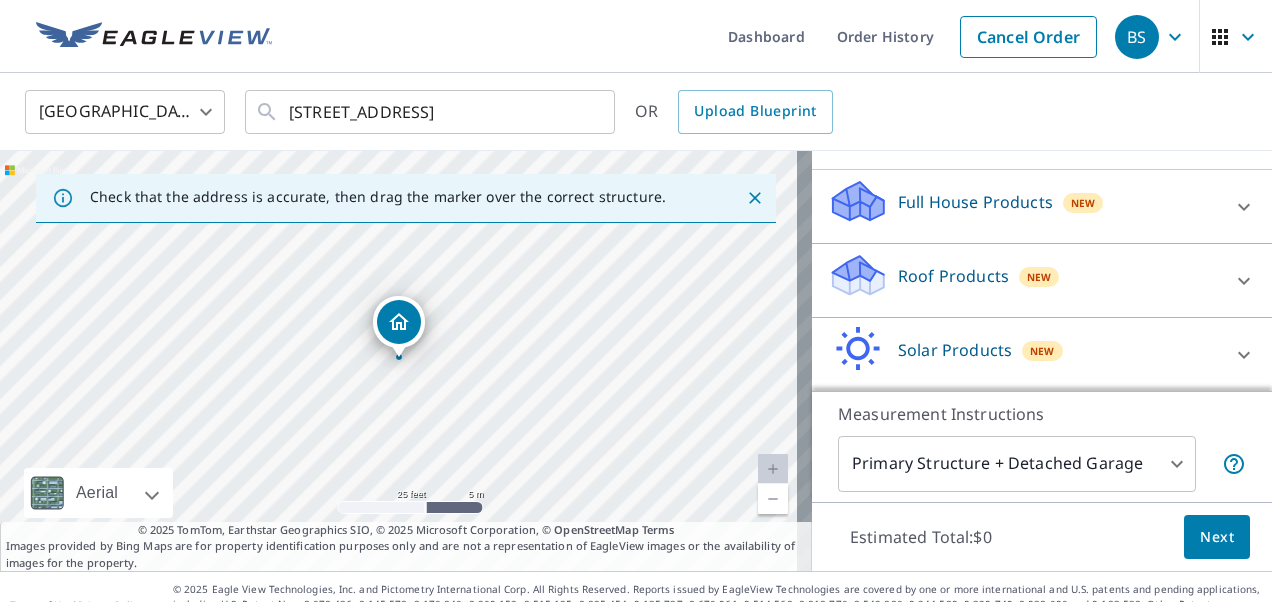 scroll, scrollTop: 182, scrollLeft: 0, axis: vertical 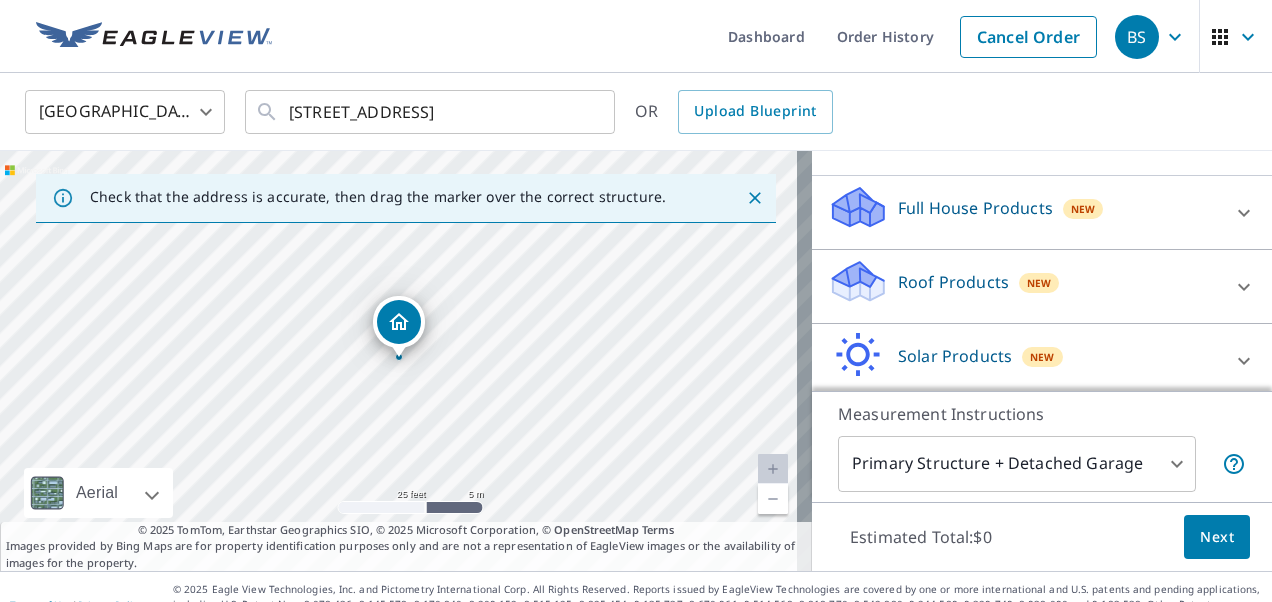 click on "New" at bounding box center [1039, 282] 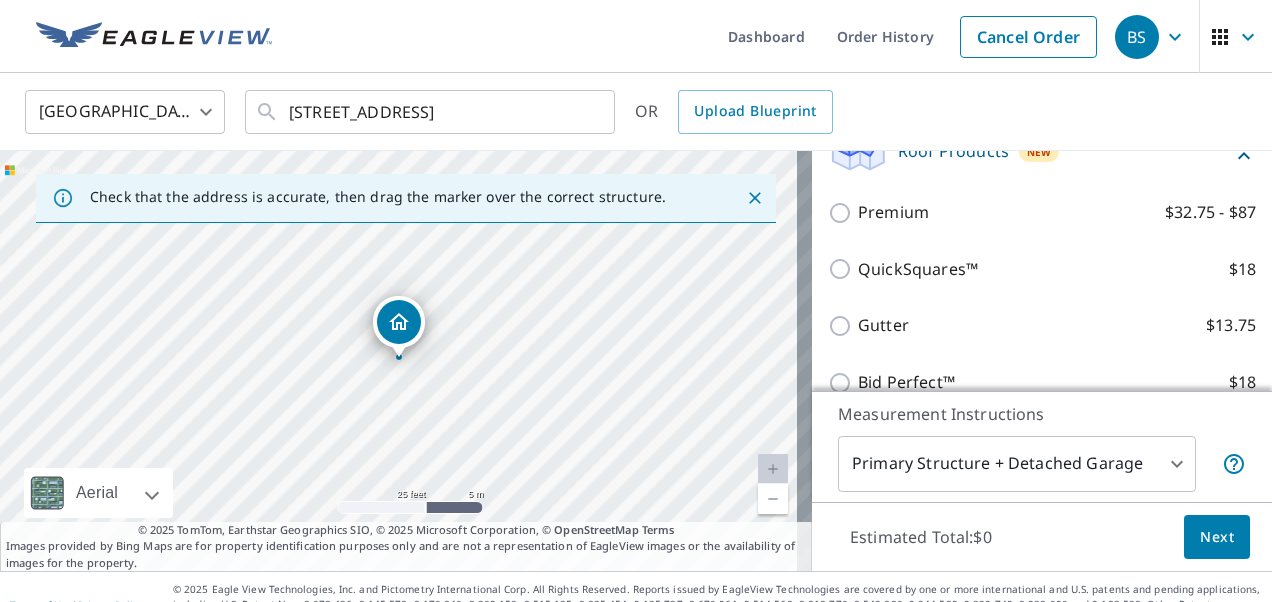 scroll, scrollTop: 314, scrollLeft: 0, axis: vertical 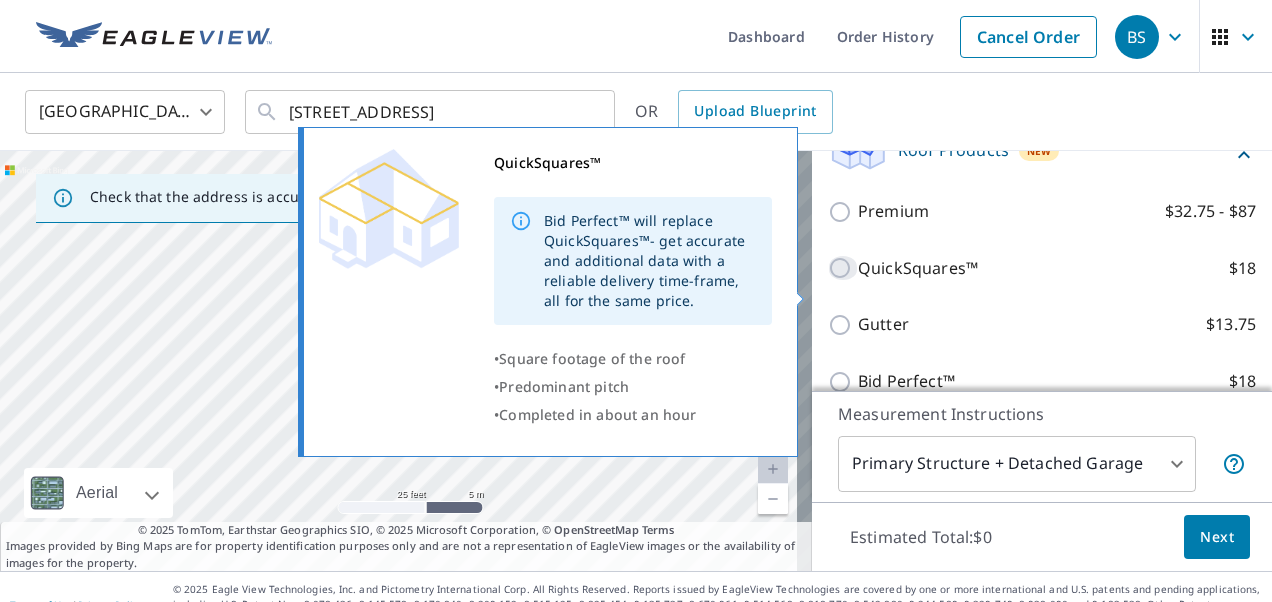 click on "QuickSquares™ $18" at bounding box center [843, 268] 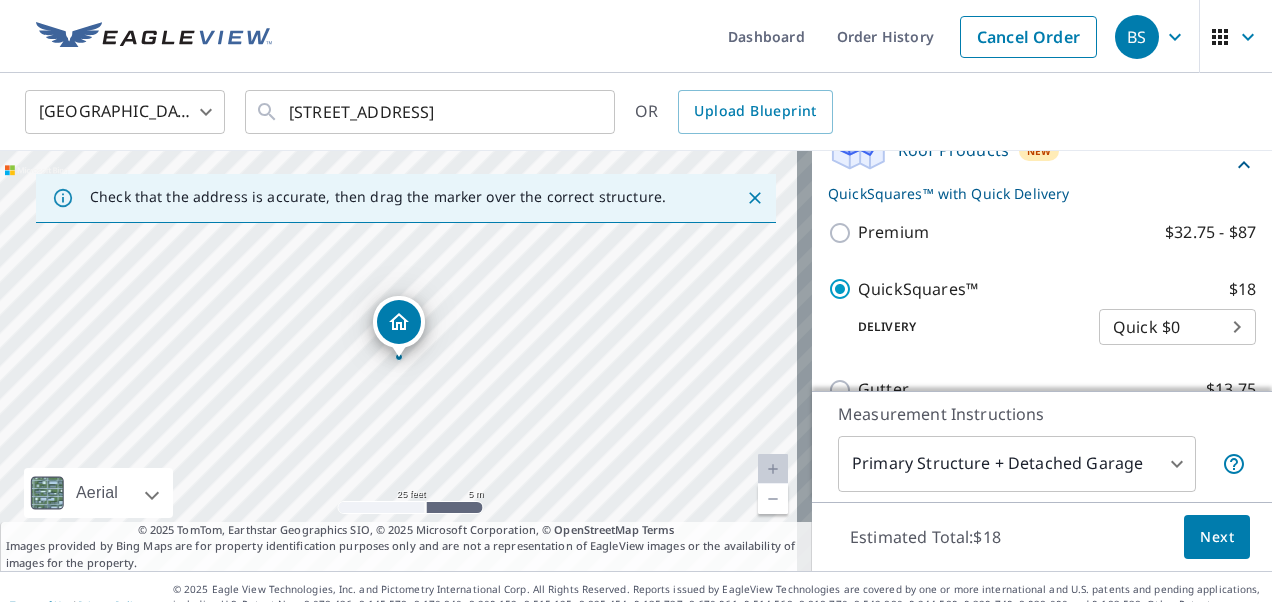 click on "Next" at bounding box center (1217, 537) 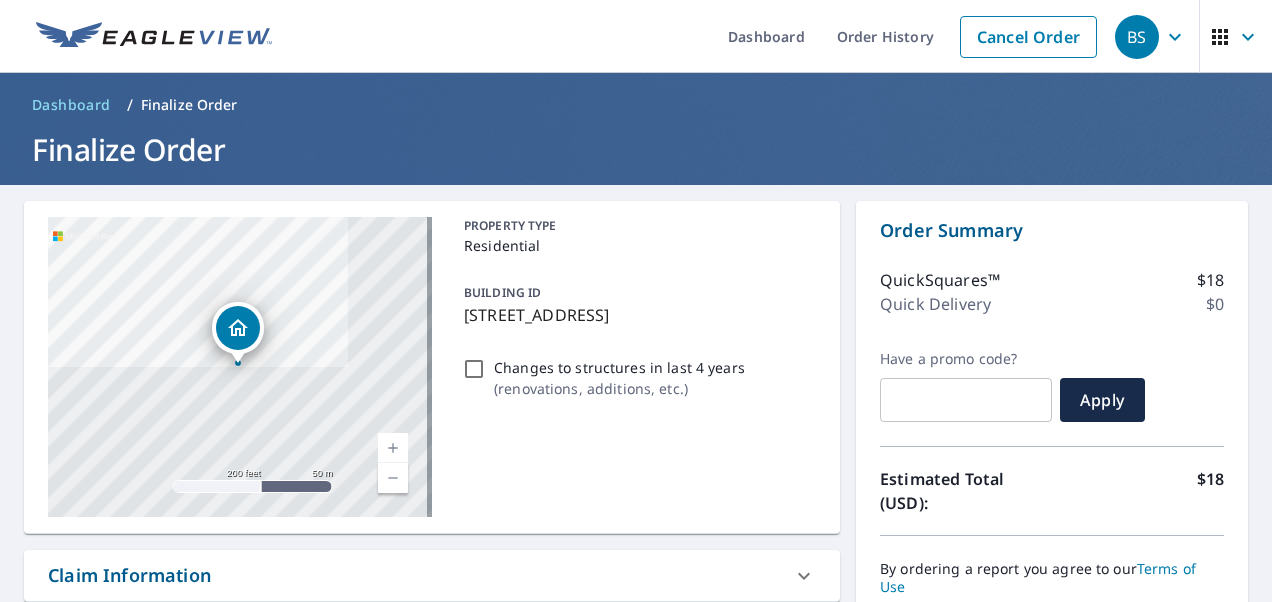 scroll, scrollTop: 221, scrollLeft: 0, axis: vertical 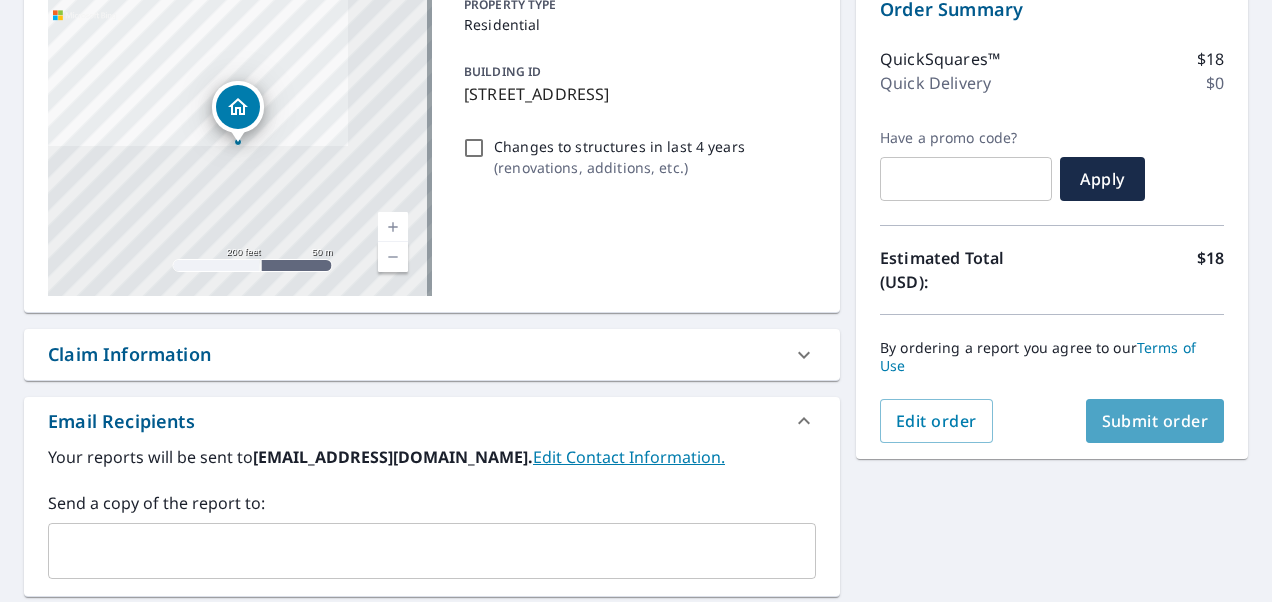 click on "Submit order" at bounding box center [1155, 421] 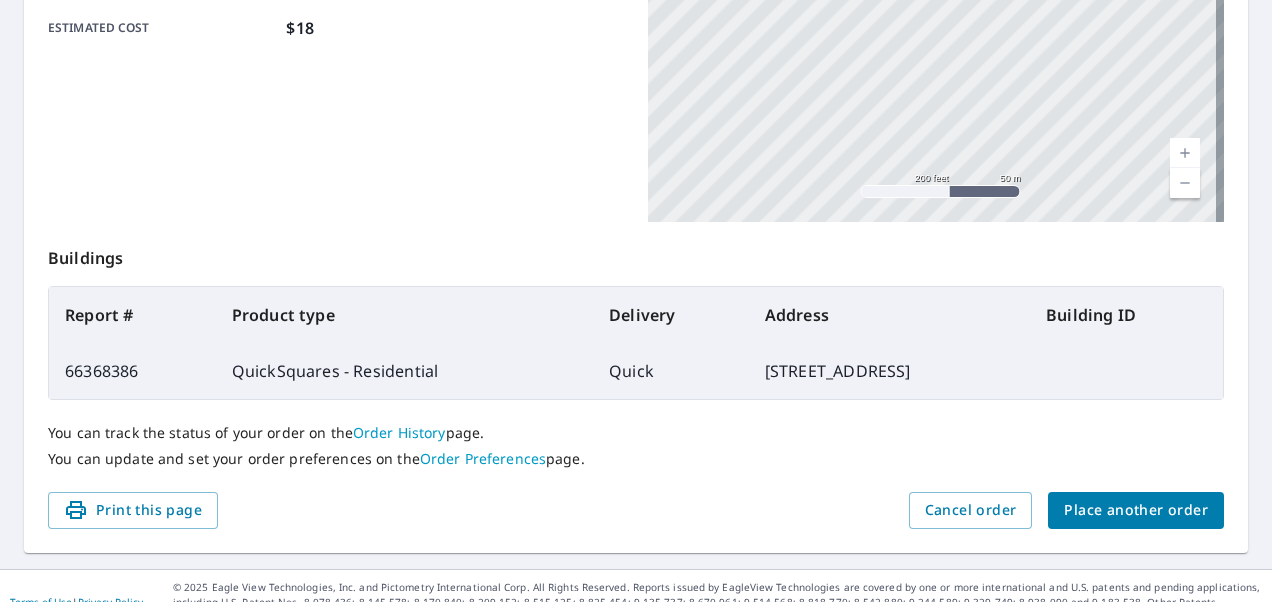 scroll, scrollTop: 553, scrollLeft: 0, axis: vertical 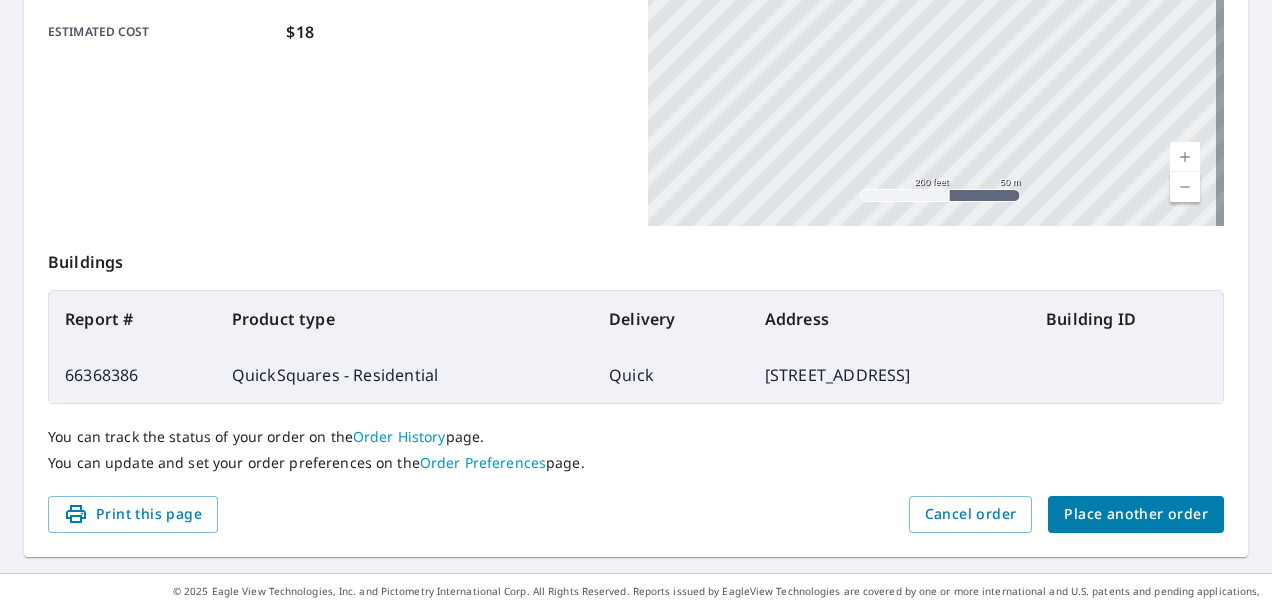 click on "Place another order" at bounding box center (1136, 514) 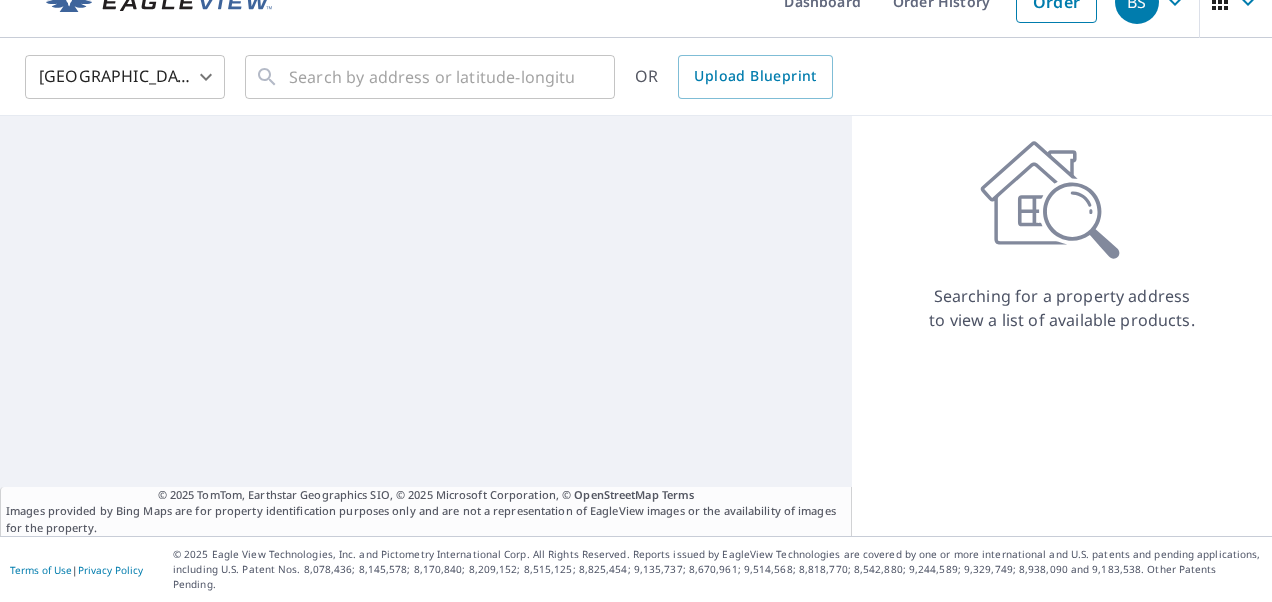 scroll, scrollTop: 20, scrollLeft: 0, axis: vertical 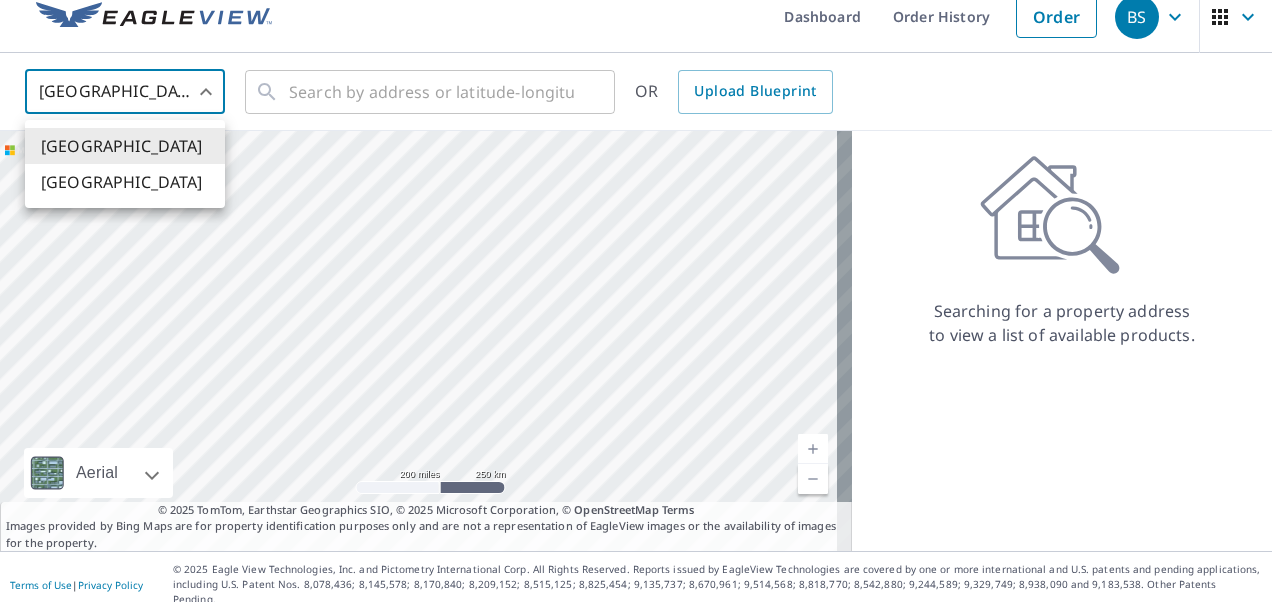 click on "BS BS
Dashboard Order History Order BS United States US ​ ​ OR Upload Blueprint Aerial Road A standard road map Aerial A detailed look from above Labels Labels 200 miles 250 km © 2025 TomTom, Earthstar Geographics  SIO, © 2025 Microsoft Corporation Terms © 2025 TomTom, Earthstar Geographics SIO, © 2025 Microsoft Corporation, ©   OpenStreetMap   Terms Images provided by Bing Maps are for property identification purposes only and are not a representation of EagleView images or the availability of images for the property. Searching for a property address to view a list of available products. Terms of Use  |  Privacy Policy © 2025 Eagle View Technologies, Inc. and Pictometry International Corp. All Rights Reserved. Reports issued by EagleView Technologies are covered by   one or more international and U.S. patents and pending applications, including U.S. Patent Nos. 8,078,436; 8,145,578; 8,170,840; 8,209,152;
X X United States Canada" at bounding box center (636, 301) 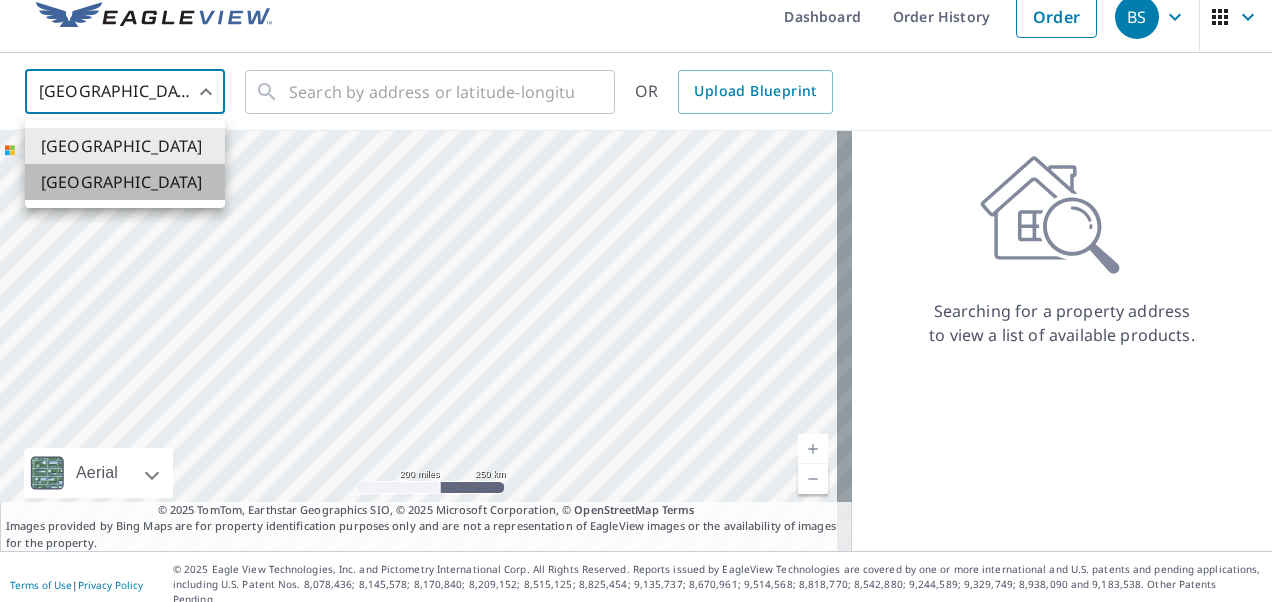 click on "[GEOGRAPHIC_DATA]" at bounding box center (125, 182) 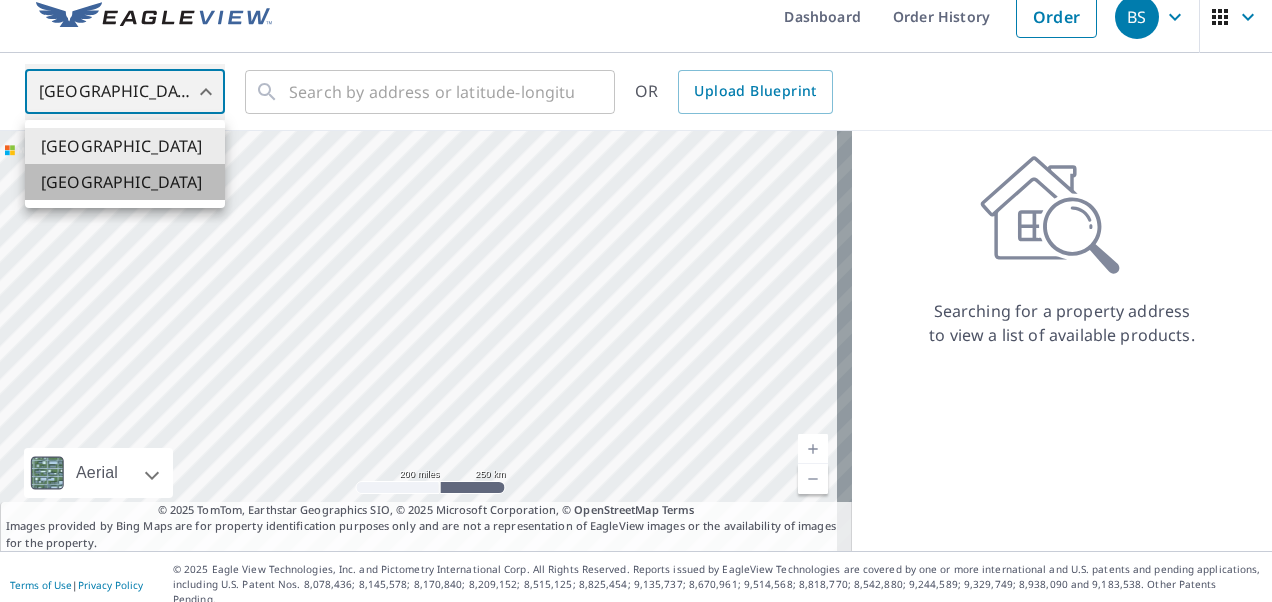 type on "CA" 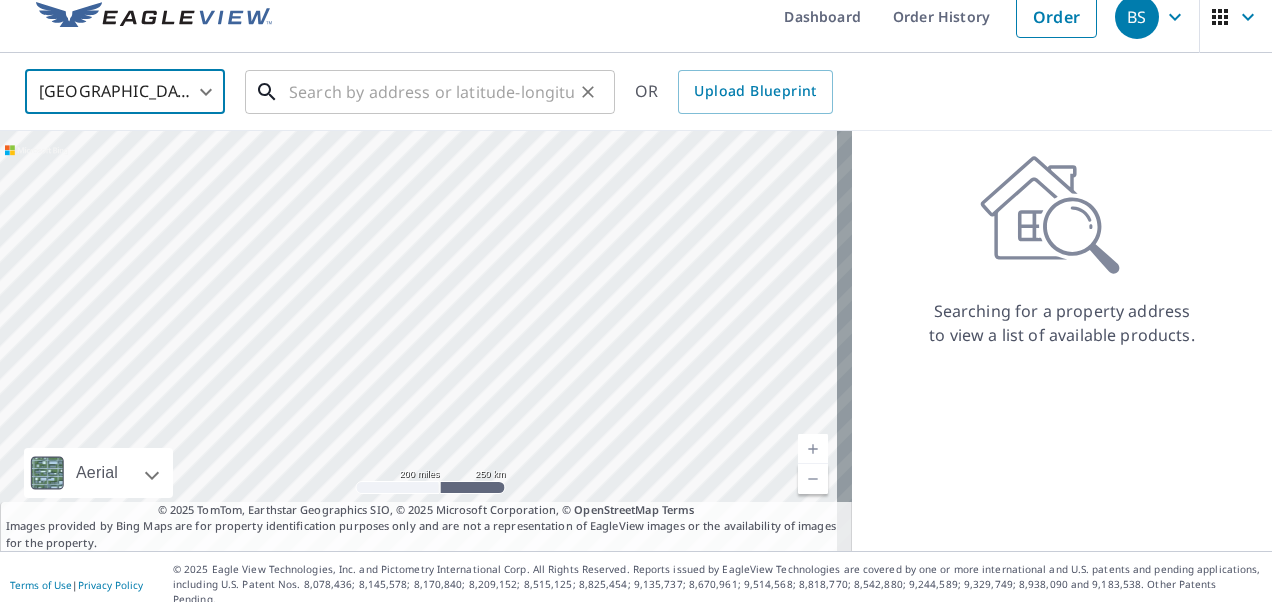 click at bounding box center (431, 92) 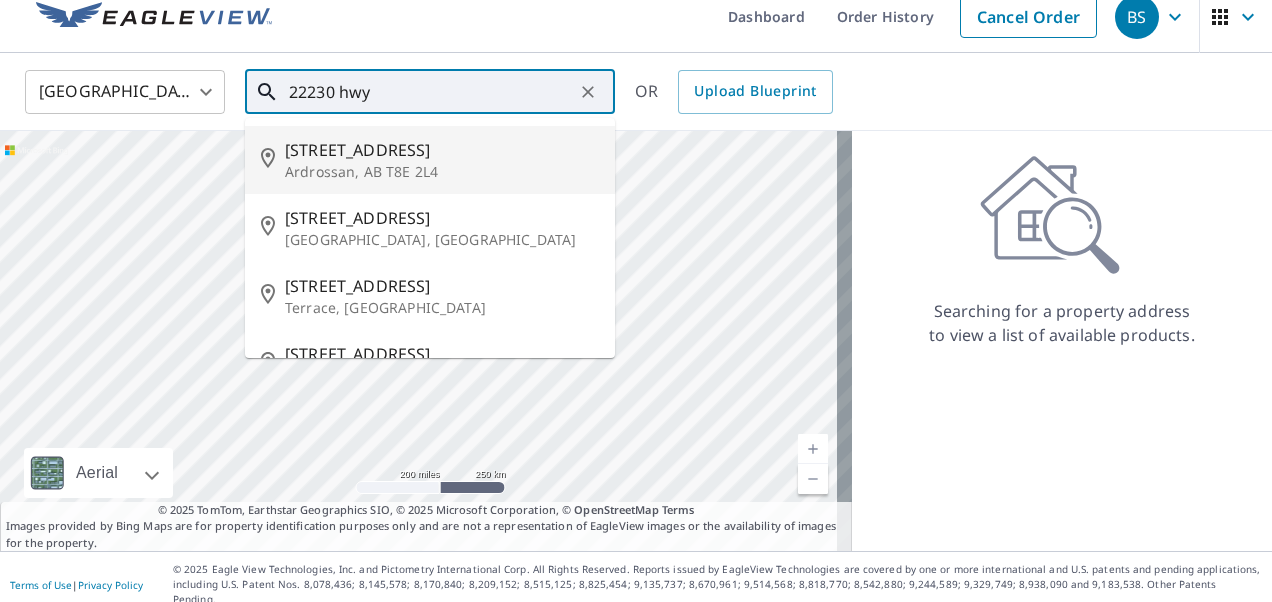 click on "22230 Highway 16 Service Rd" at bounding box center (442, 150) 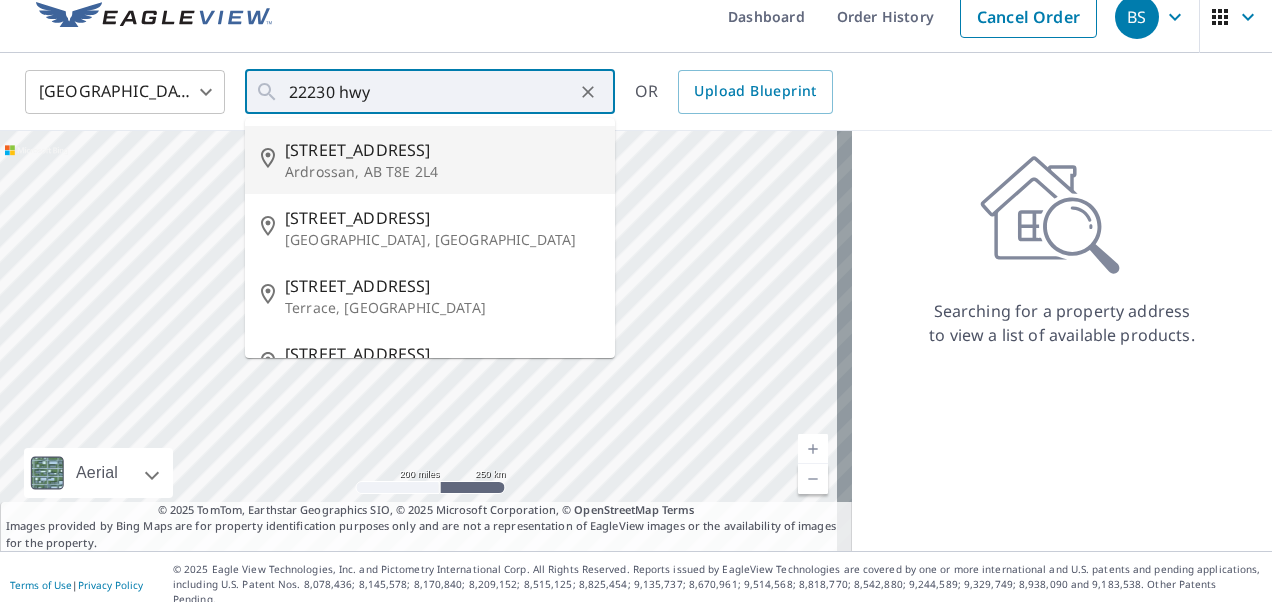 type on "22230 Highway 16 Service Rd Ardrossan, AB T8E 2L4" 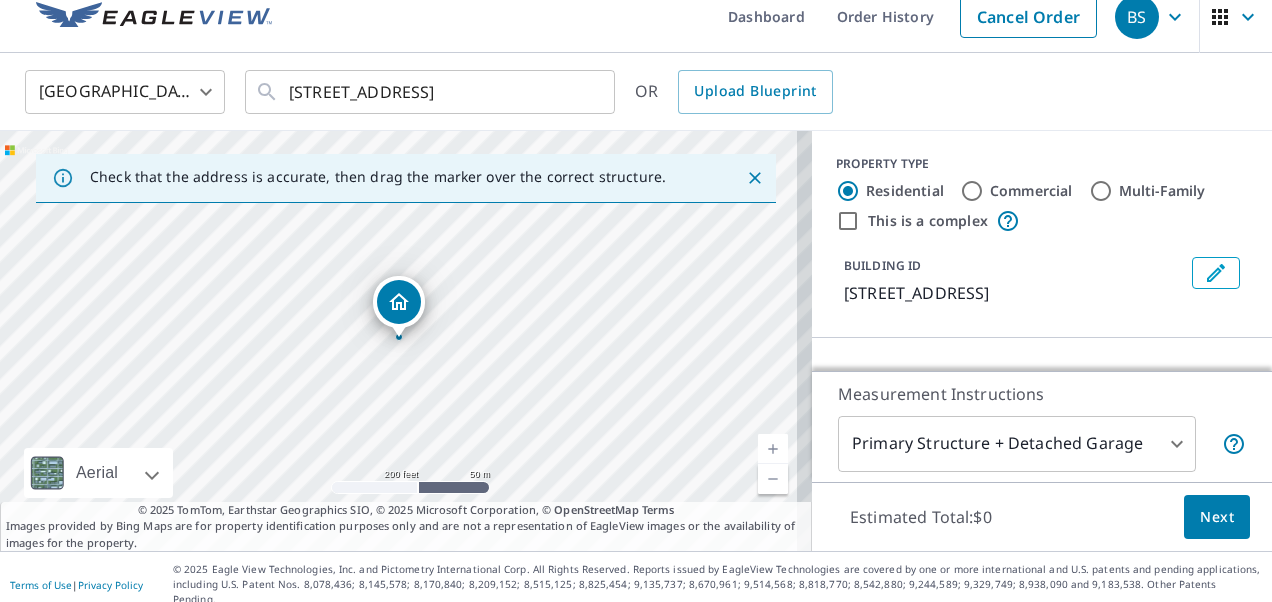 click on "BS BS
Dashboard Order History Cancel Order BS Canada CA ​ 22230 Highway 16 Service Rd Ardrossan, AB T8E 2L4 ​ OR Upload Blueprint Check that the address is accurate, then drag the marker over the correct structure. 22230 HIGHWAY 16 SERVICE RD STRATHCONA COUNTY AB T8E2L4 Aerial Road A standard road map Aerial A detailed look from above Labels Labels 200 feet 50 m © 2025 TomTom, © 2025 Maxar, © 2025 Microsoft Corporation,  © OpenStreetMap Terms © 2025 TomTom, Earthstar Geographics SIO, © 2025 Microsoft Corporation, ©   OpenStreetMap   Terms Images provided by Bing Maps are for property identification purposes only and are not a representation of EagleView images or the availability of images for the property. PROPERTY TYPE Residential Commercial Multi-Family This is a complex BUILDING ID 22230 HIGHWAY 16 SERVICE RD, STRATHCONA COUNTY, AB, T8E2L4 Loading… Measurement Instructions Primary Structure + Detached Garage 1 ​ Estimated Total:  $0 Next Terms of Use  |  Privacy Policy" at bounding box center [636, 301] 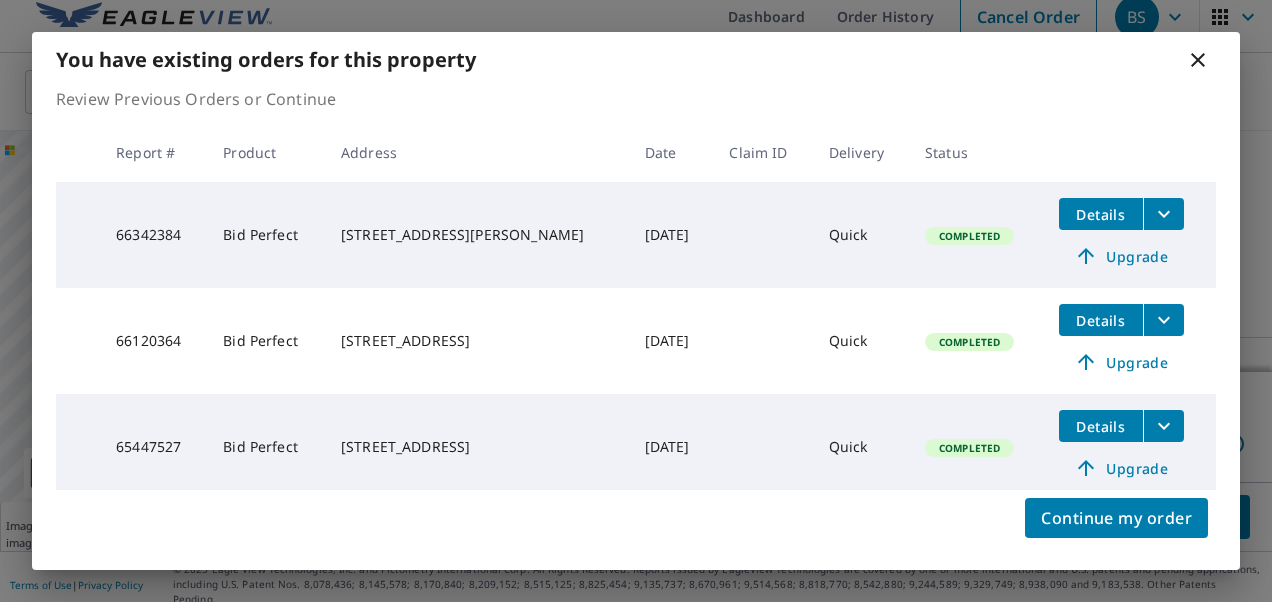 click at bounding box center (762, 447) 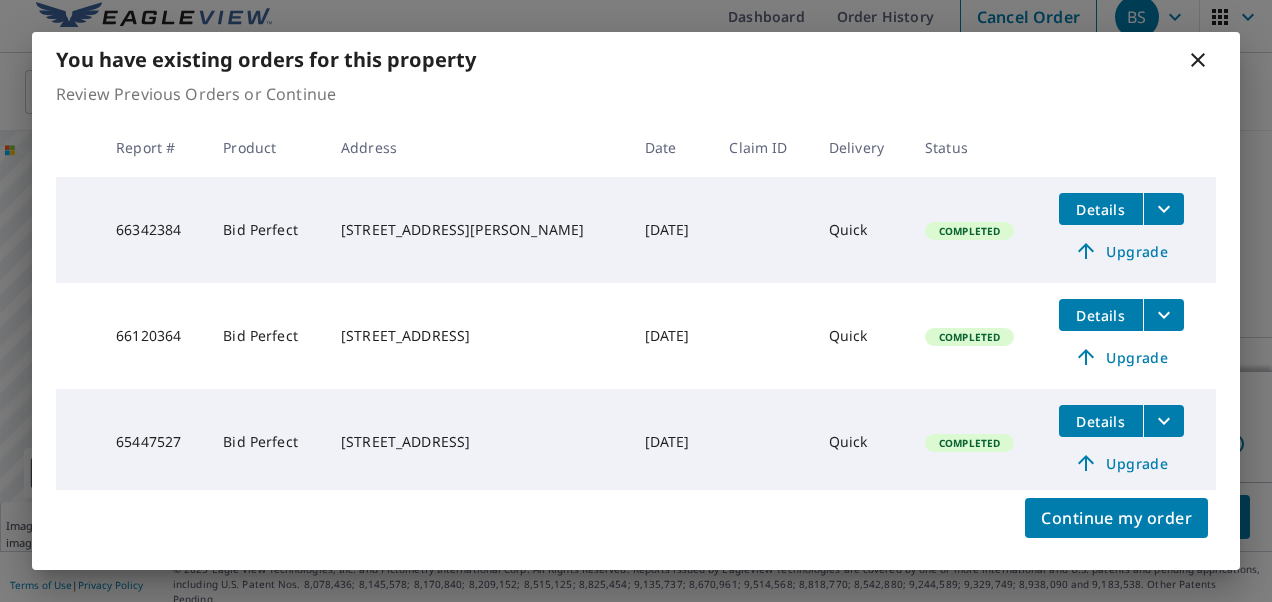 click 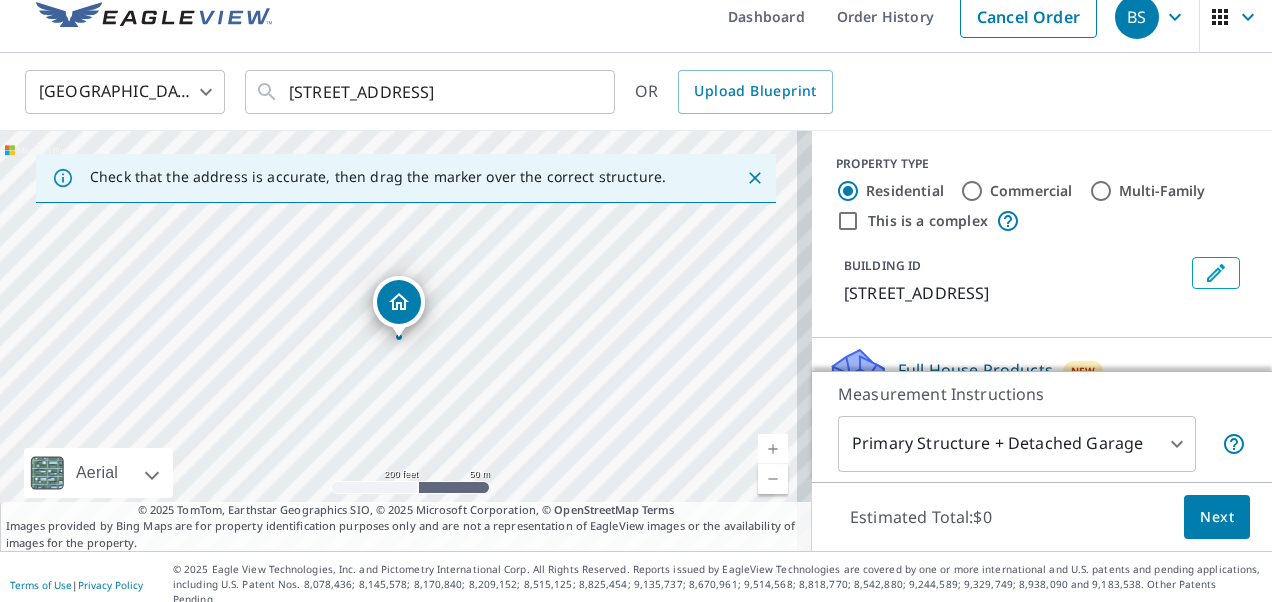 click at bounding box center [773, 479] 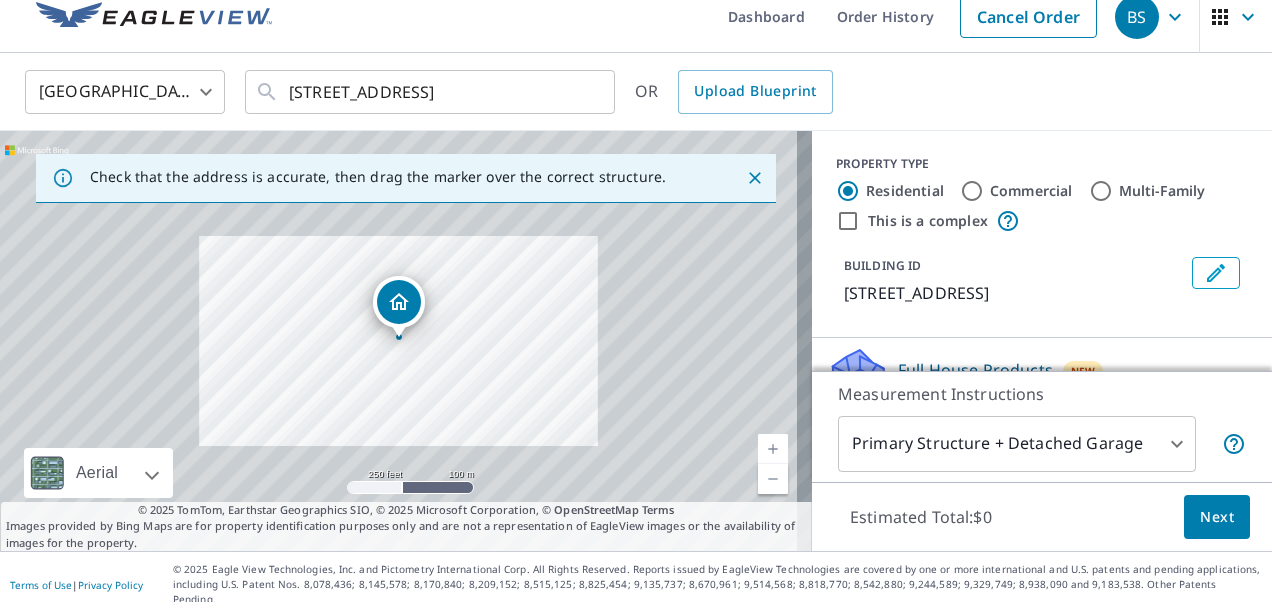 click at bounding box center [773, 479] 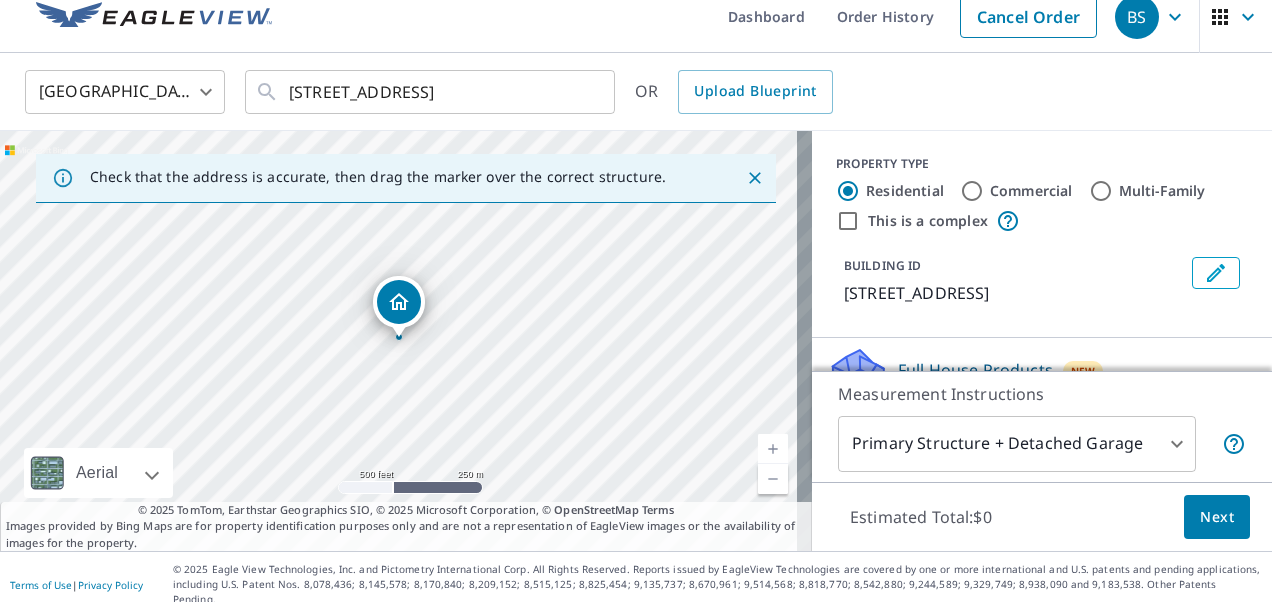 click at bounding box center (773, 479) 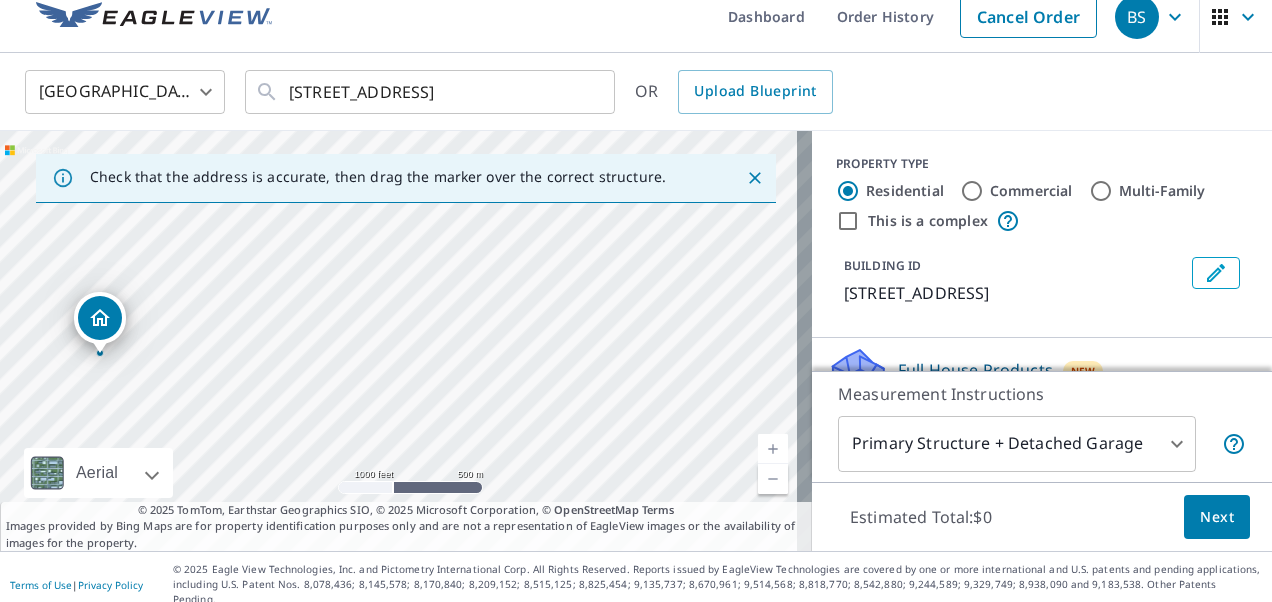 drag, startPoint x: 403, startPoint y: 304, endPoint x: 104, endPoint y: 320, distance: 299.4278 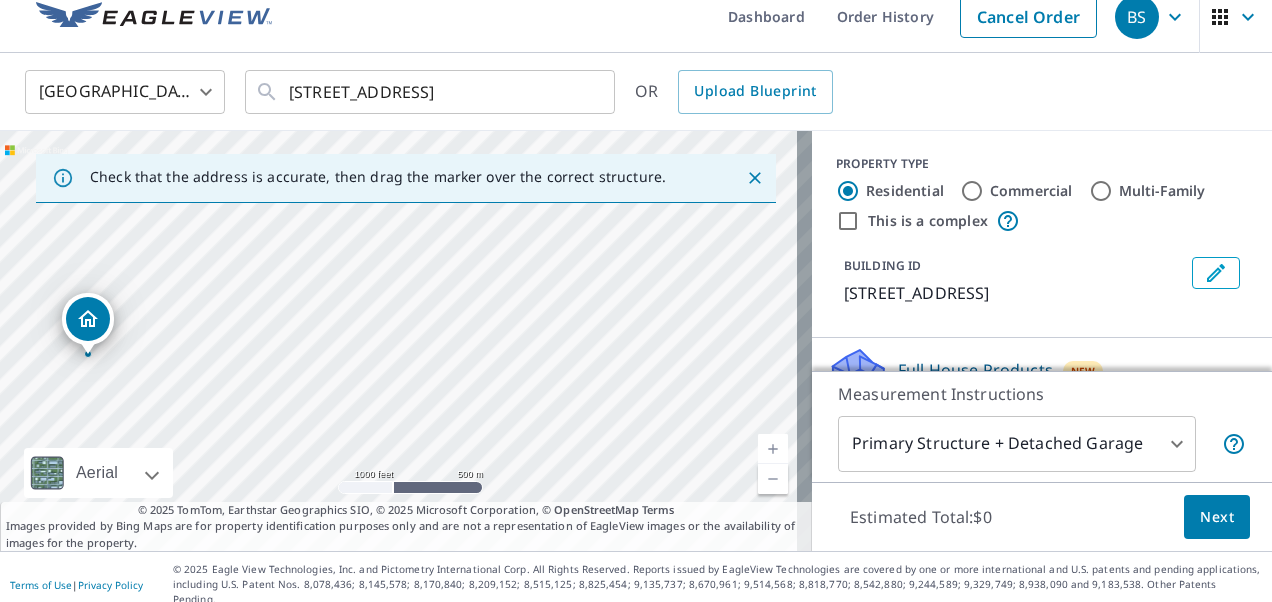 drag, startPoint x: 369, startPoint y: 323, endPoint x: 88, endPoint y: 336, distance: 281.30054 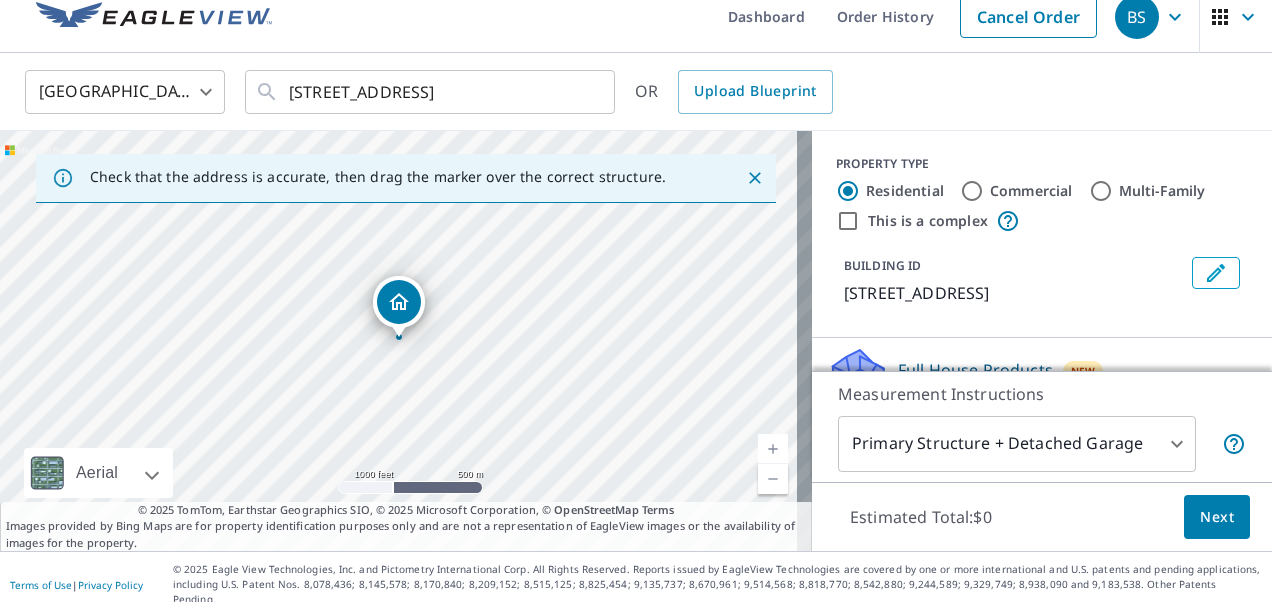 drag, startPoint x: 390, startPoint y: 304, endPoint x: 120, endPoint y: 328, distance: 271.06458 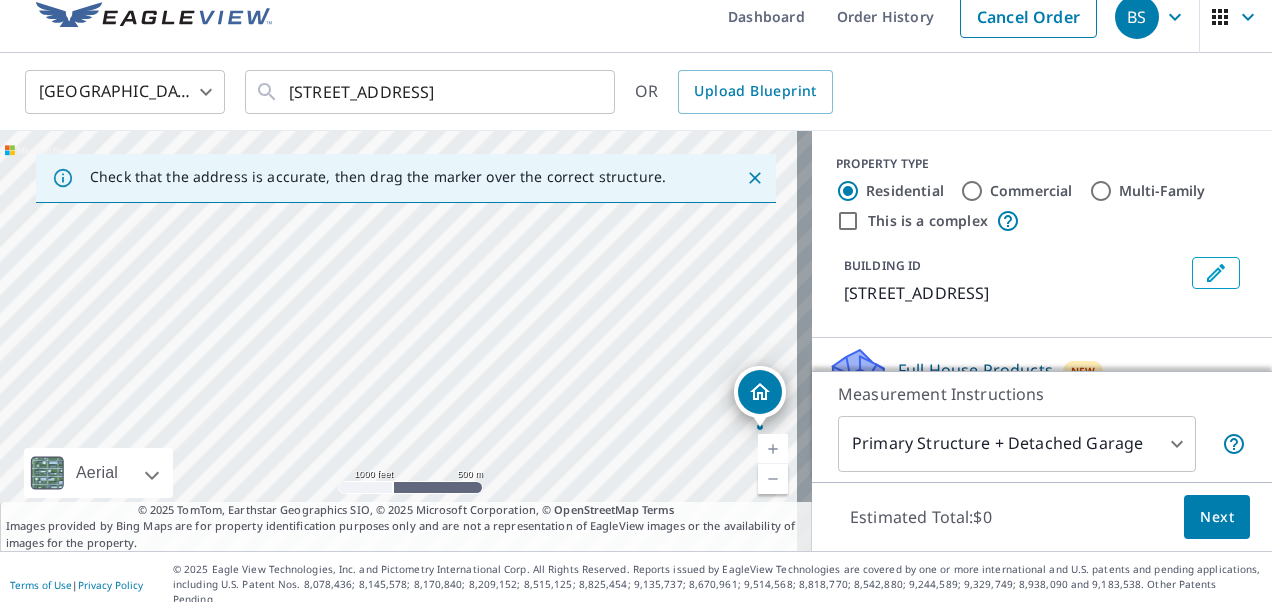 drag, startPoint x: 399, startPoint y: 326, endPoint x: 762, endPoint y: 414, distance: 373.5144 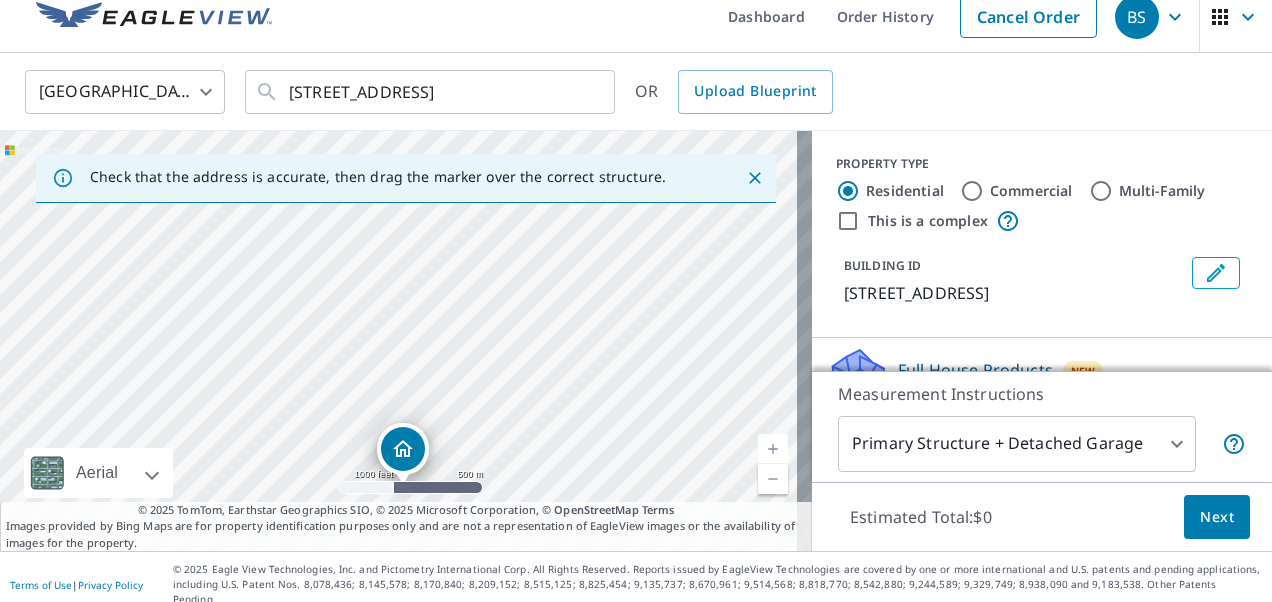 drag, startPoint x: 398, startPoint y: 294, endPoint x: 402, endPoint y: 441, distance: 147.05441 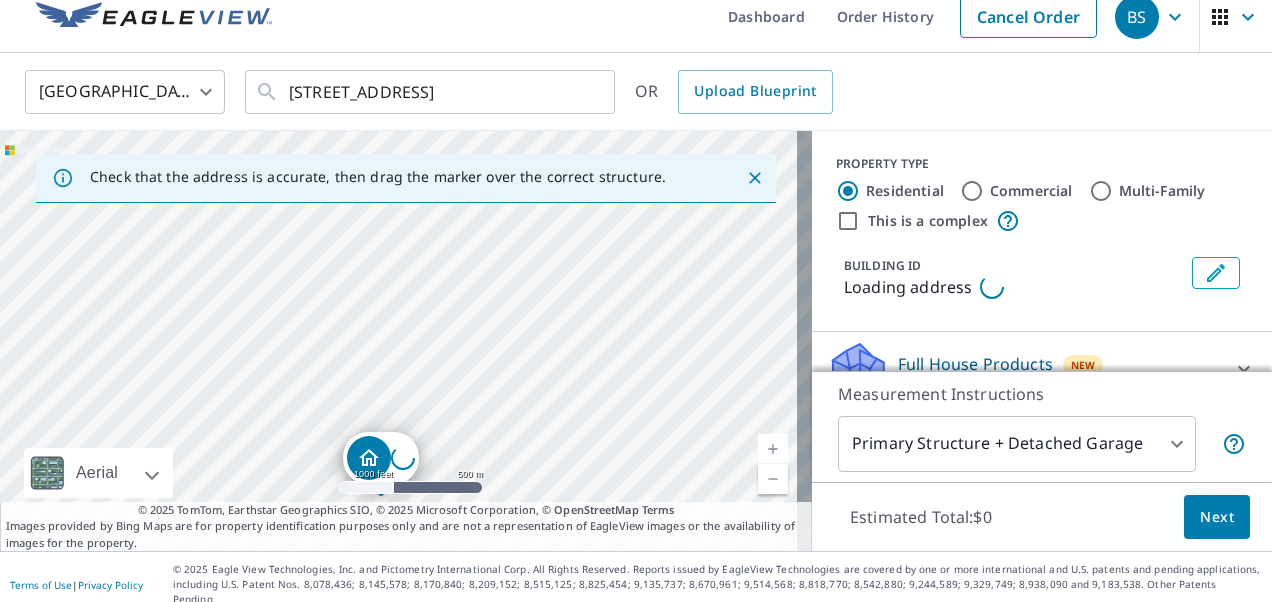 drag, startPoint x: 392, startPoint y: 278, endPoint x: 373, endPoint y: 434, distance: 157.15279 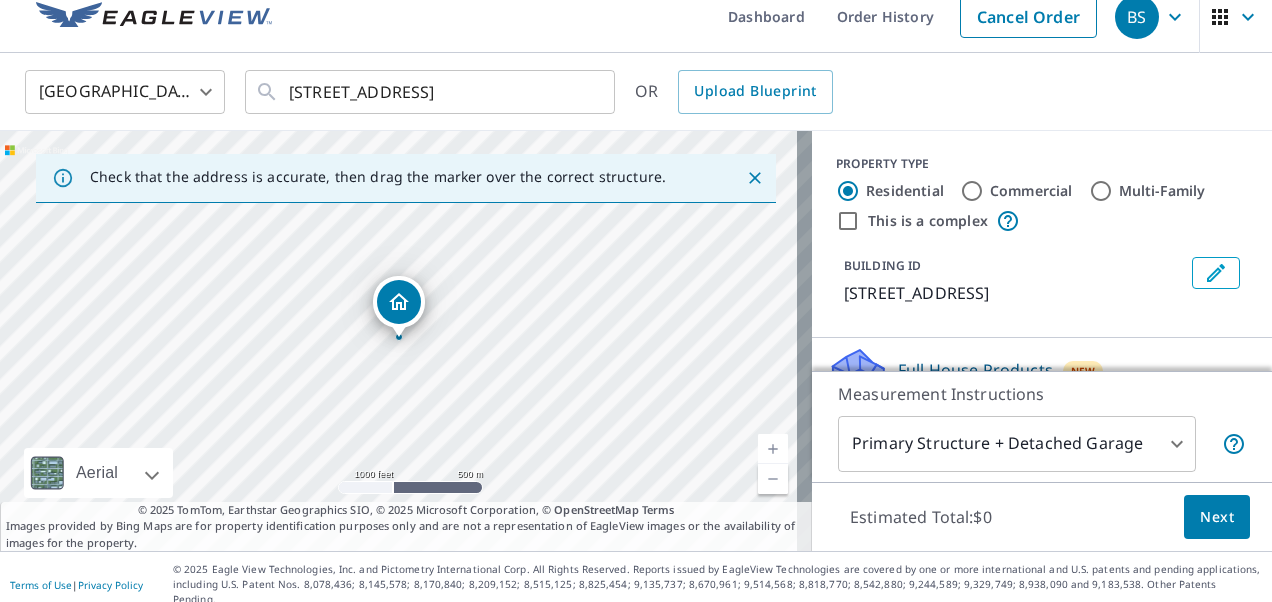 drag, startPoint x: 387, startPoint y: 314, endPoint x: 692, endPoint y: 423, distance: 323.89197 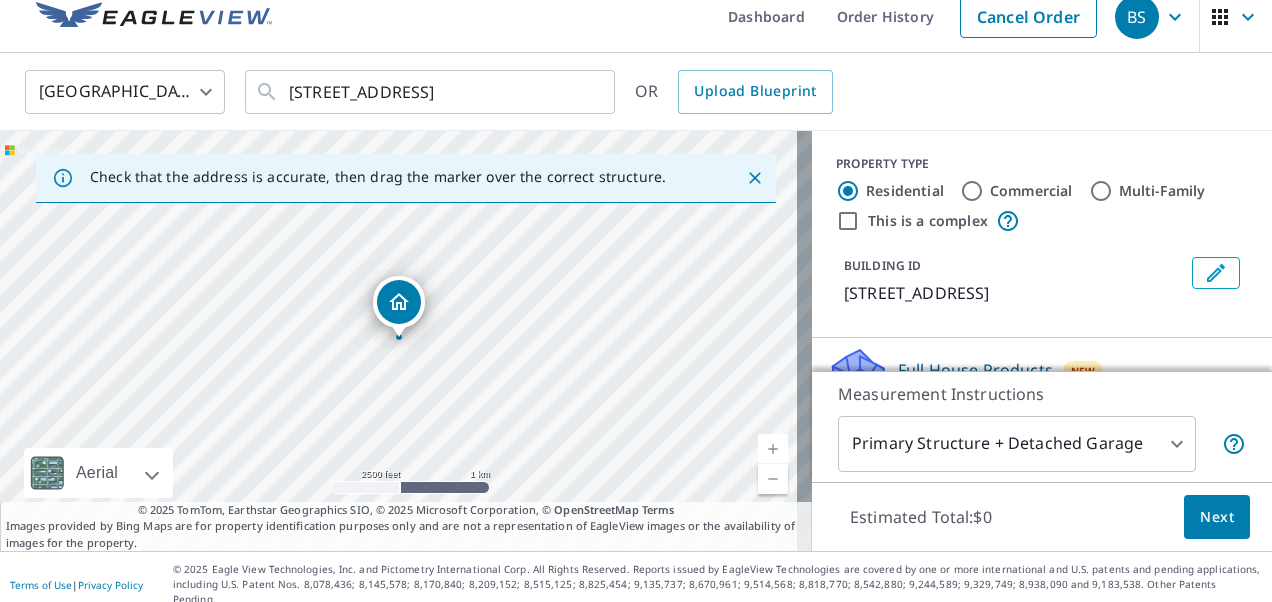 click at bounding box center [773, 479] 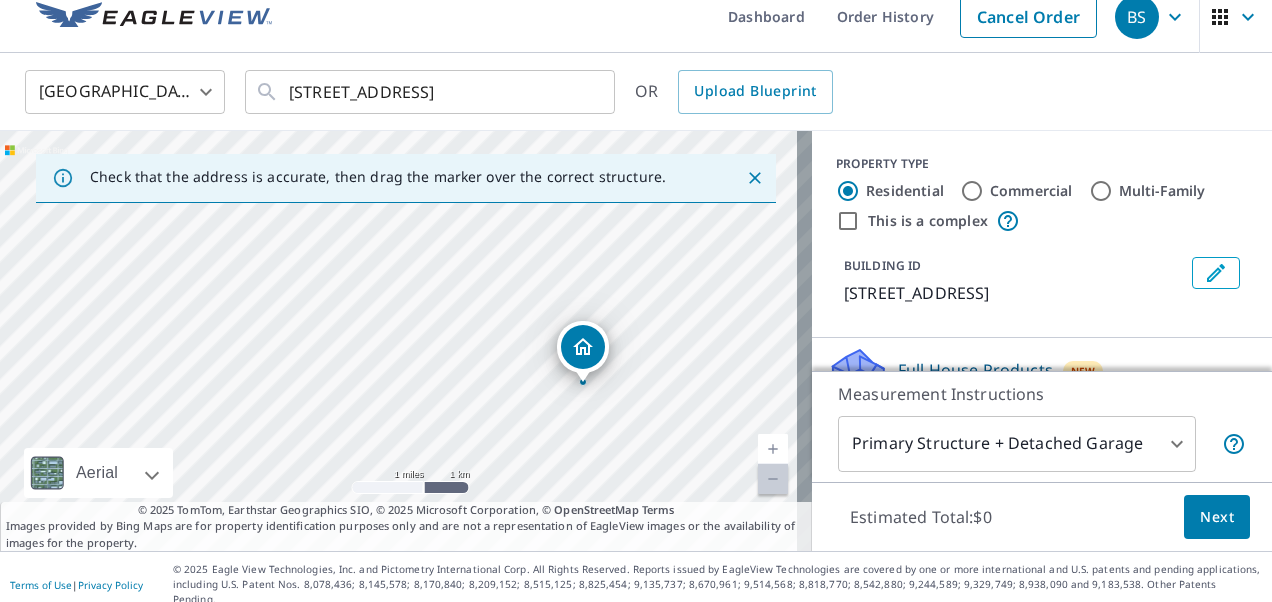drag, startPoint x: 398, startPoint y: 298, endPoint x: 592, endPoint y: 381, distance: 211.00948 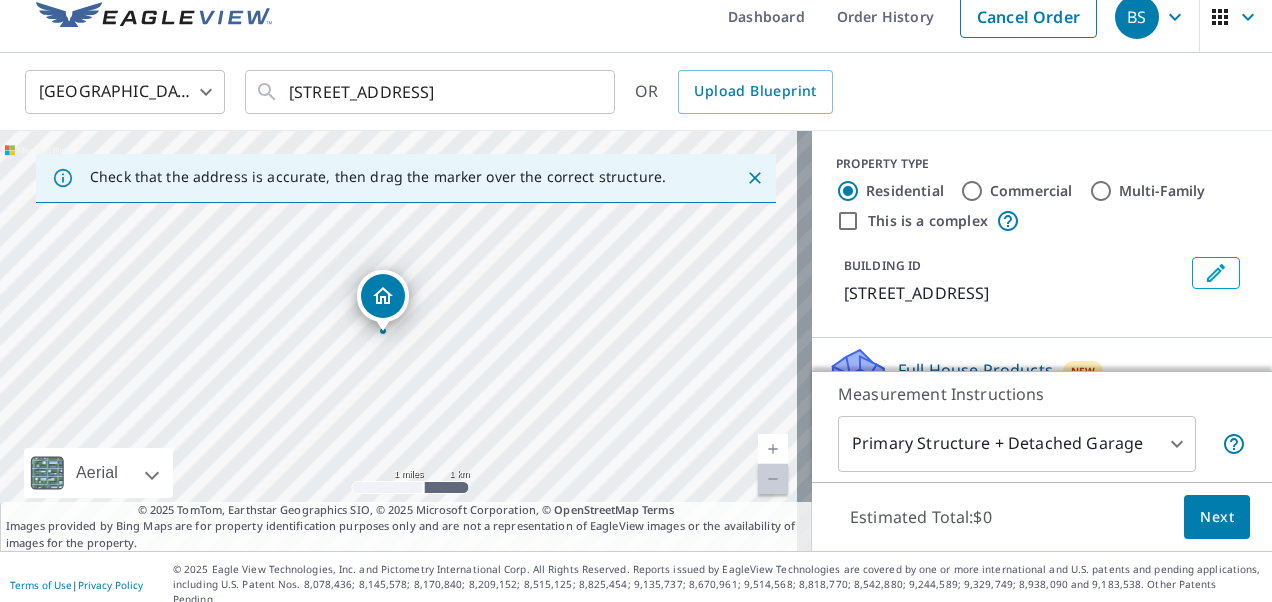 drag, startPoint x: 592, startPoint y: 388, endPoint x: 491, endPoint y: 331, distance: 115.97414 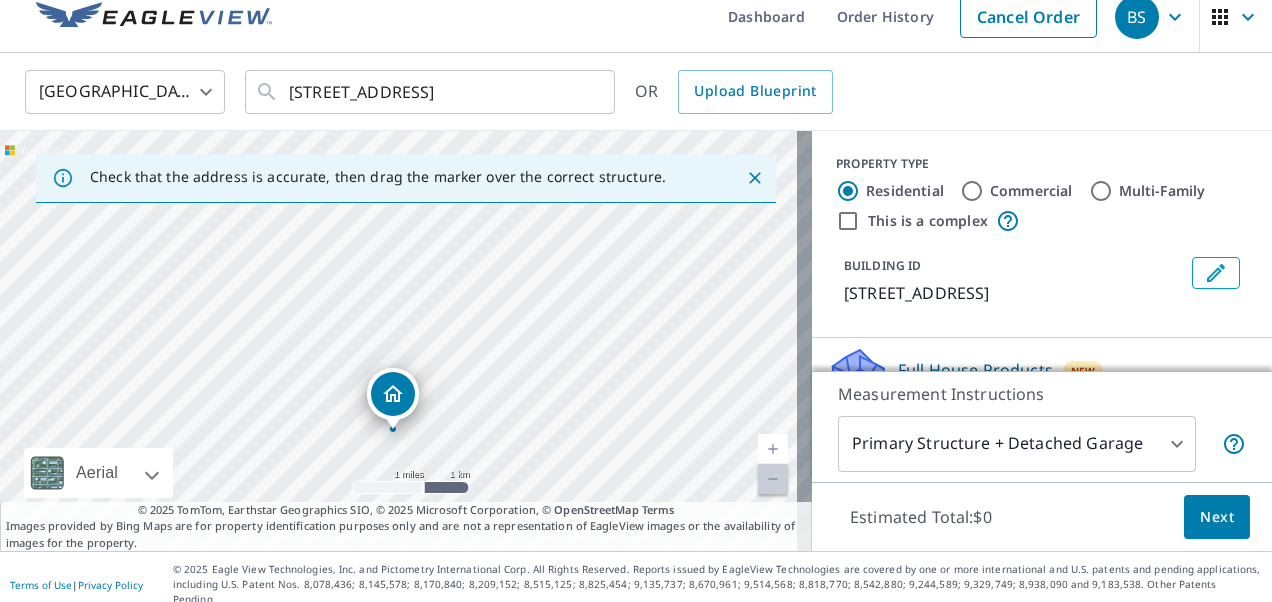drag, startPoint x: 400, startPoint y: 312, endPoint x: 402, endPoint y: 408, distance: 96.02083 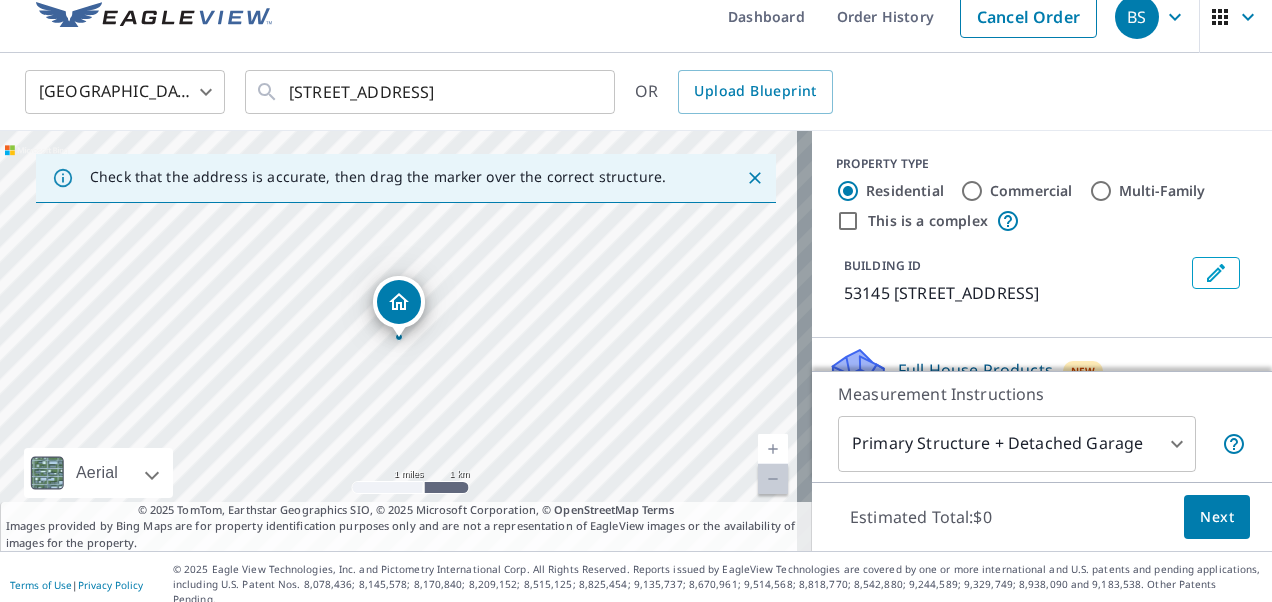 drag, startPoint x: 402, startPoint y: 300, endPoint x: 396, endPoint y: 352, distance: 52.34501 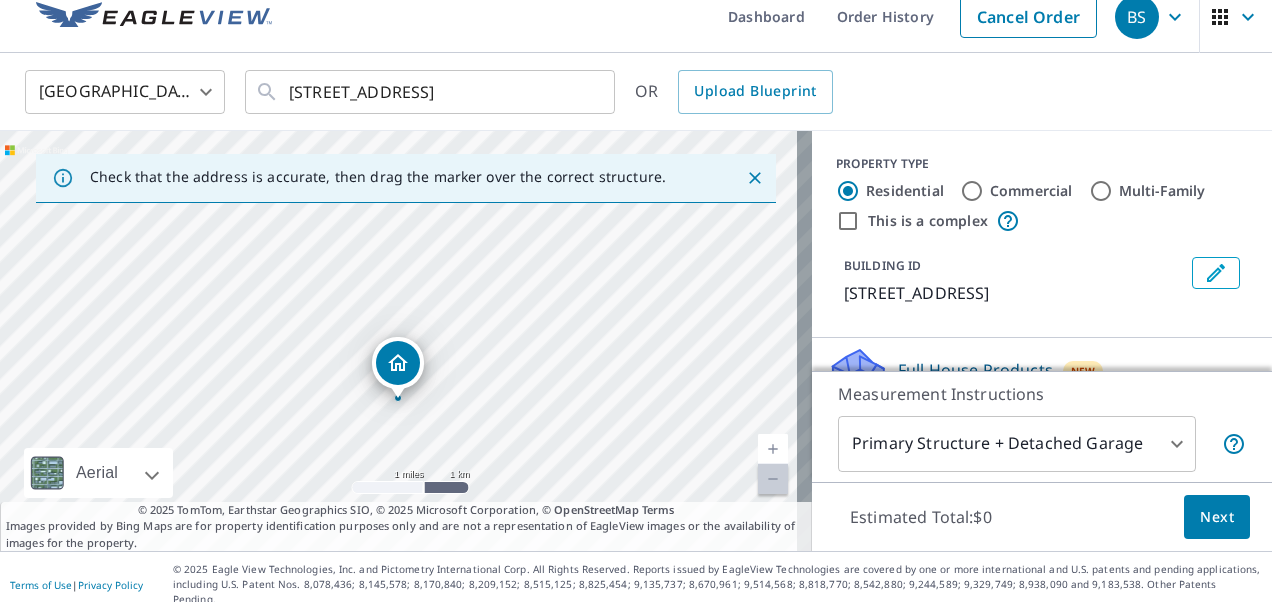 drag, startPoint x: 398, startPoint y: 289, endPoint x: 397, endPoint y: 351, distance: 62.008064 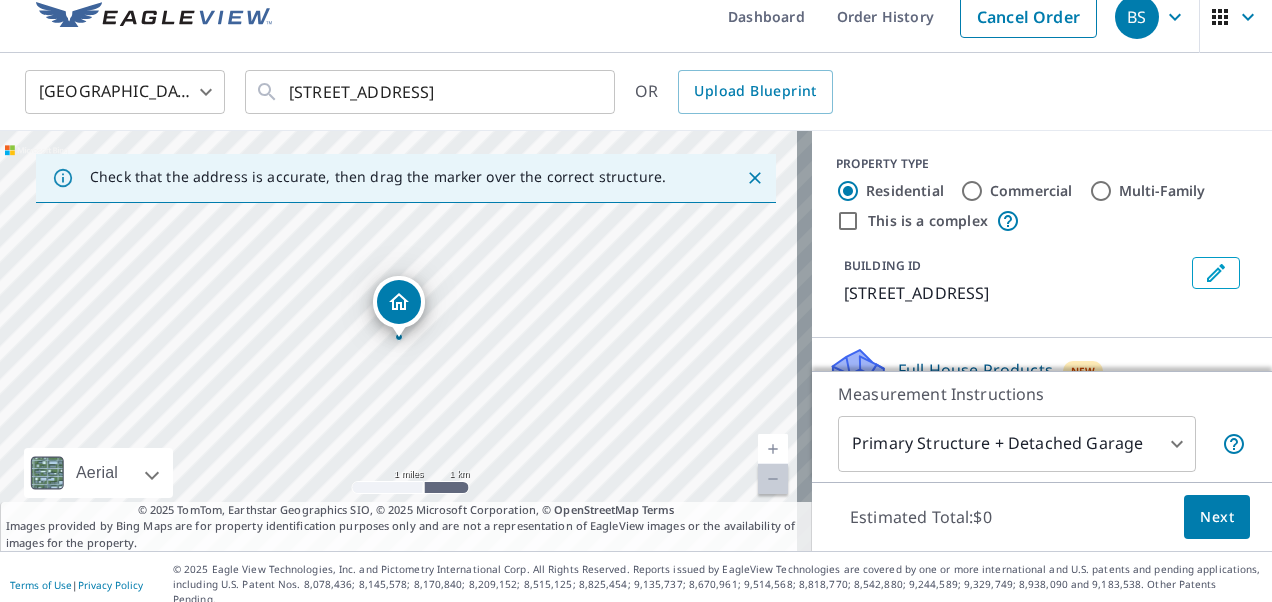 drag, startPoint x: 409, startPoint y: 294, endPoint x: 410, endPoint y: 323, distance: 29.017237 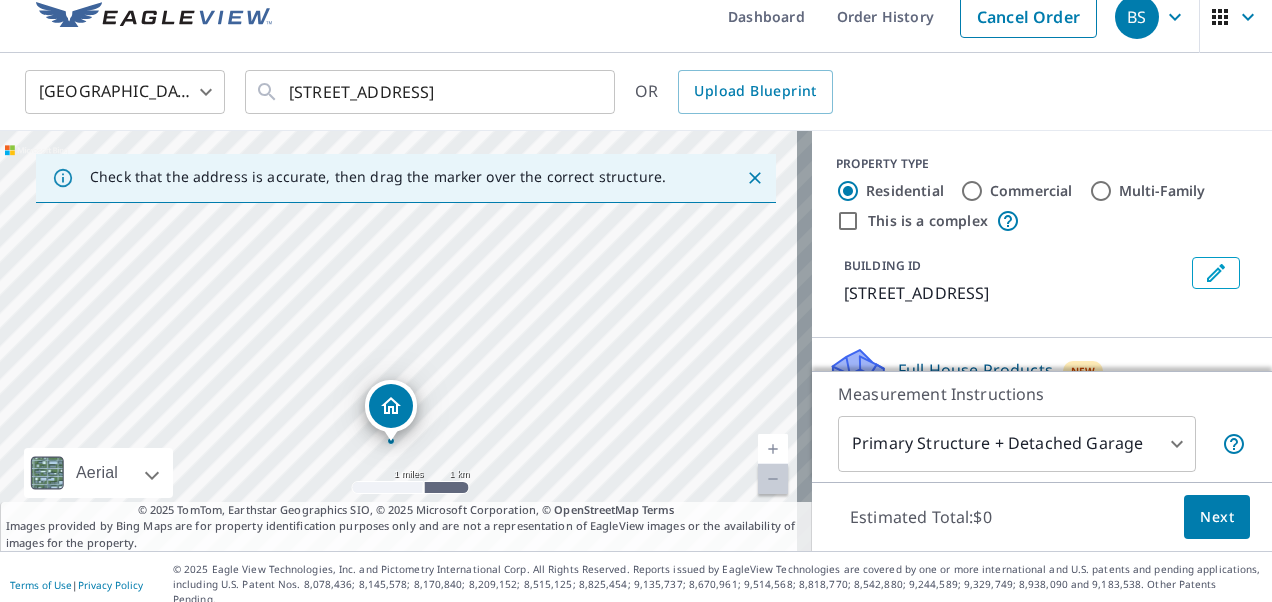 drag, startPoint x: 406, startPoint y: 290, endPoint x: 401, endPoint y: 400, distance: 110.11358 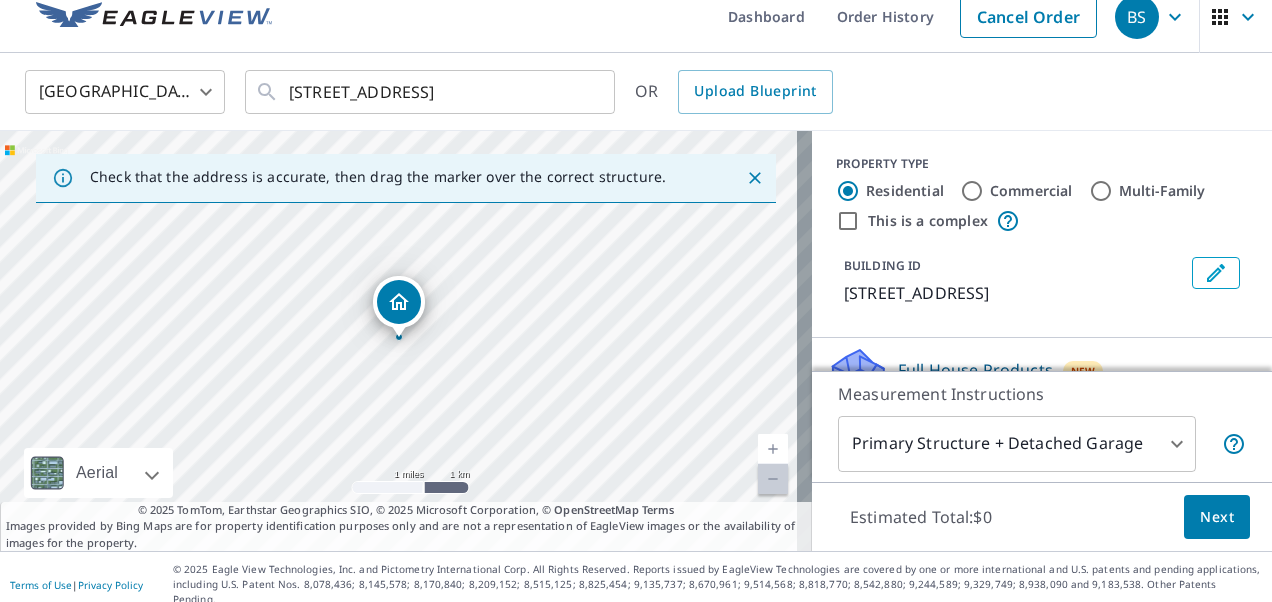 drag, startPoint x: 402, startPoint y: 307, endPoint x: 414, endPoint y: 316, distance: 15 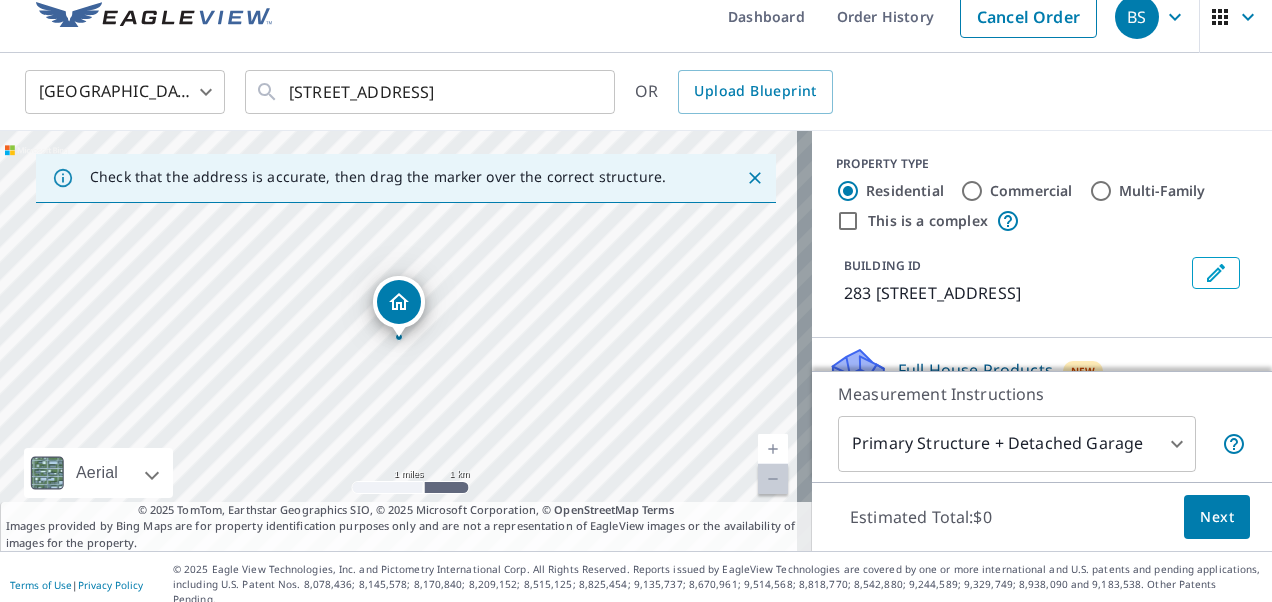 click 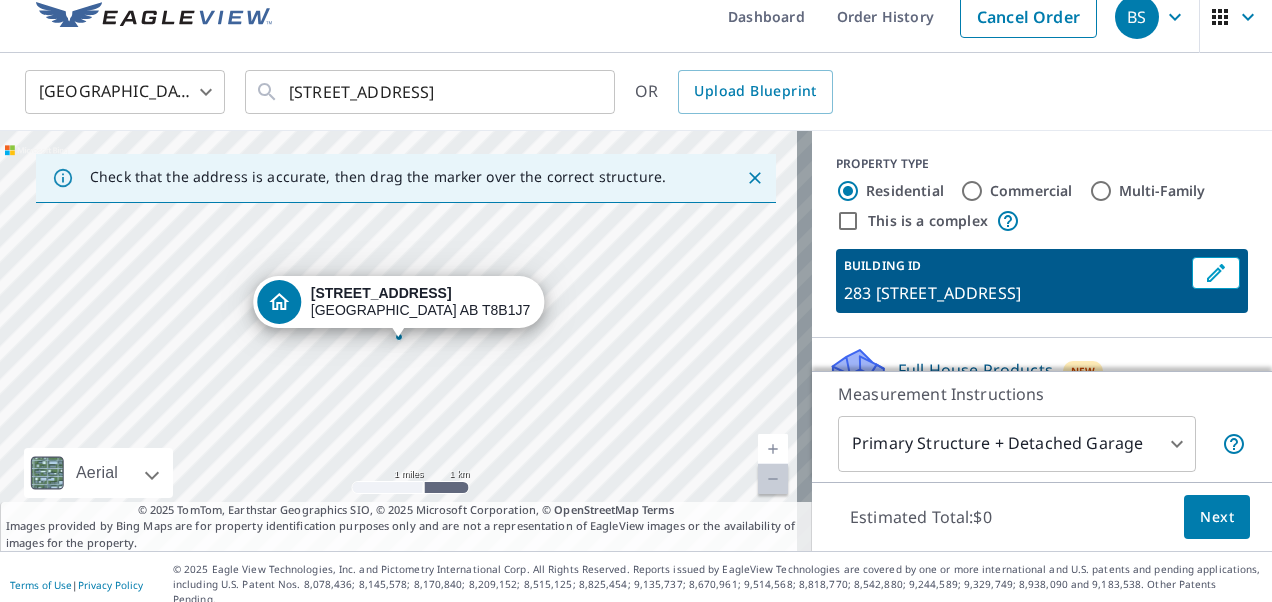 click on "283 22559 WYE RD STRATHCONA COUNTY AB T8B1J7" at bounding box center [406, 341] 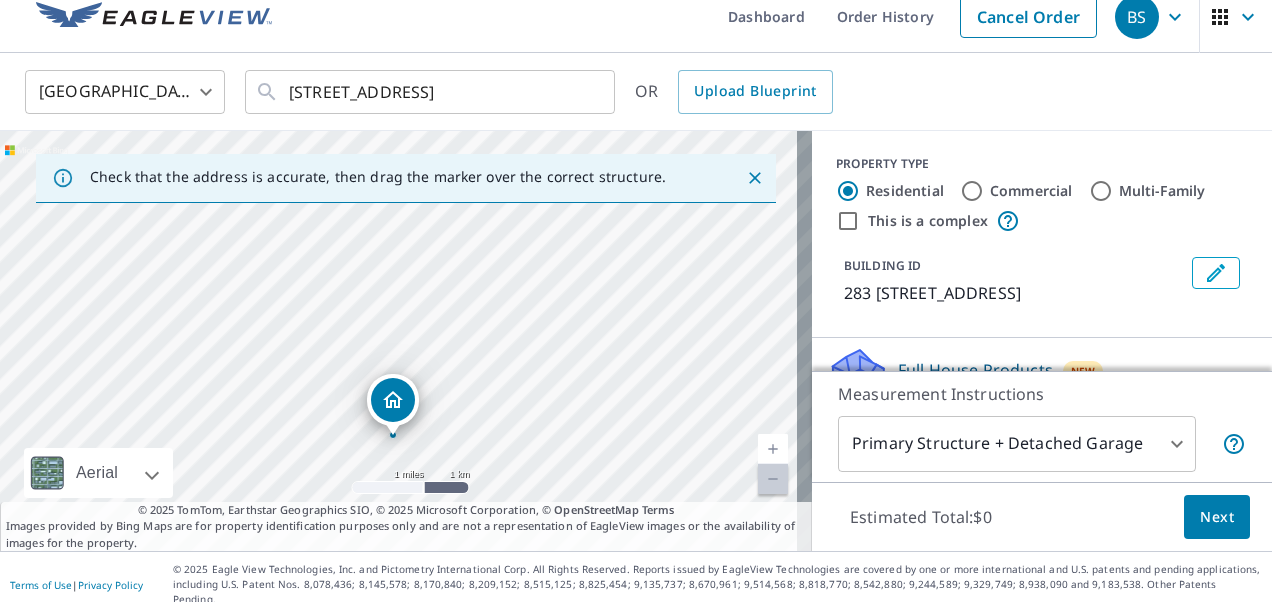 drag, startPoint x: 407, startPoint y: 318, endPoint x: 401, endPoint y: 416, distance: 98.1835 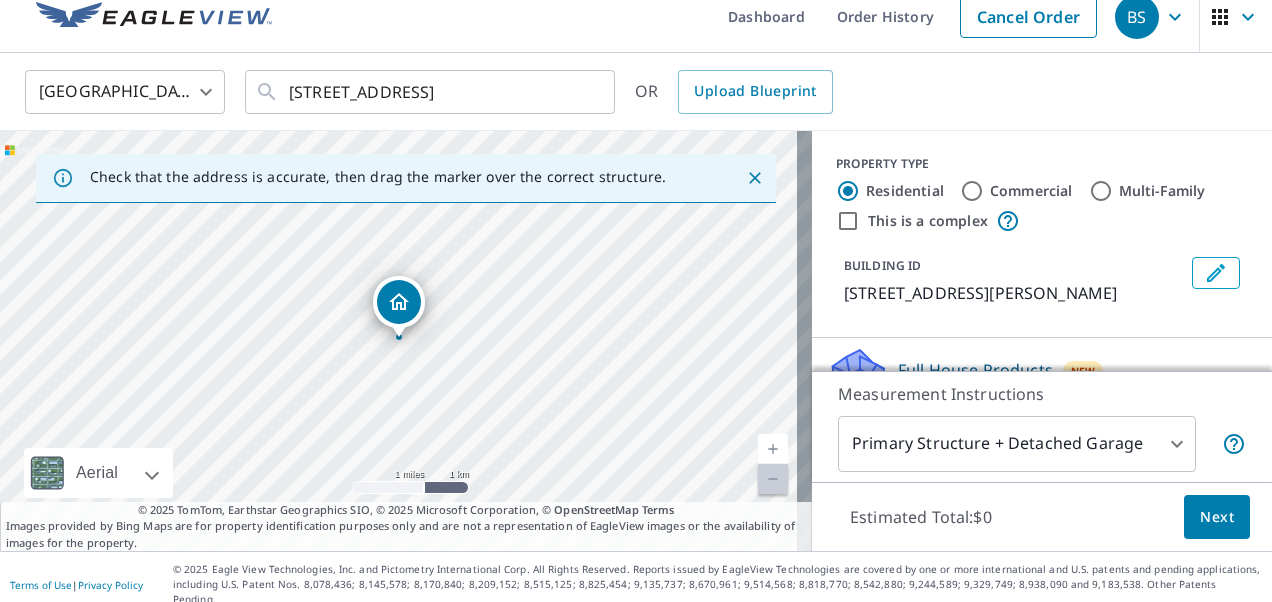 click at bounding box center (773, 449) 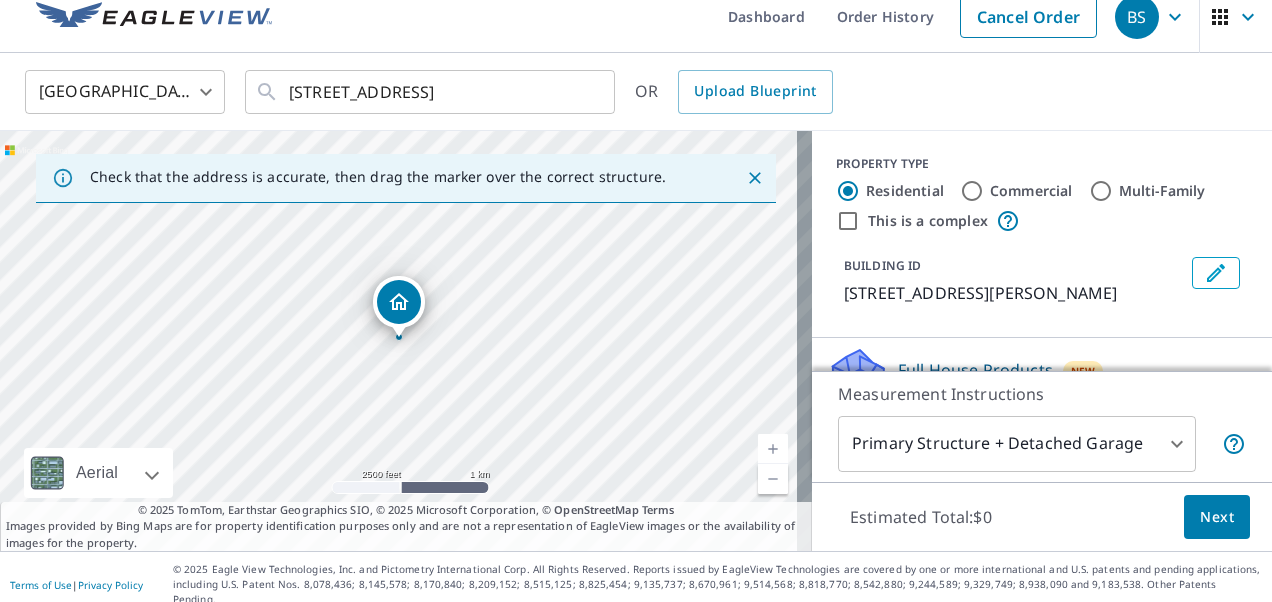 click at bounding box center [773, 449] 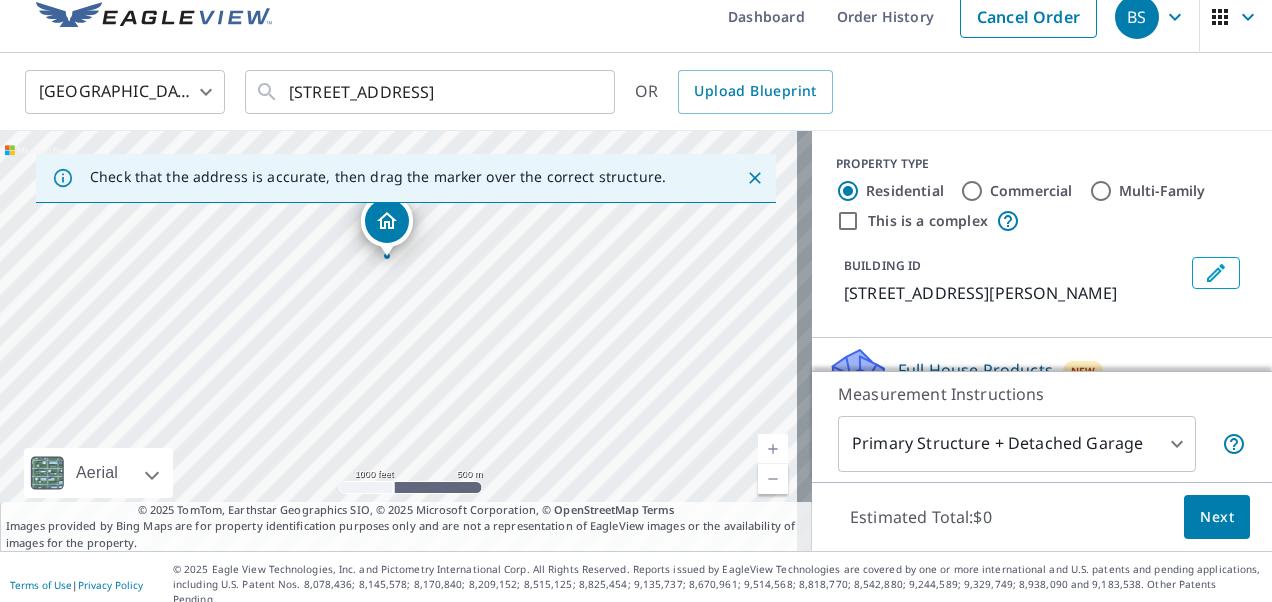 drag, startPoint x: 516, startPoint y: 384, endPoint x: 504, endPoint y: 304, distance: 80.895 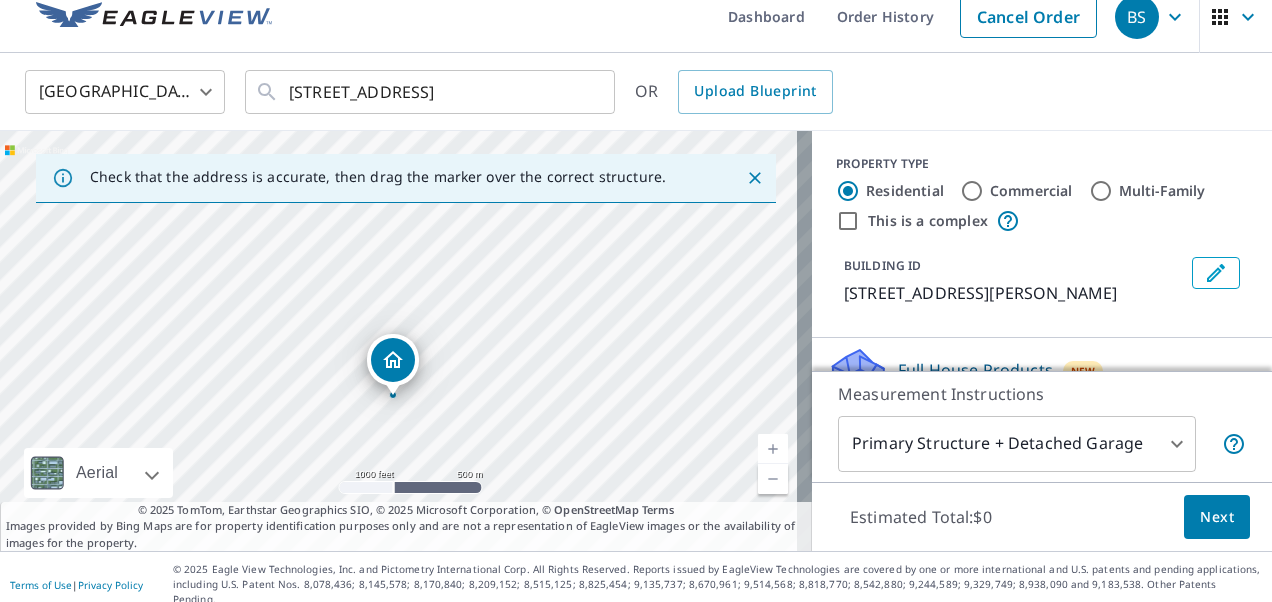 drag, startPoint x: 395, startPoint y: 236, endPoint x: 402, endPoint y: 376, distance: 140.1749 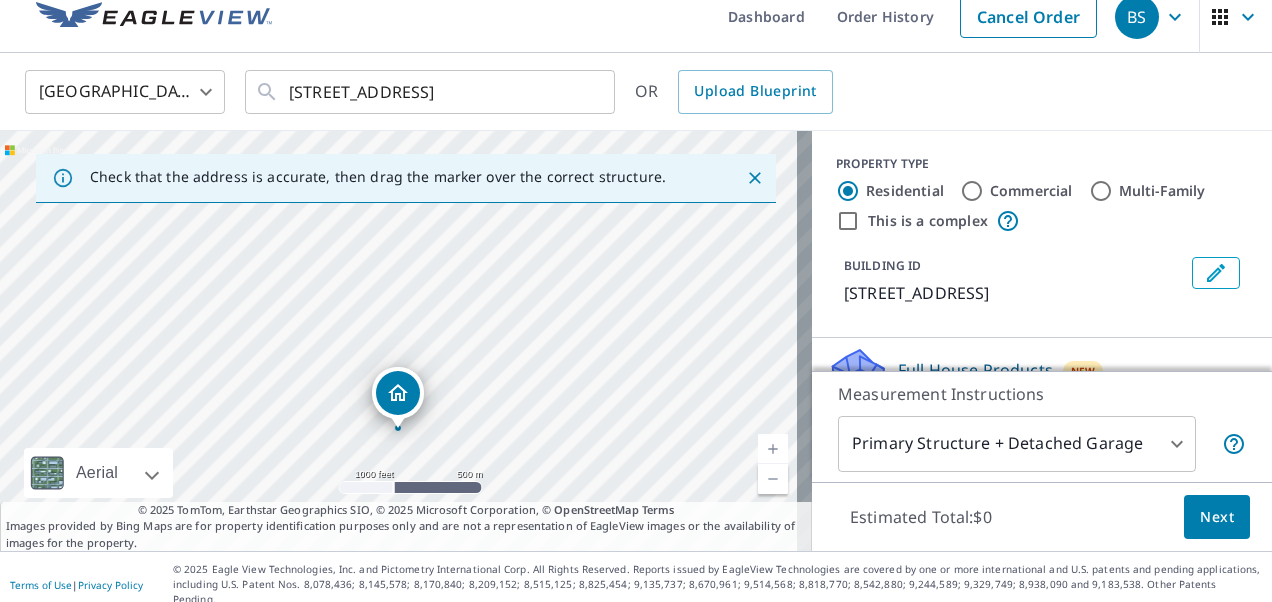 drag, startPoint x: 400, startPoint y: 300, endPoint x: 399, endPoint y: 391, distance: 91.00549 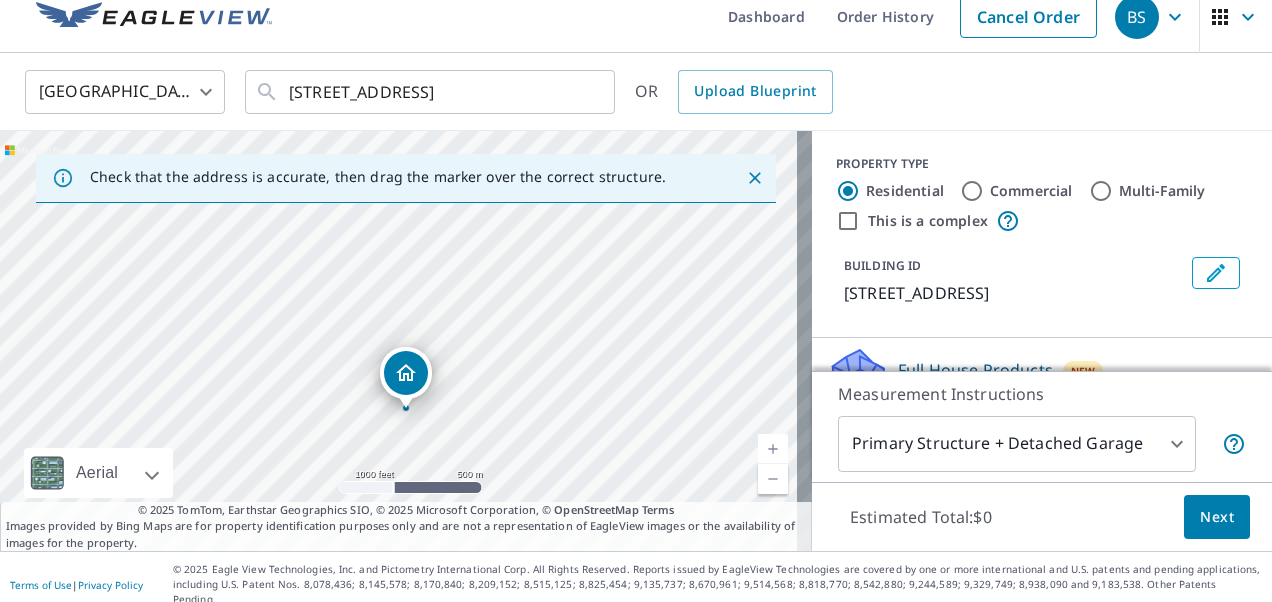 drag, startPoint x: 403, startPoint y: 313, endPoint x: 410, endPoint y: 390, distance: 77.31753 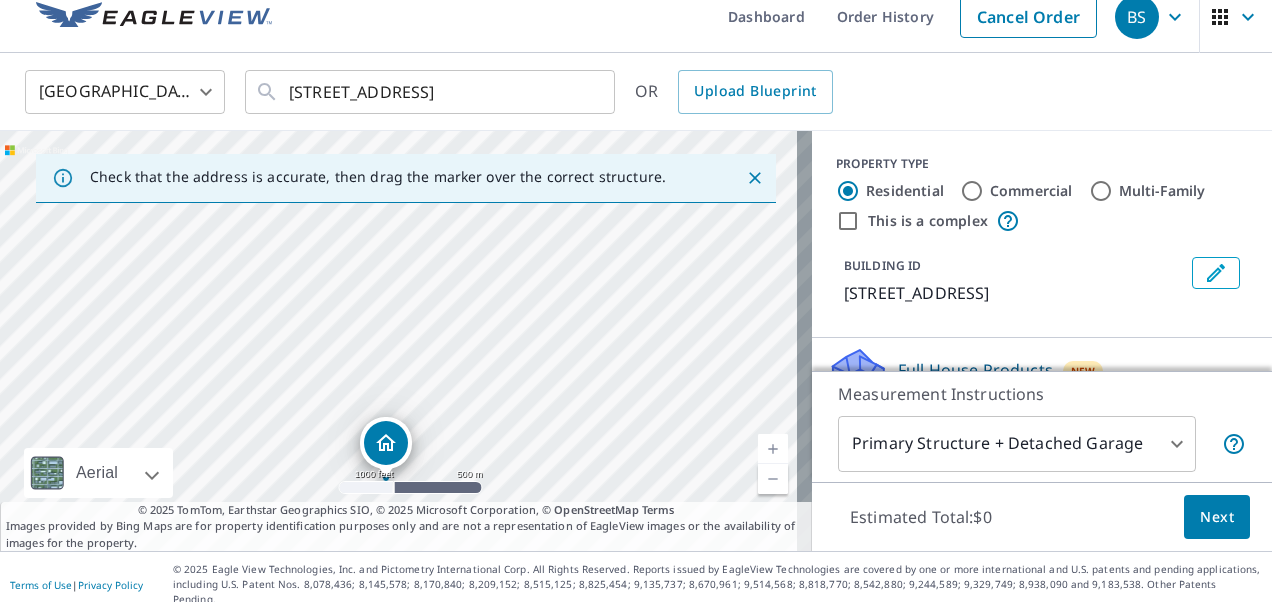 drag, startPoint x: 406, startPoint y: 316, endPoint x: 393, endPoint y: 457, distance: 141.59802 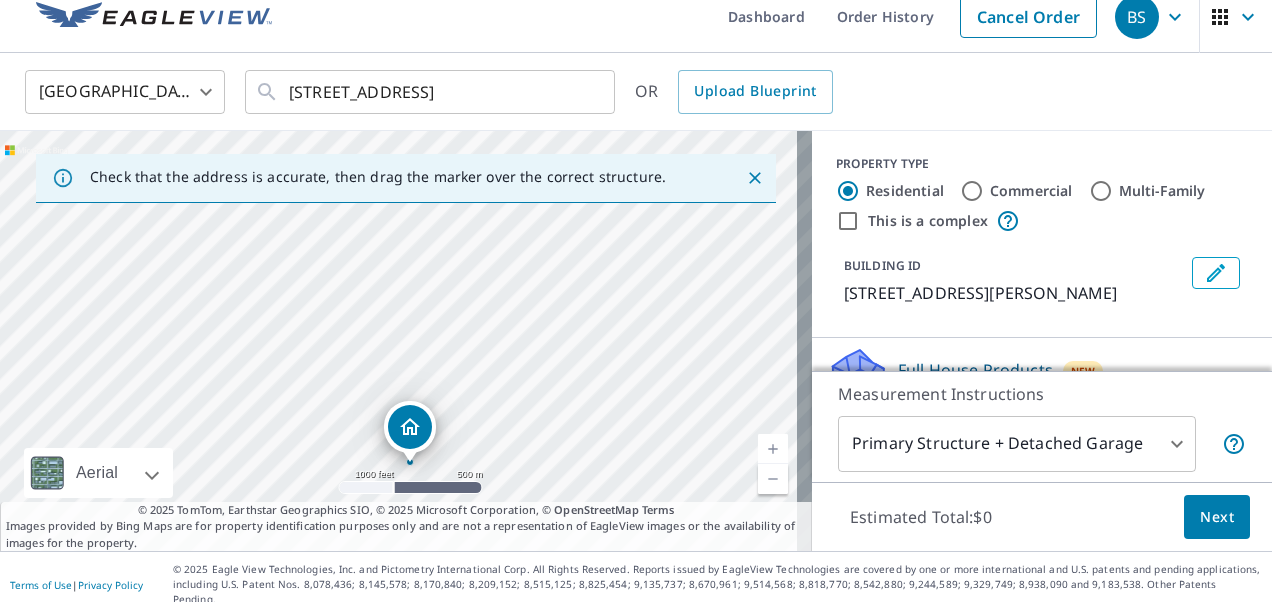 drag, startPoint x: 409, startPoint y: 299, endPoint x: 420, endPoint y: 426, distance: 127.47549 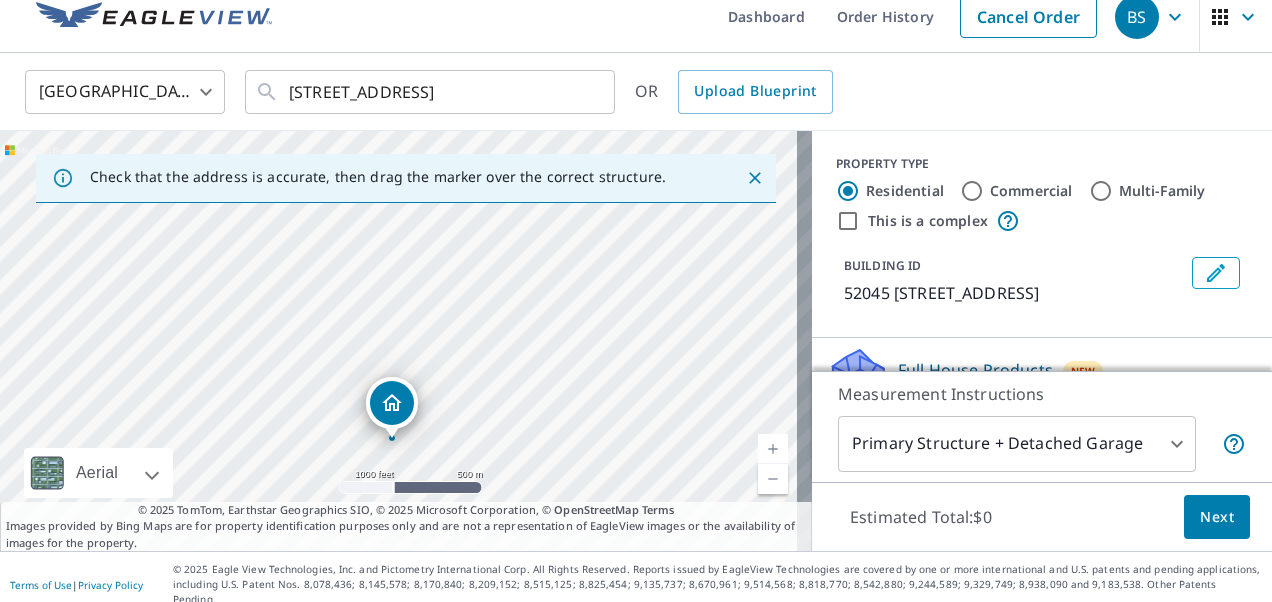 drag, startPoint x: 404, startPoint y: 302, endPoint x: 395, endPoint y: 438, distance: 136.29747 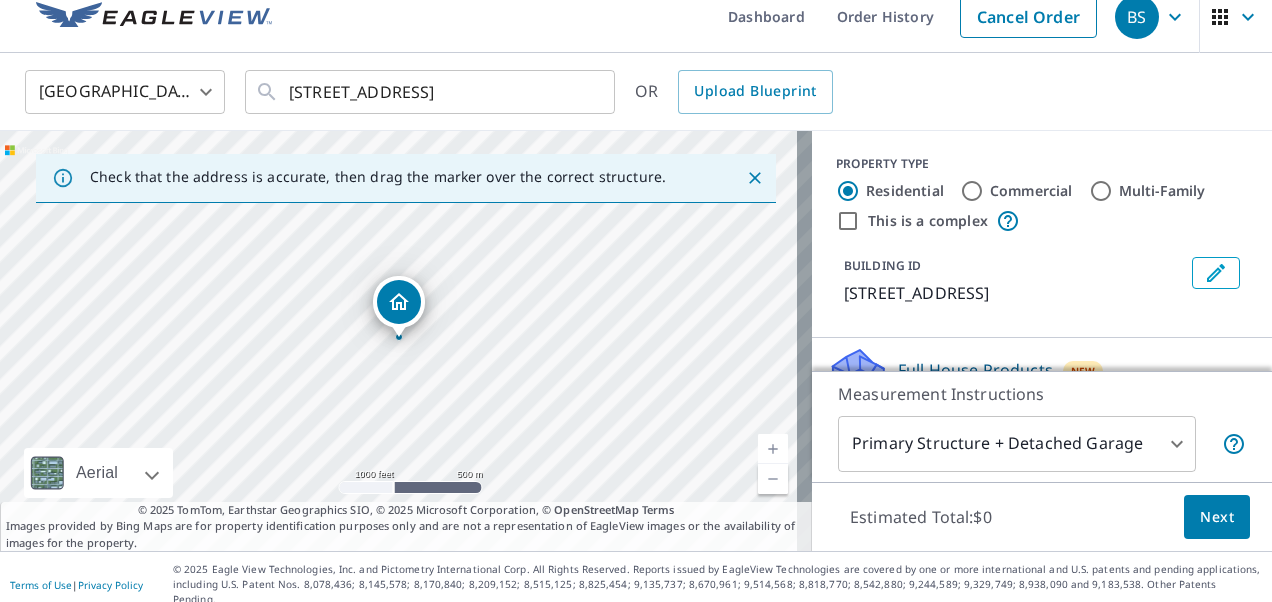 click at bounding box center (773, 449) 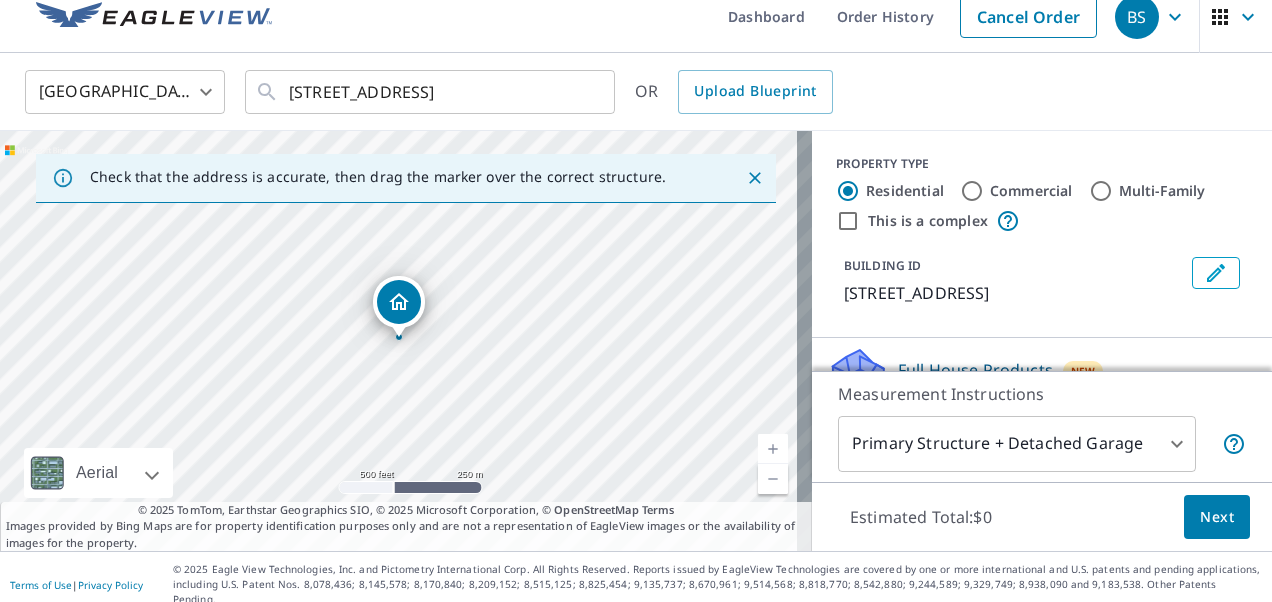 click at bounding box center [773, 479] 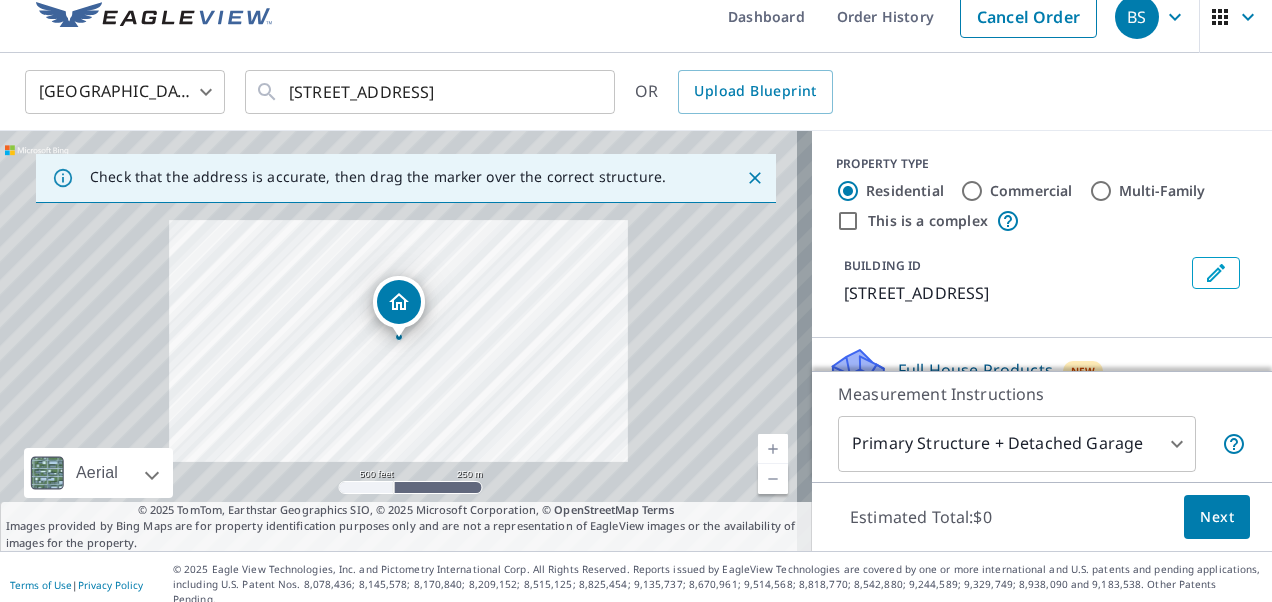 click at bounding box center (773, 479) 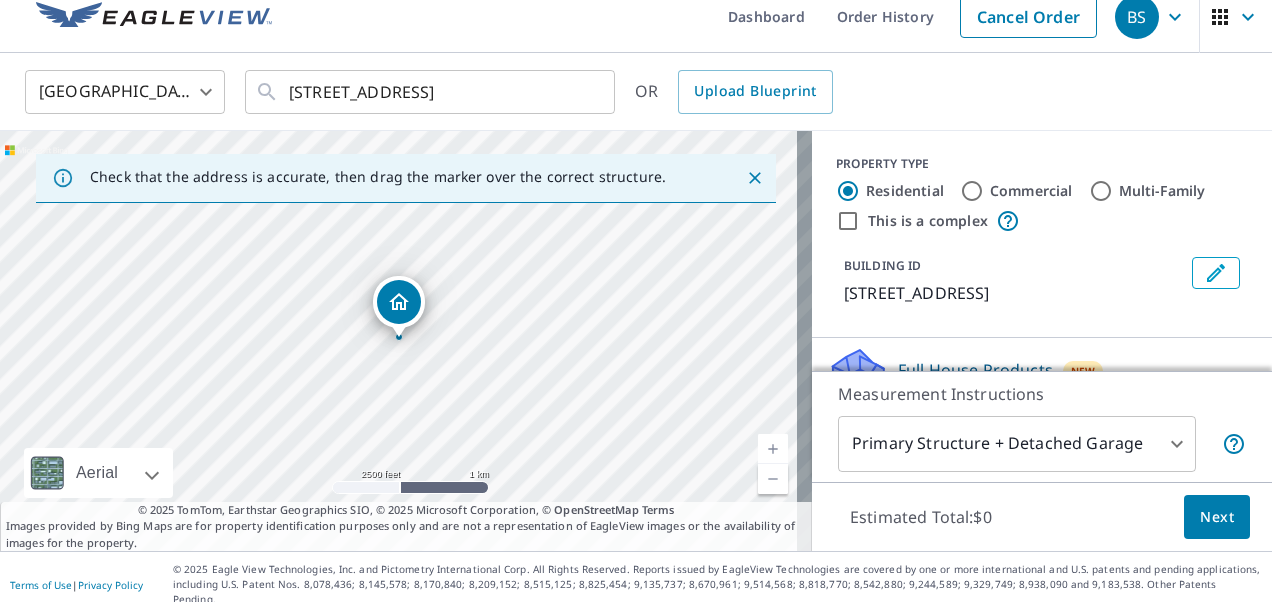 click at bounding box center (773, 449) 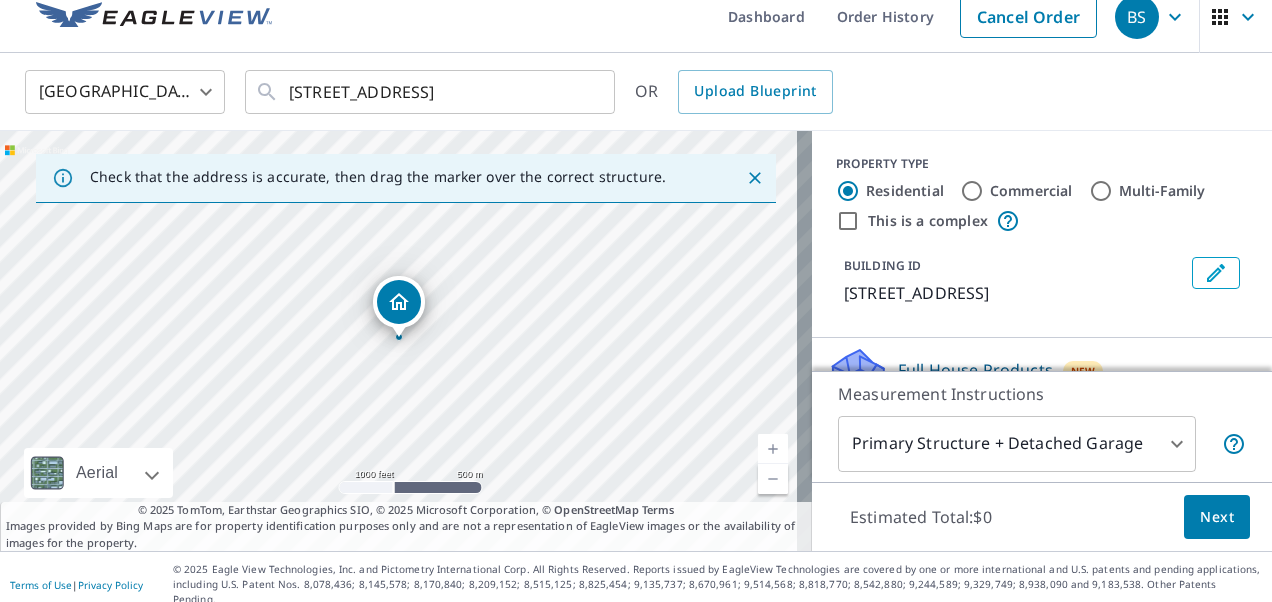 click at bounding box center (773, 449) 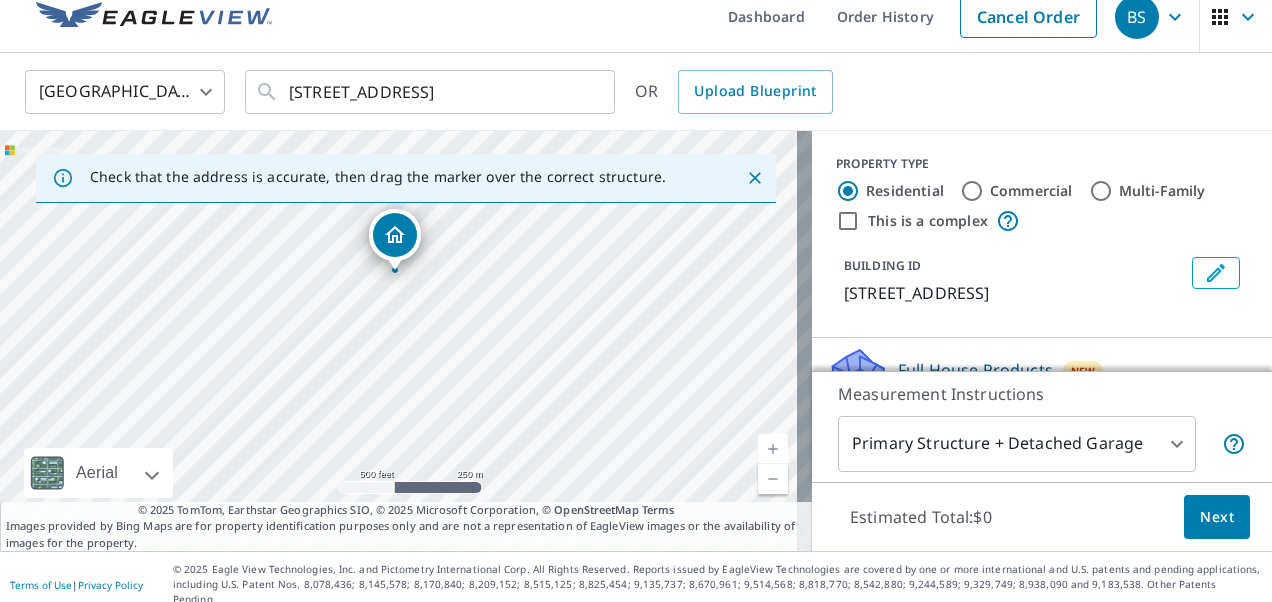 drag, startPoint x: 400, startPoint y: 296, endPoint x: 396, endPoint y: 228, distance: 68.117546 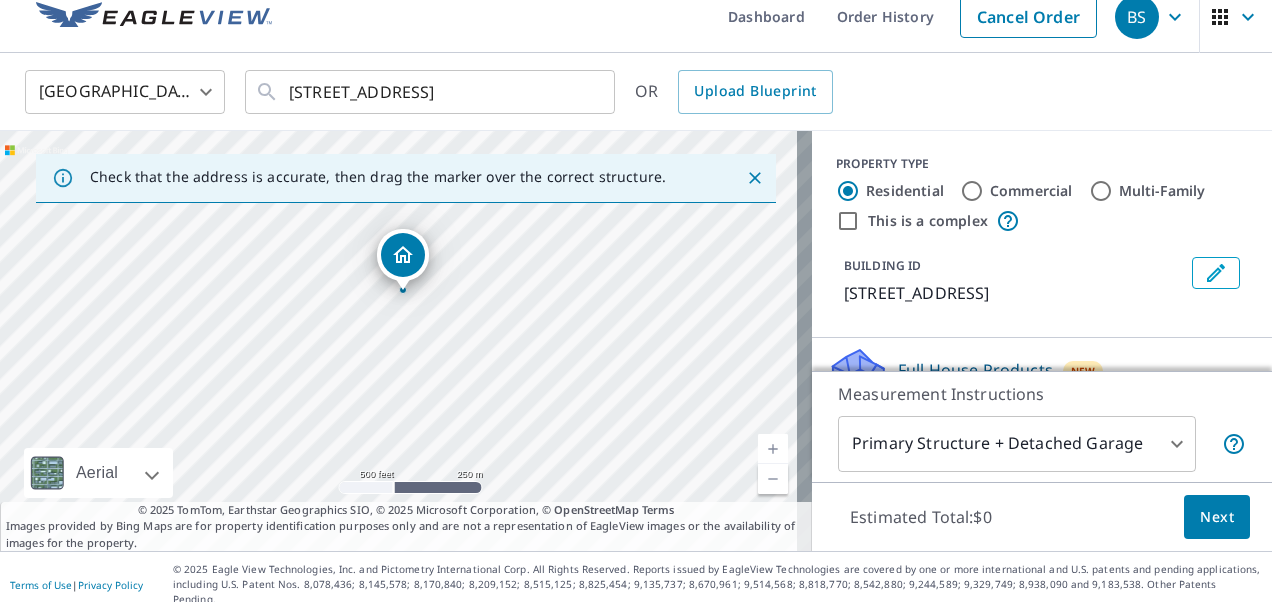 drag, startPoint x: 404, startPoint y: 298, endPoint x: 405, endPoint y: 229, distance: 69.00725 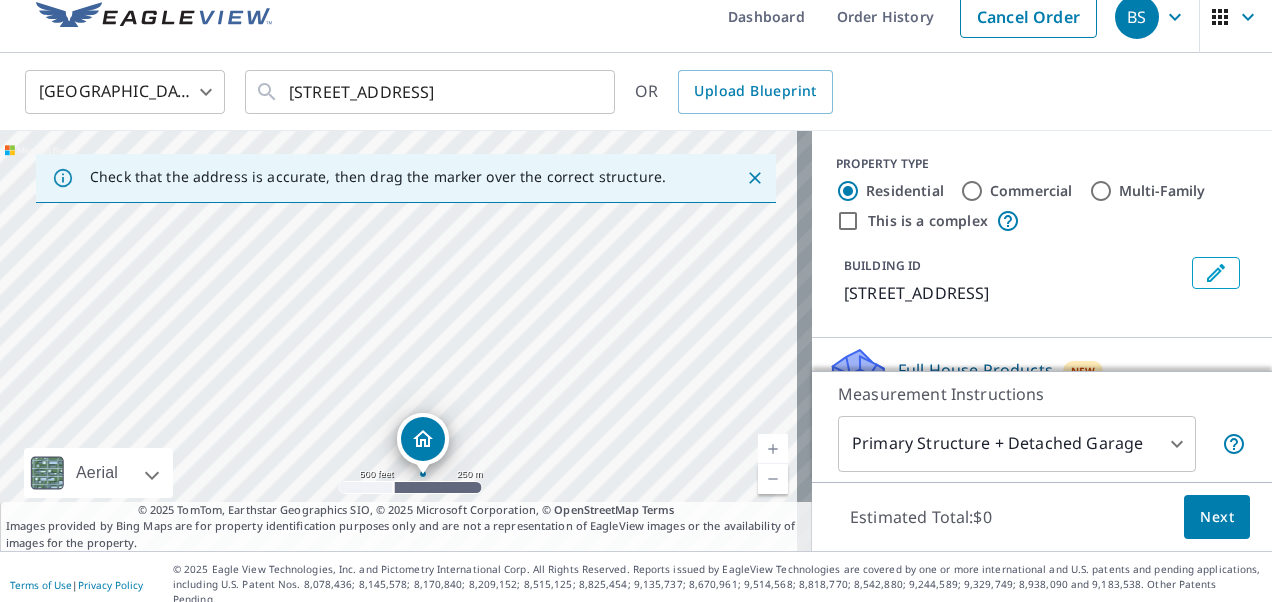 drag, startPoint x: 468, startPoint y: 241, endPoint x: 496, endPoint y: 406, distance: 167.3589 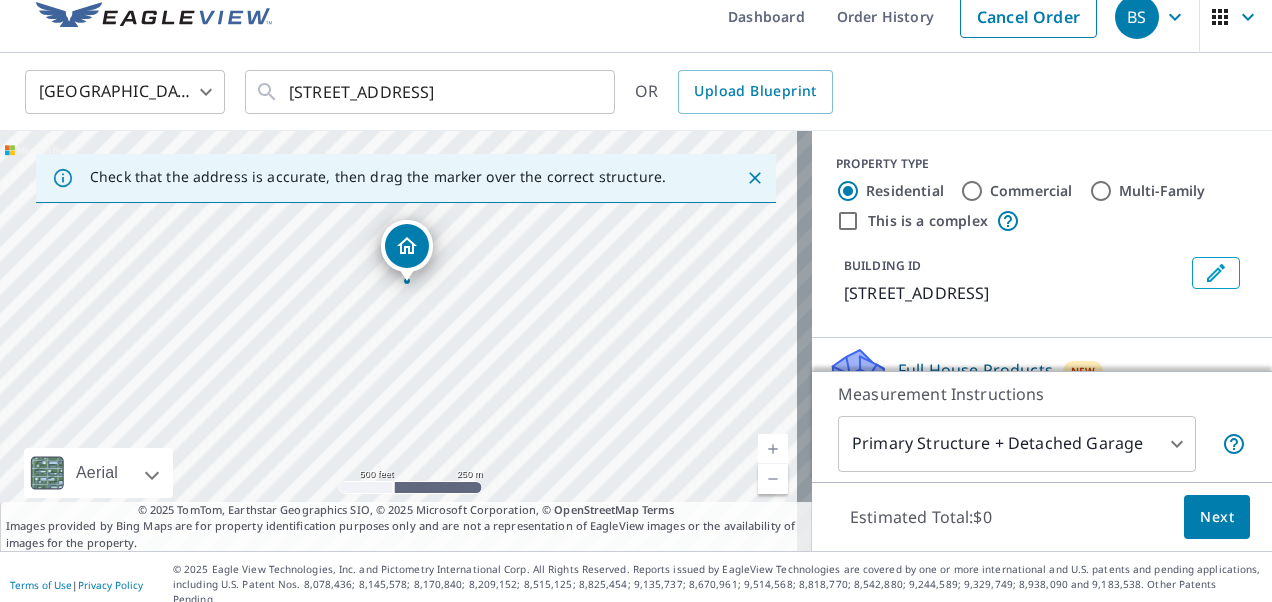 drag, startPoint x: 398, startPoint y: 304, endPoint x: 406, endPoint y: 222, distance: 82.38932 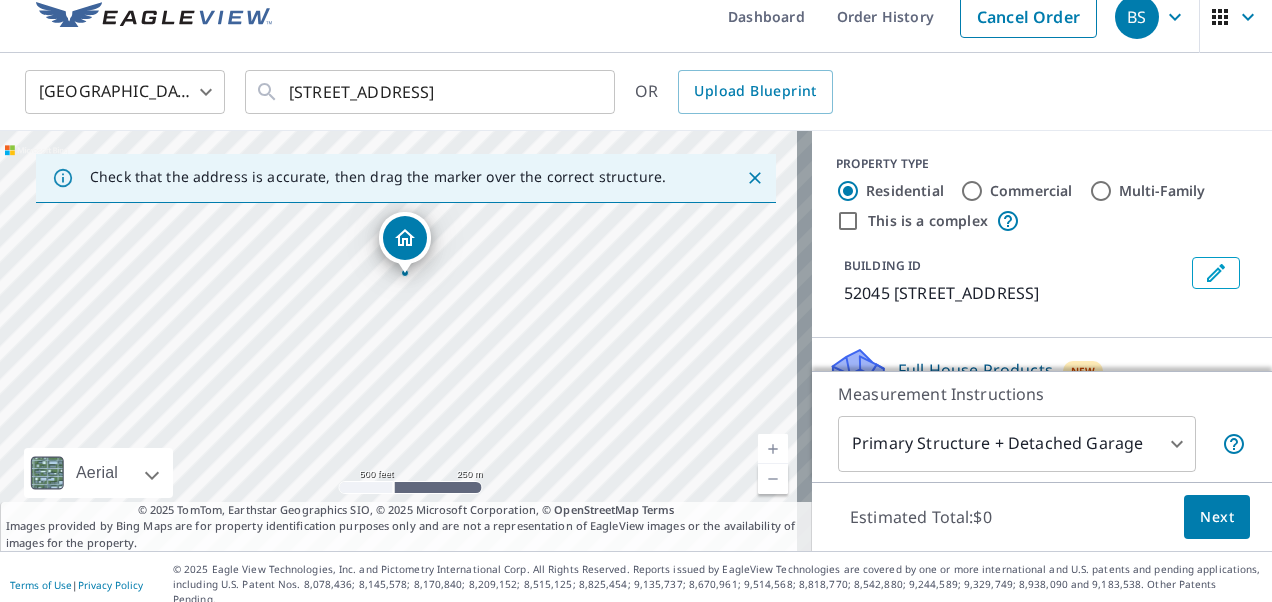 drag, startPoint x: 407, startPoint y: 304, endPoint x: 412, endPoint y: 215, distance: 89.140335 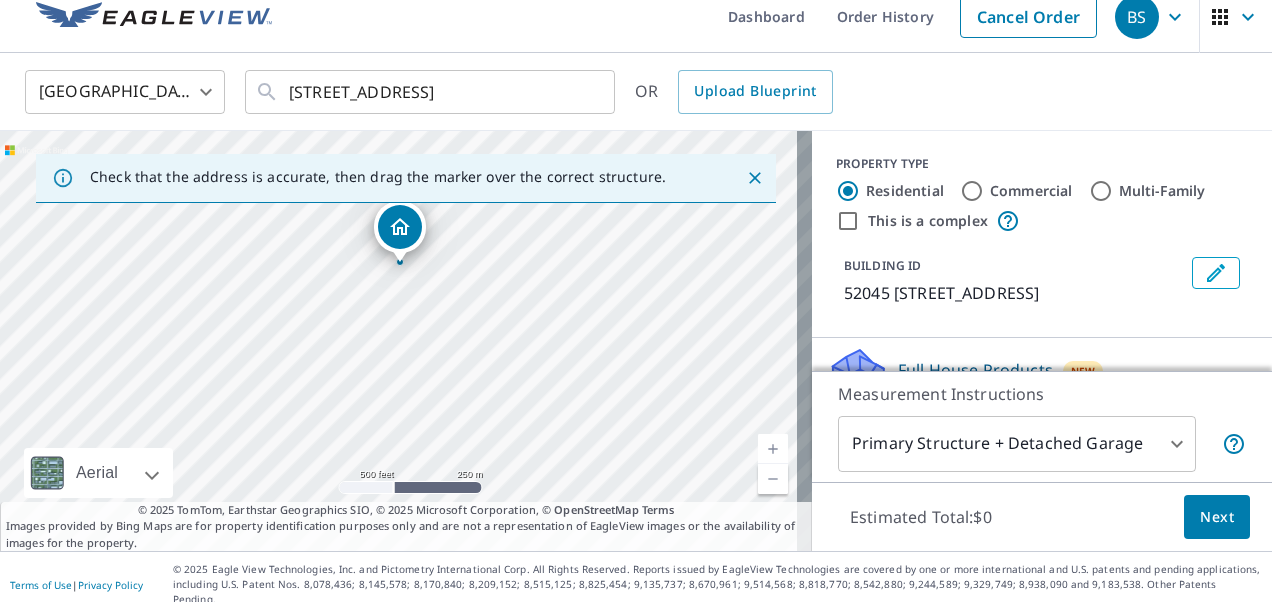 drag, startPoint x: 397, startPoint y: 294, endPoint x: 398, endPoint y: 212, distance: 82.006096 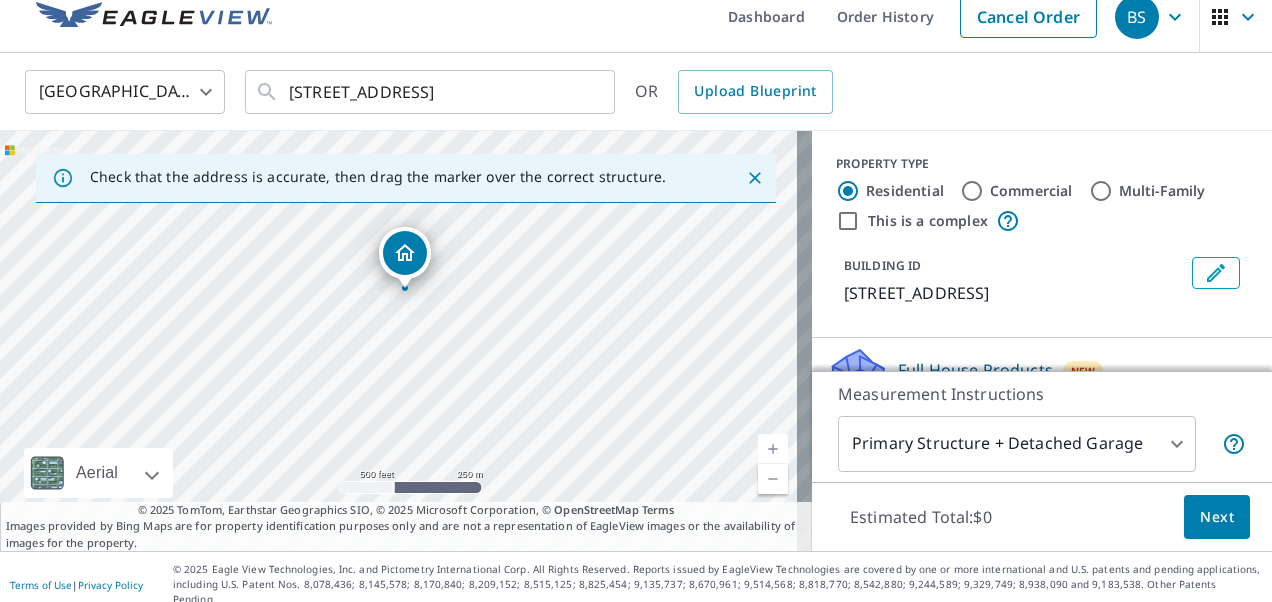 drag, startPoint x: 396, startPoint y: 306, endPoint x: 400, endPoint y: 256, distance: 50.159744 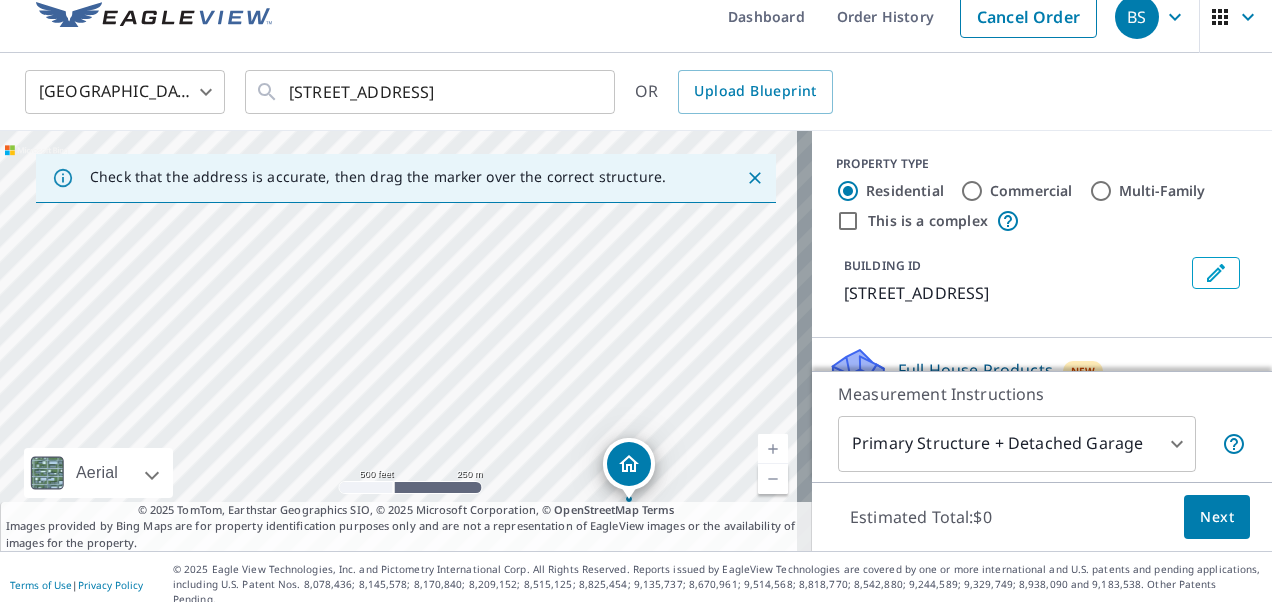 drag, startPoint x: 402, startPoint y: 256, endPoint x: 632, endPoint y: 419, distance: 281.90247 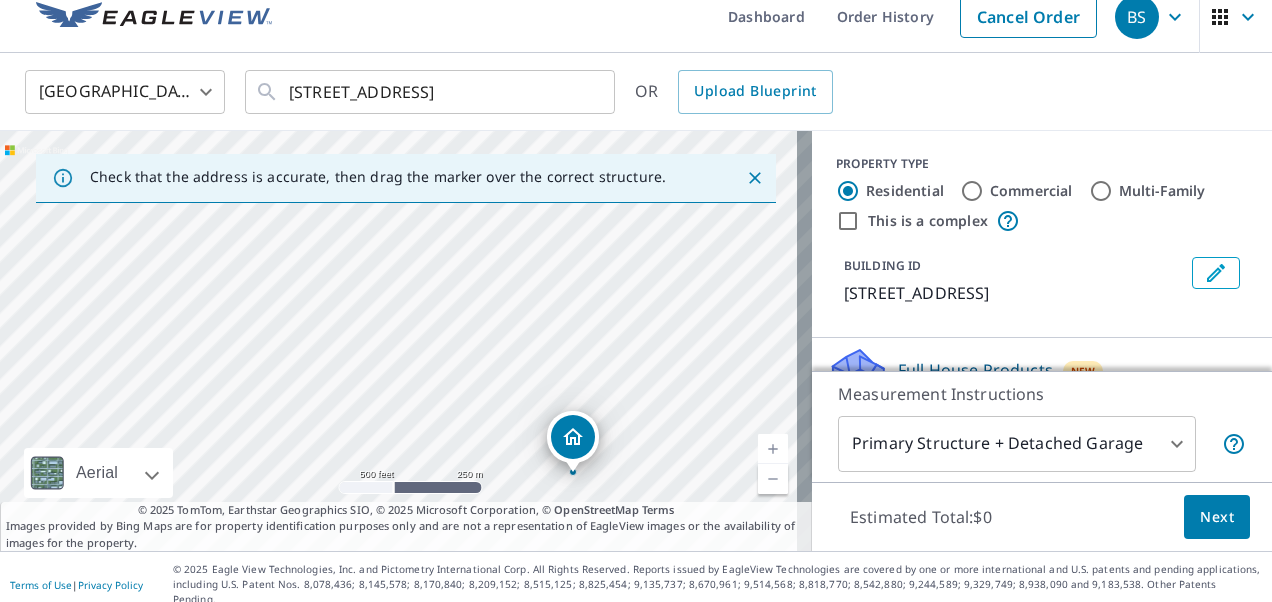 drag, startPoint x: 606, startPoint y: 290, endPoint x: 550, endPoint y: 262, distance: 62.609905 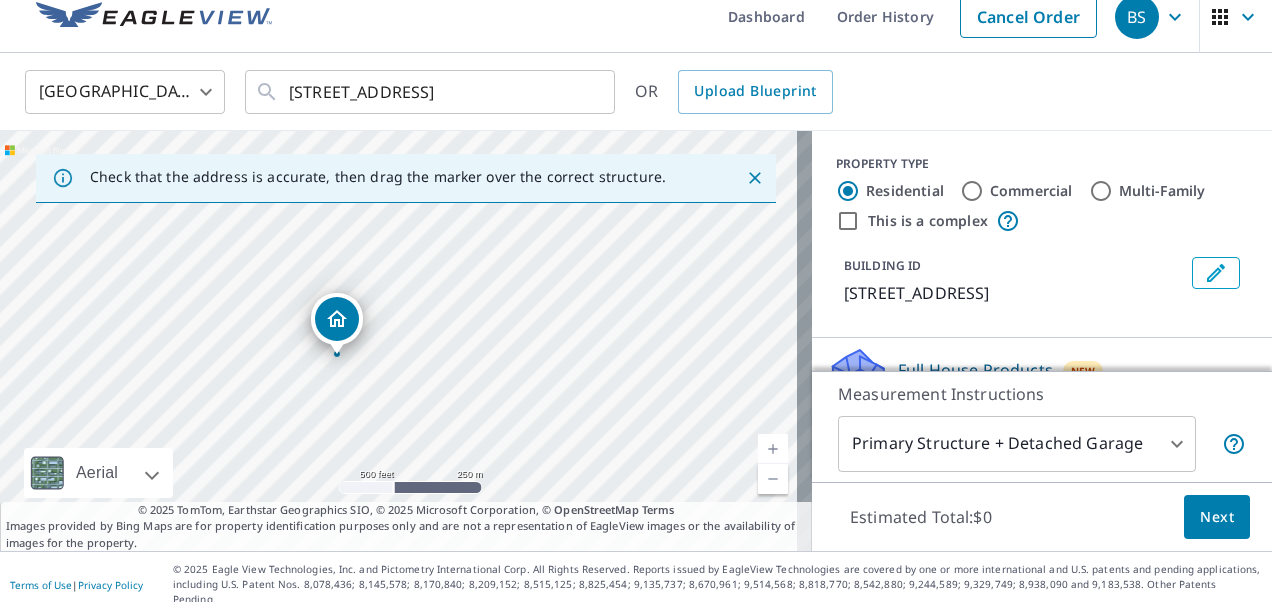 drag, startPoint x: 572, startPoint y: 430, endPoint x: 336, endPoint y: 312, distance: 263.85602 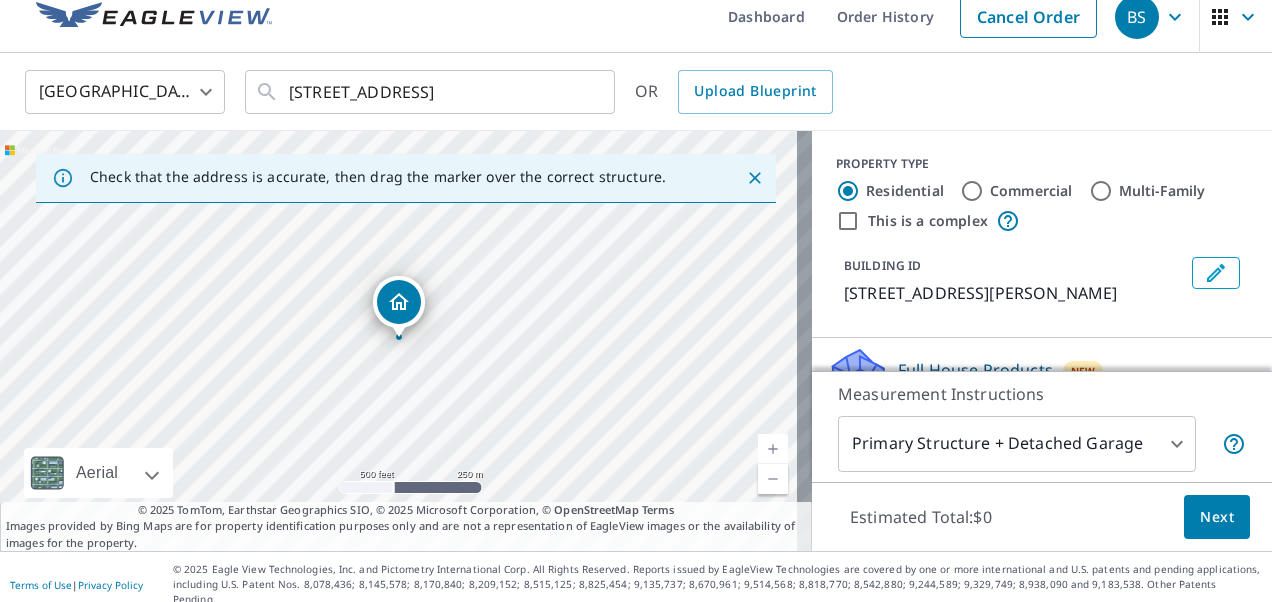 click at bounding box center (773, 449) 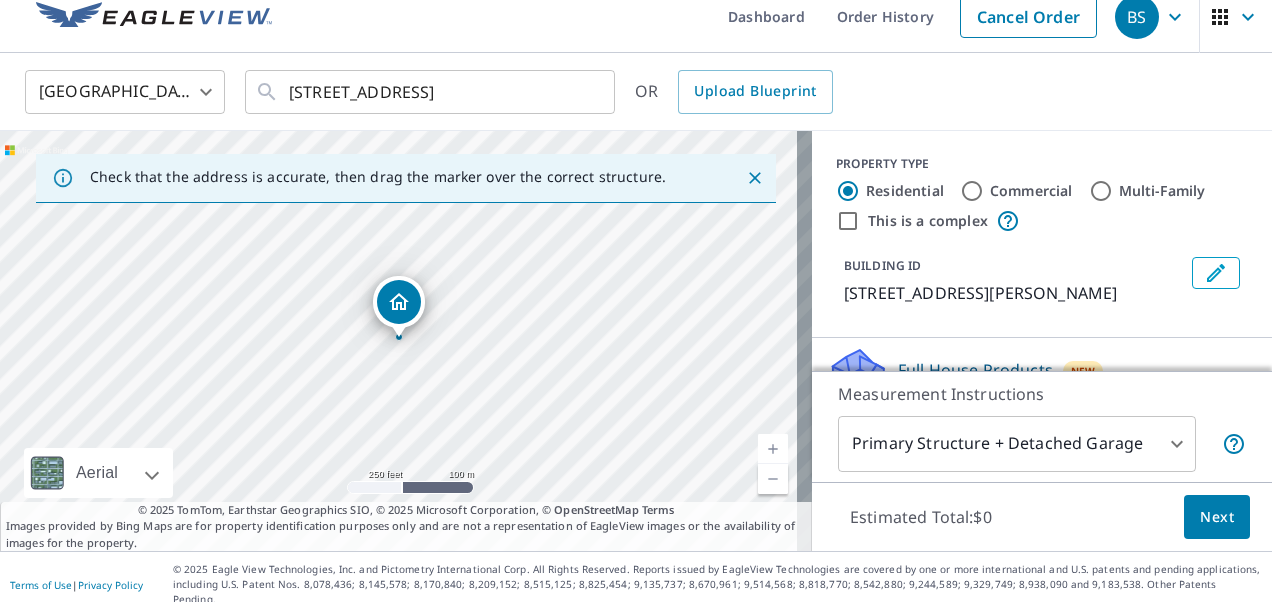 click at bounding box center (773, 449) 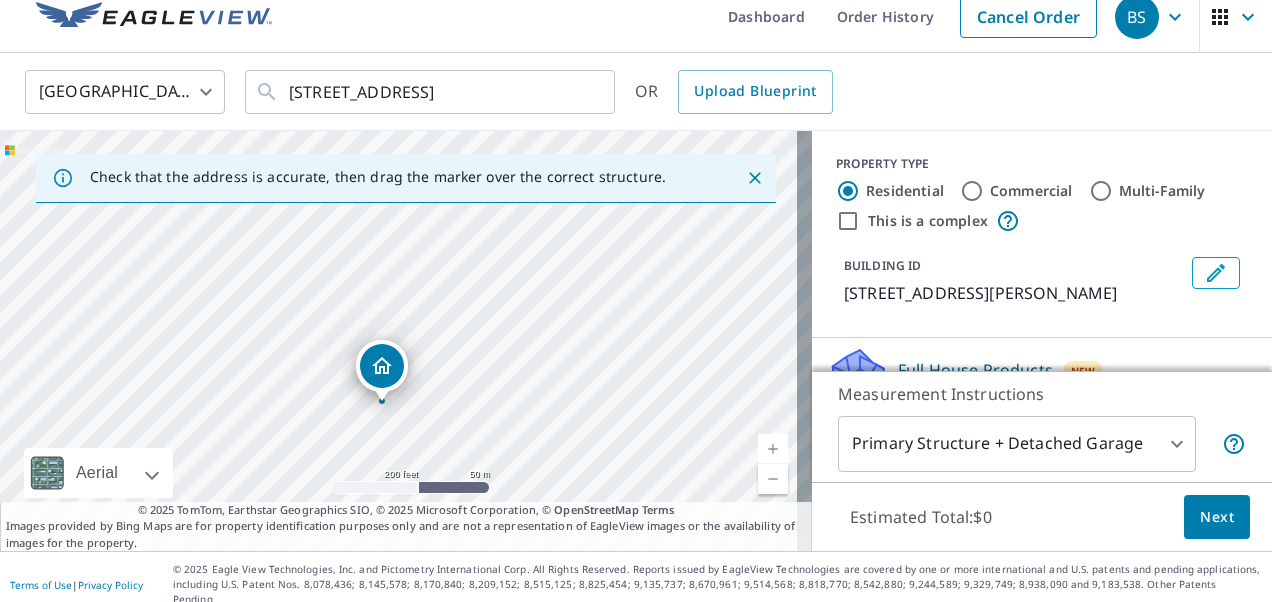 drag, startPoint x: 479, startPoint y: 281, endPoint x: 462, endPoint y: 345, distance: 66.21933 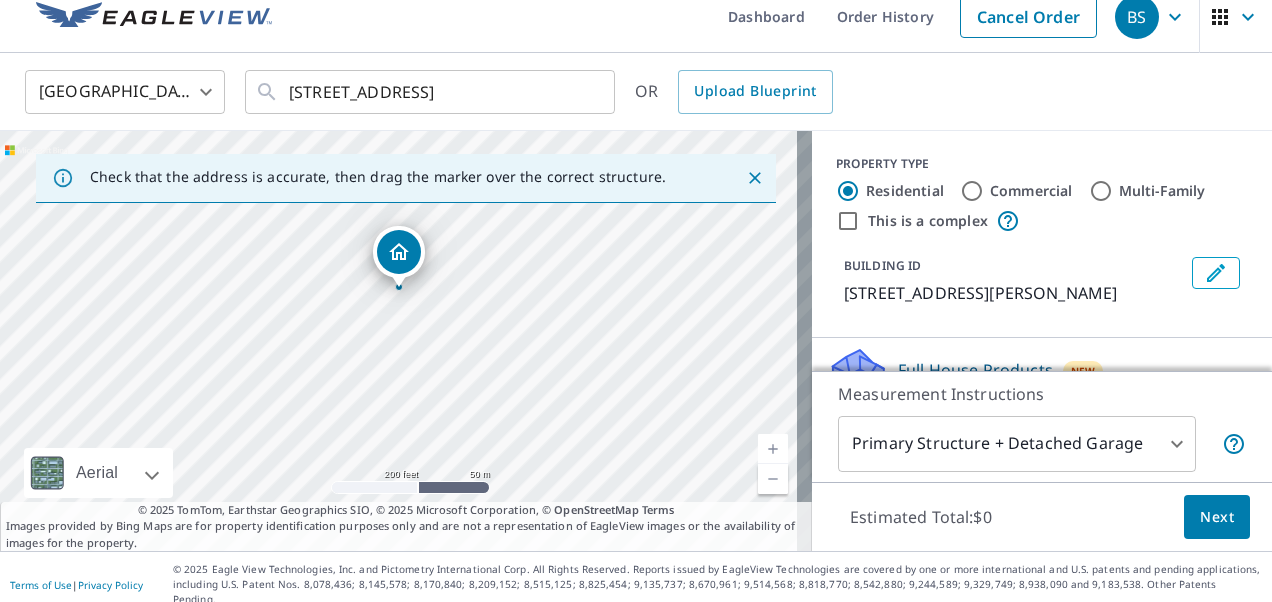 drag, startPoint x: 378, startPoint y: 374, endPoint x: 395, endPoint y: 252, distance: 123.178734 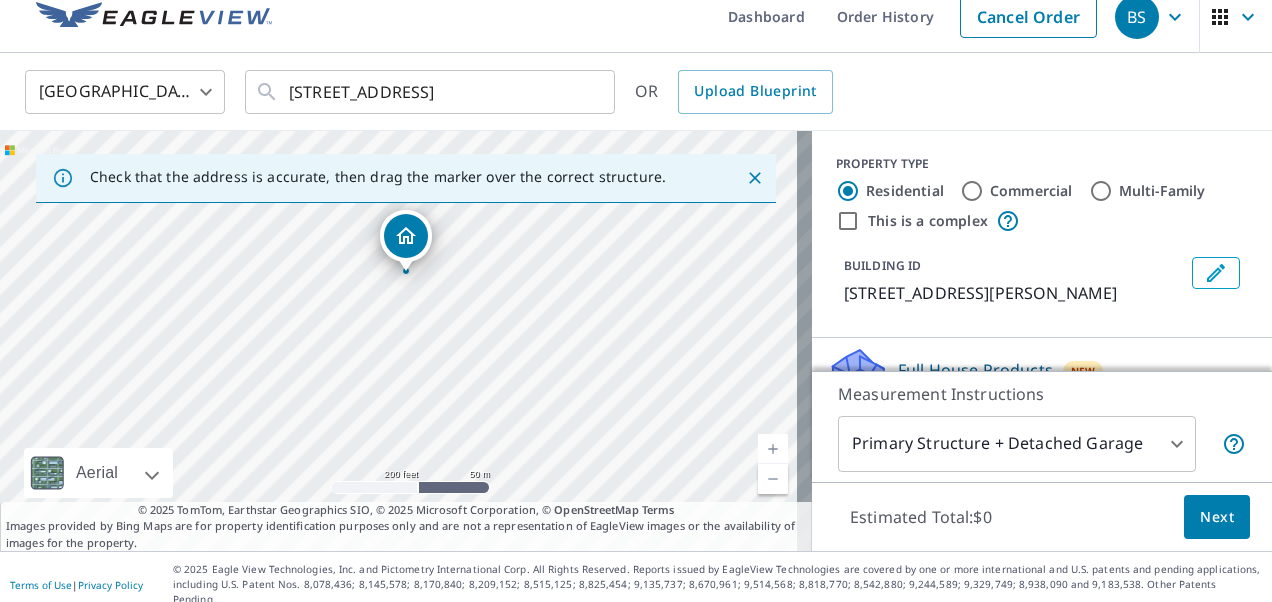 drag, startPoint x: 393, startPoint y: 315, endPoint x: 399, endPoint y: 248, distance: 67.26812 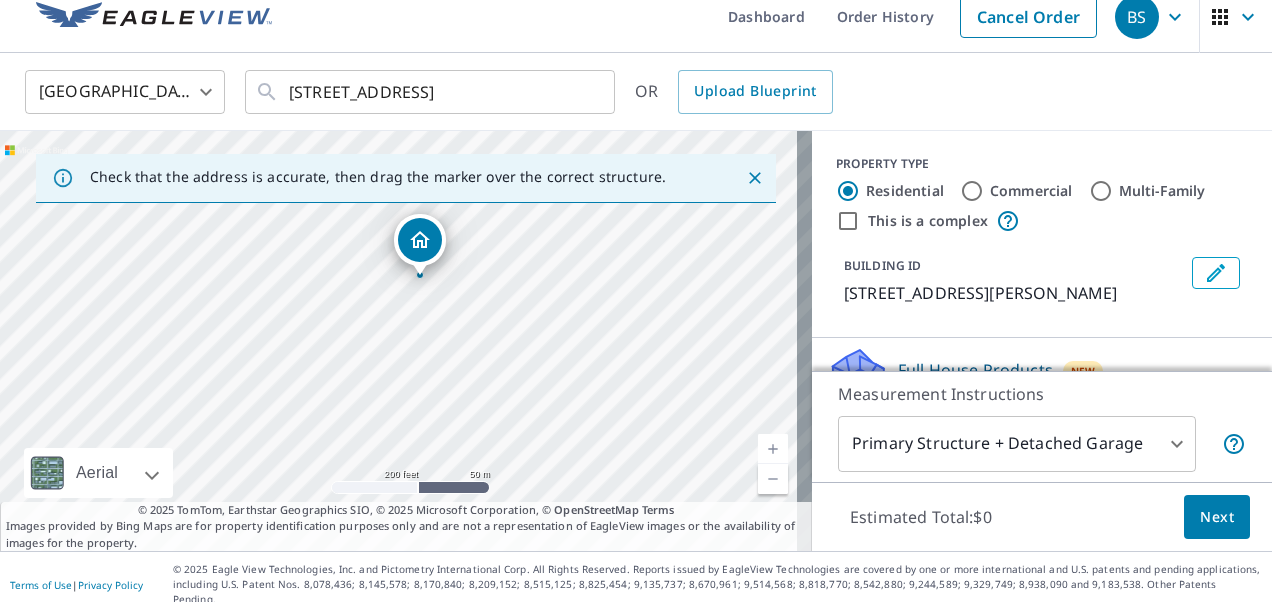 drag, startPoint x: 397, startPoint y: 300, endPoint x: 418, endPoint y: 238, distance: 65.459915 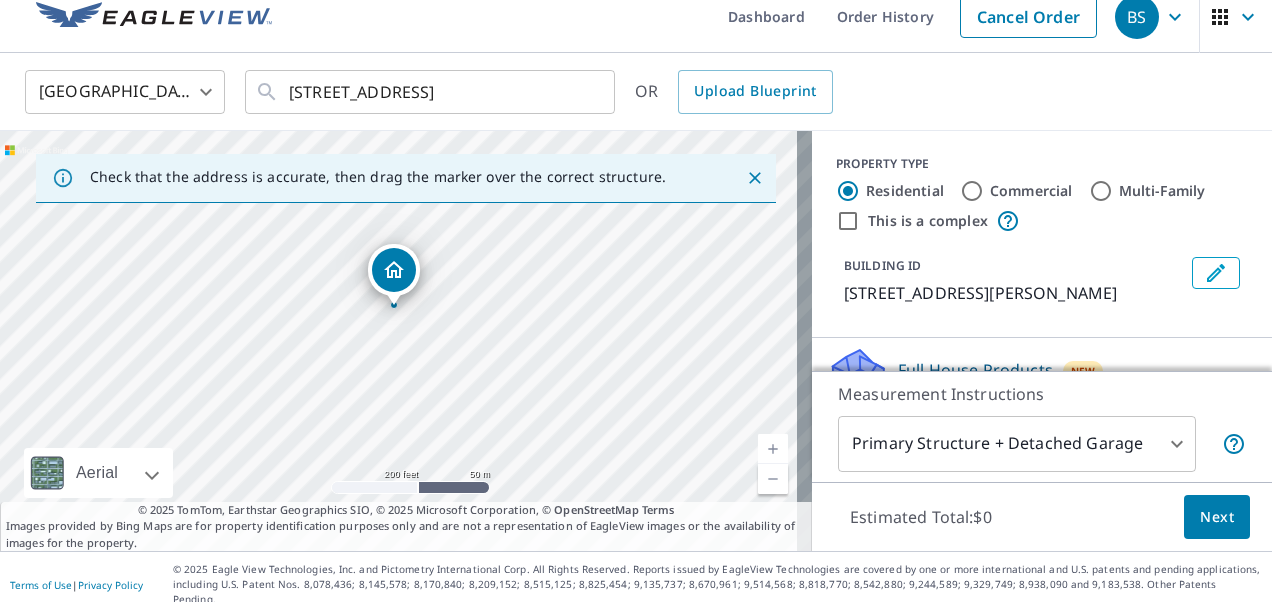 drag, startPoint x: 404, startPoint y: 293, endPoint x: 399, endPoint y: 261, distance: 32.38827 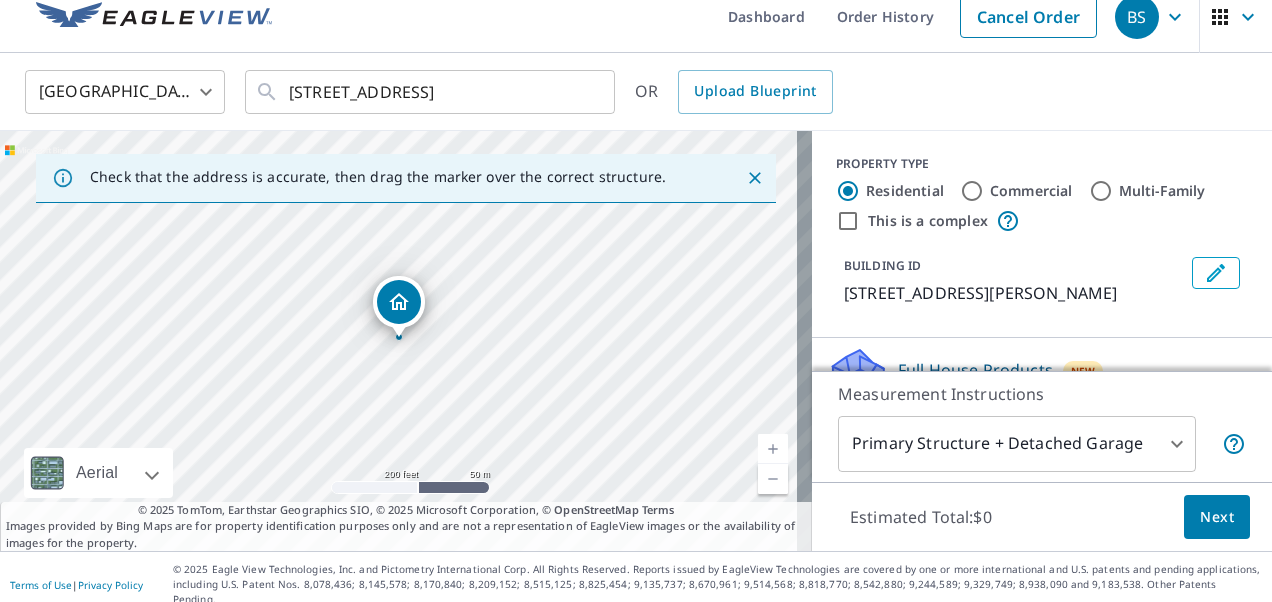 click at bounding box center [773, 449] 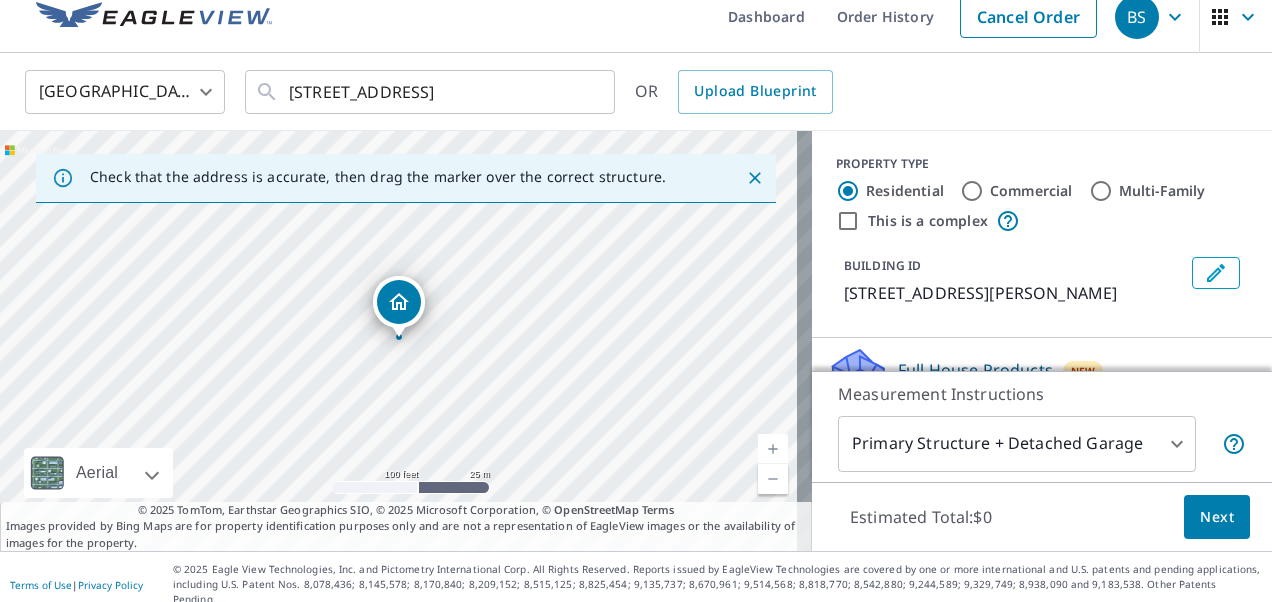 click at bounding box center (773, 449) 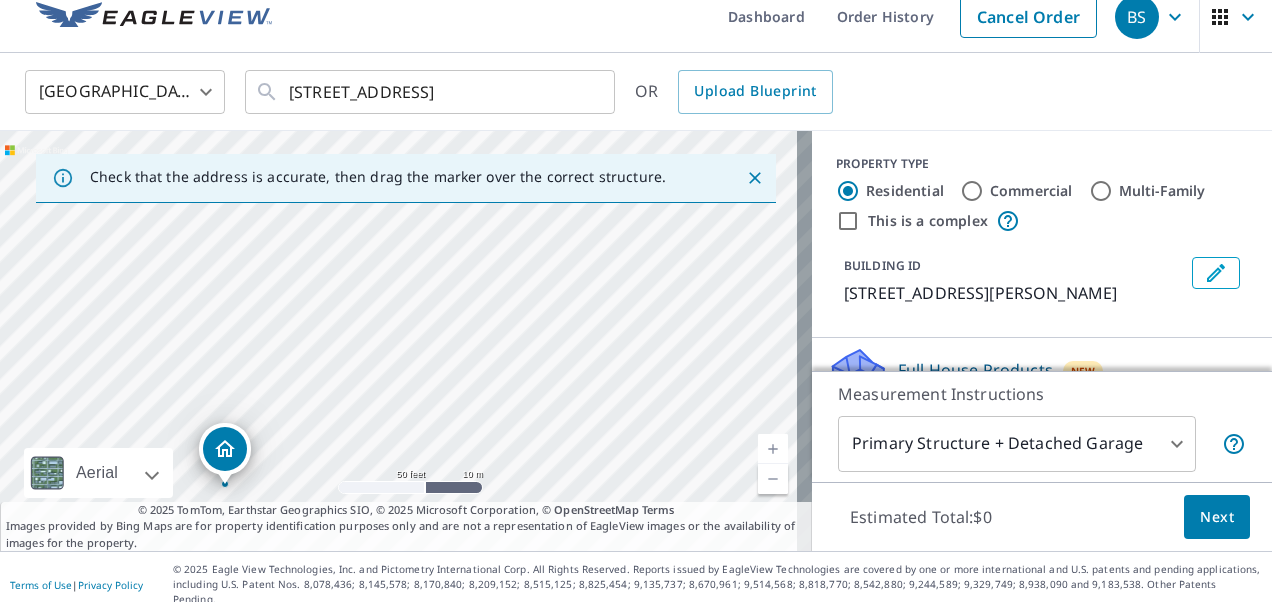 drag, startPoint x: 691, startPoint y: 330, endPoint x: 517, endPoint y: 477, distance: 227.78279 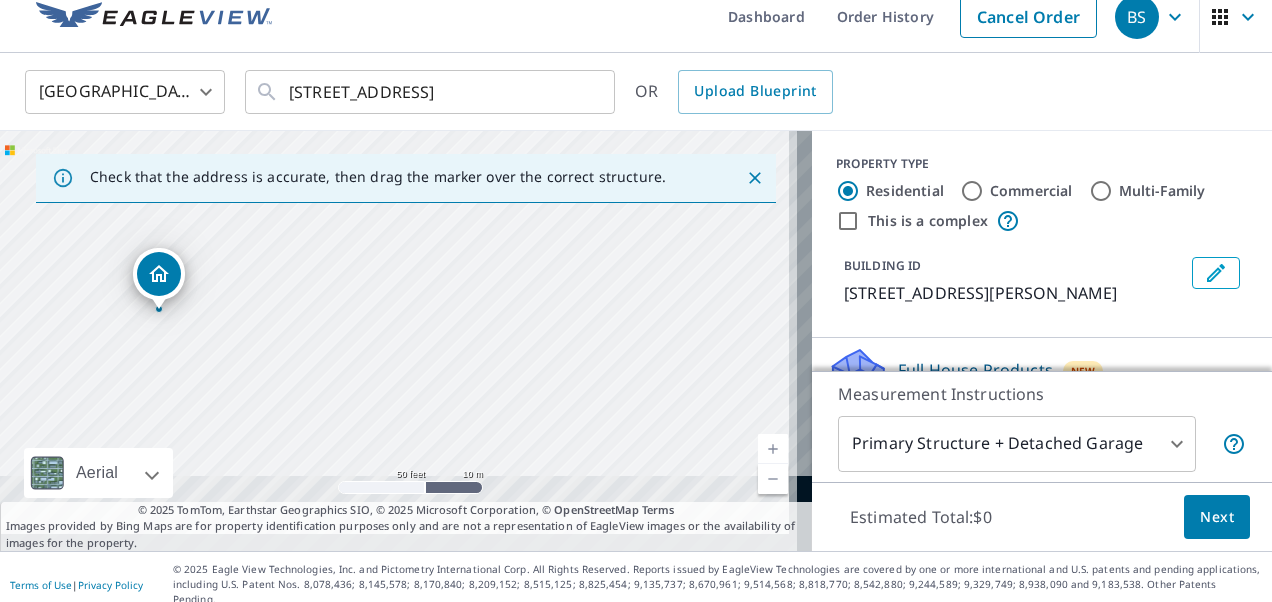drag, startPoint x: 518, startPoint y: 393, endPoint x: 452, endPoint y: 218, distance: 187.03209 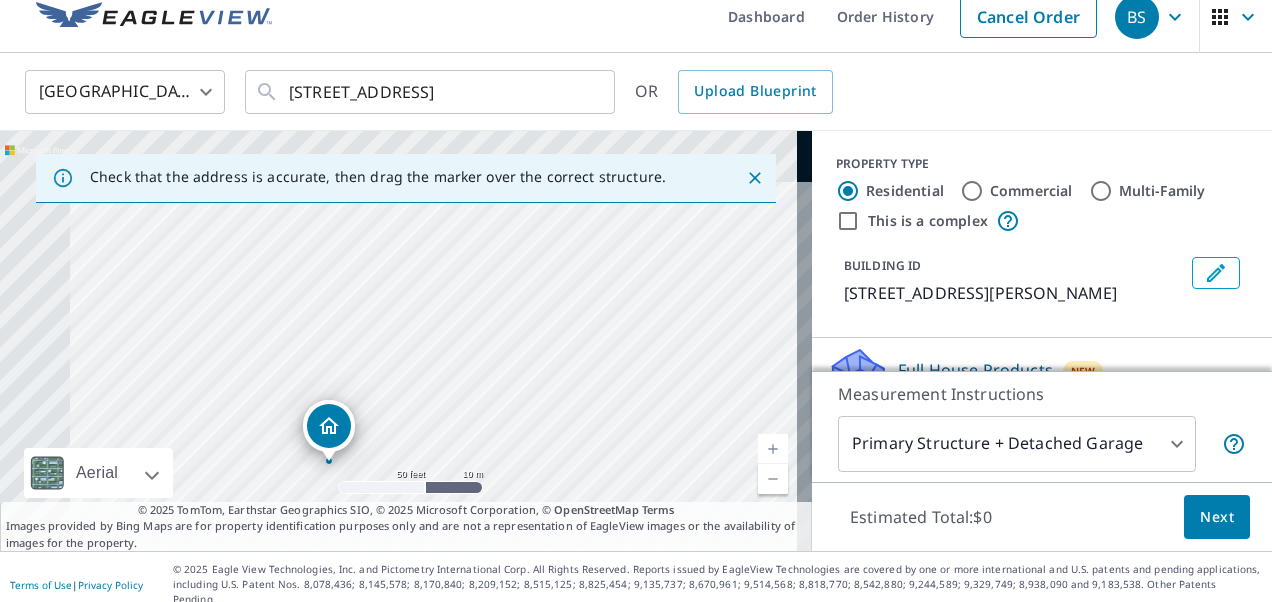 click on "229 REED DR STRATHCONA COUNTY AB T8B1J4" at bounding box center (406, 341) 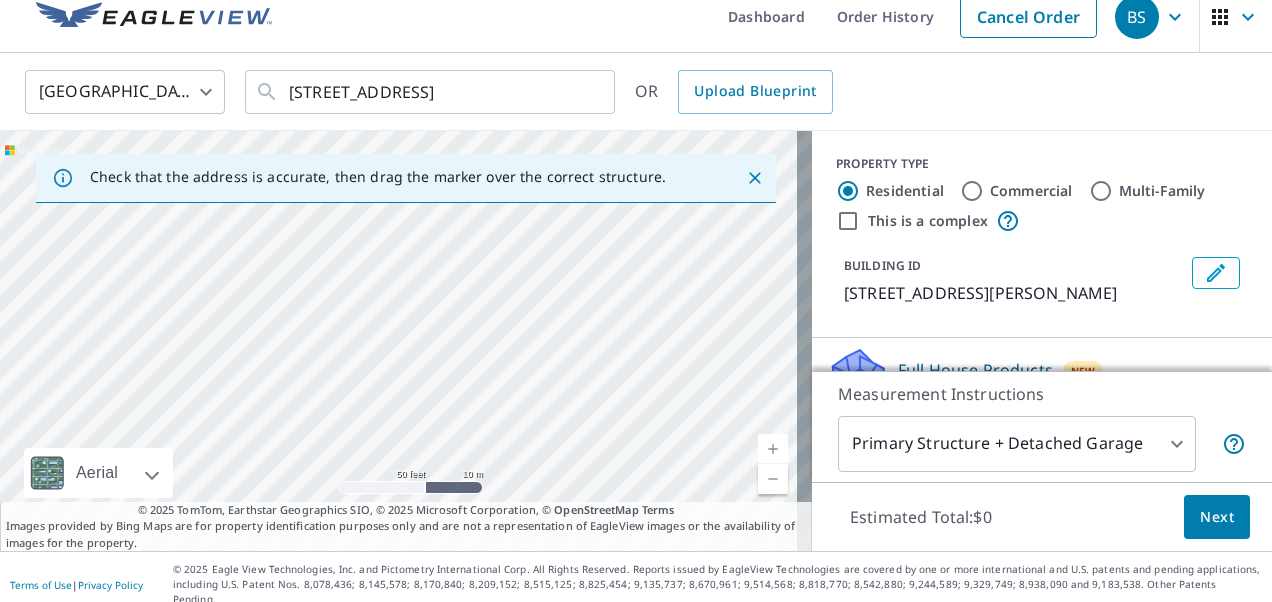 drag, startPoint x: 524, startPoint y: 298, endPoint x: 314, endPoint y: 524, distance: 308.50607 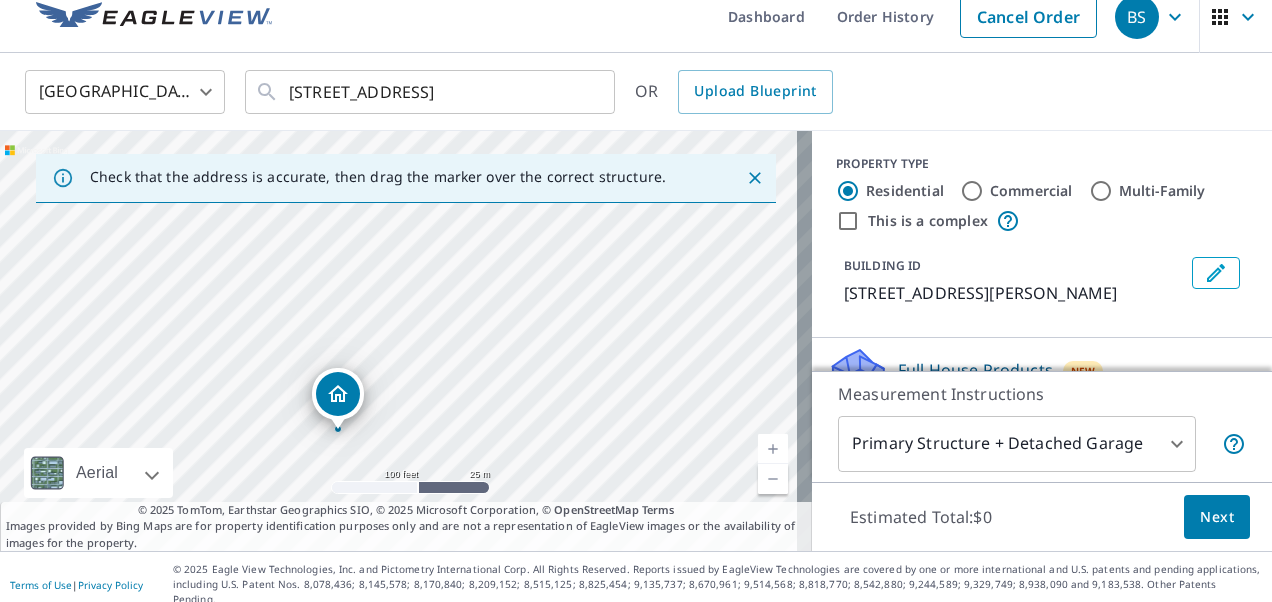 click on "229 REED DR STRATHCONA COUNTY AB T8B1J4" at bounding box center [406, 341] 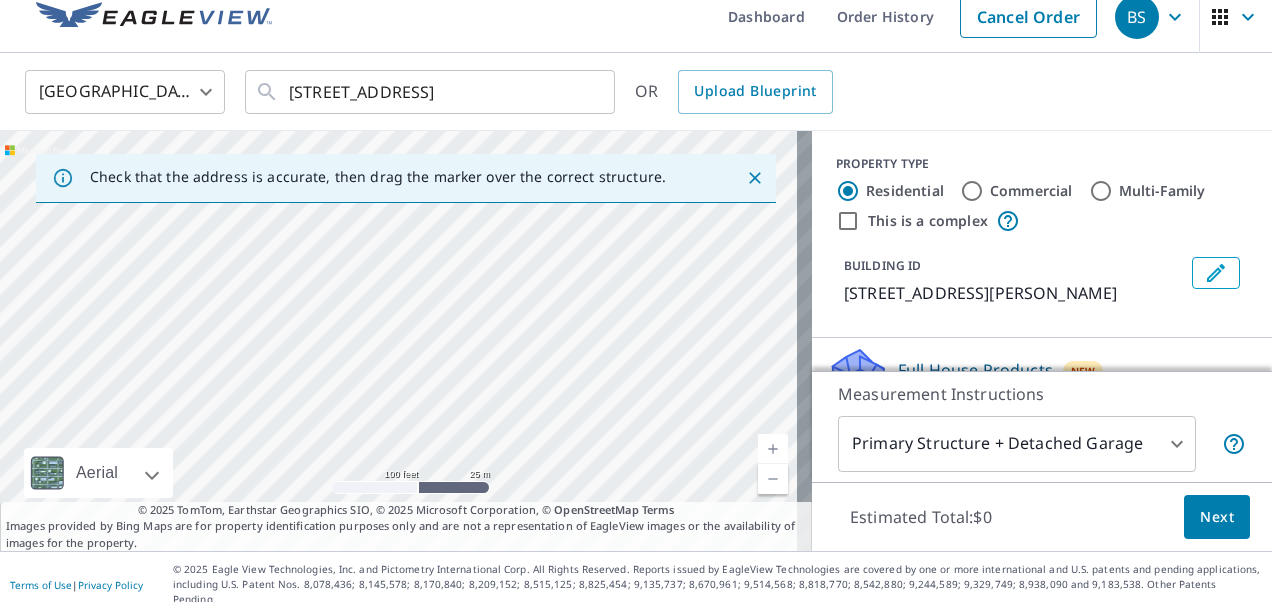 drag, startPoint x: 561, startPoint y: 284, endPoint x: 572, endPoint y: 436, distance: 152.3975 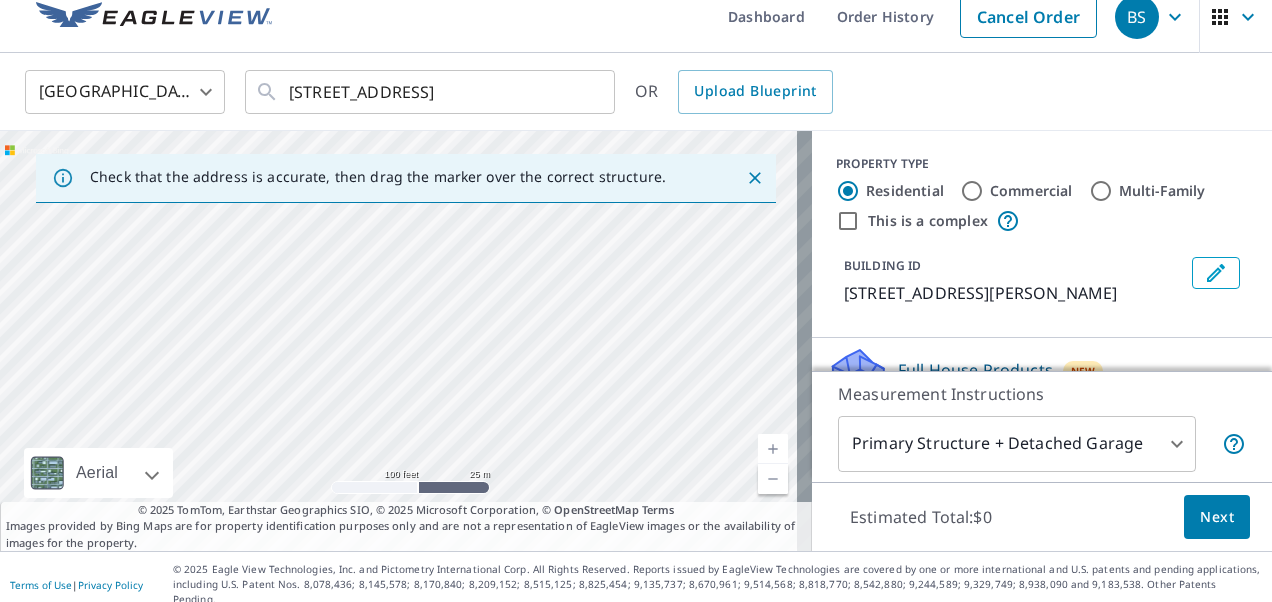 drag, startPoint x: 536, startPoint y: 329, endPoint x: 514, endPoint y: 359, distance: 37.202152 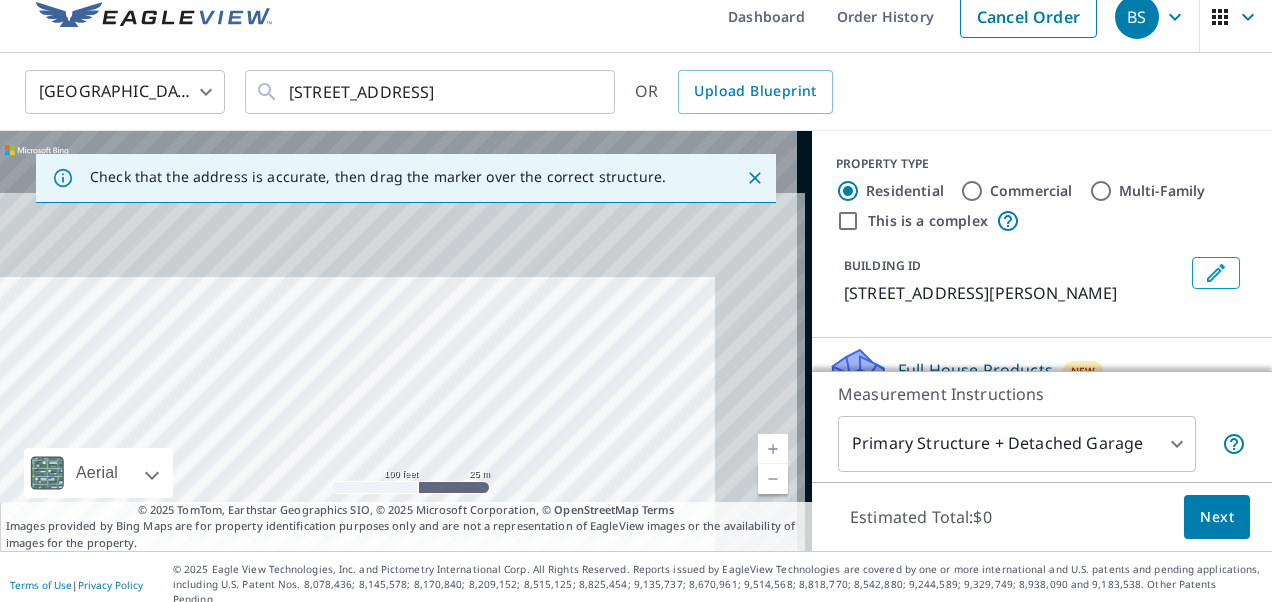 drag, startPoint x: 469, startPoint y: 376, endPoint x: 435, endPoint y: 435, distance: 68.09552 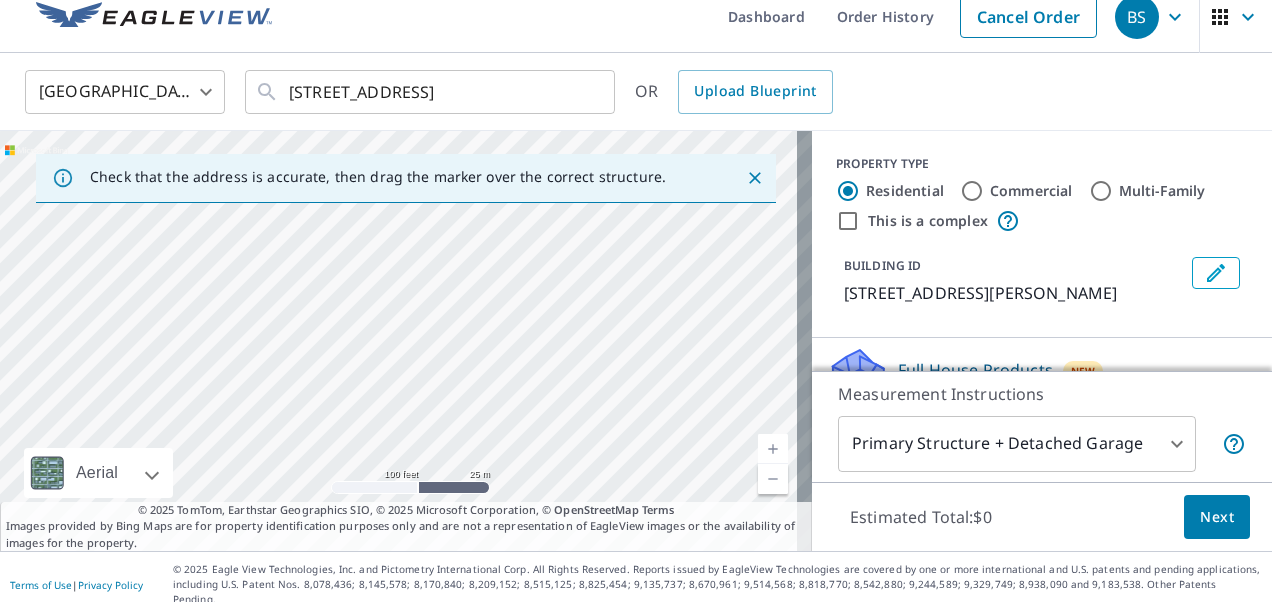 drag, startPoint x: 476, startPoint y: 307, endPoint x: 442, endPoint y: 410, distance: 108.46658 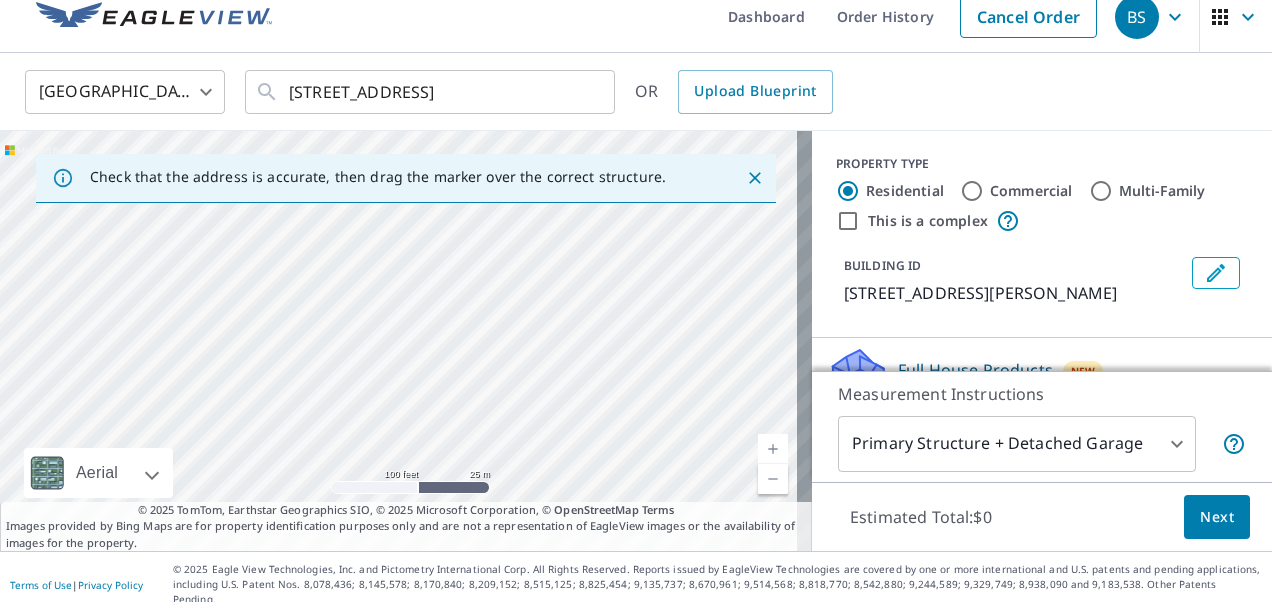 drag, startPoint x: 582, startPoint y: 420, endPoint x: 576, endPoint y: 265, distance: 155.11609 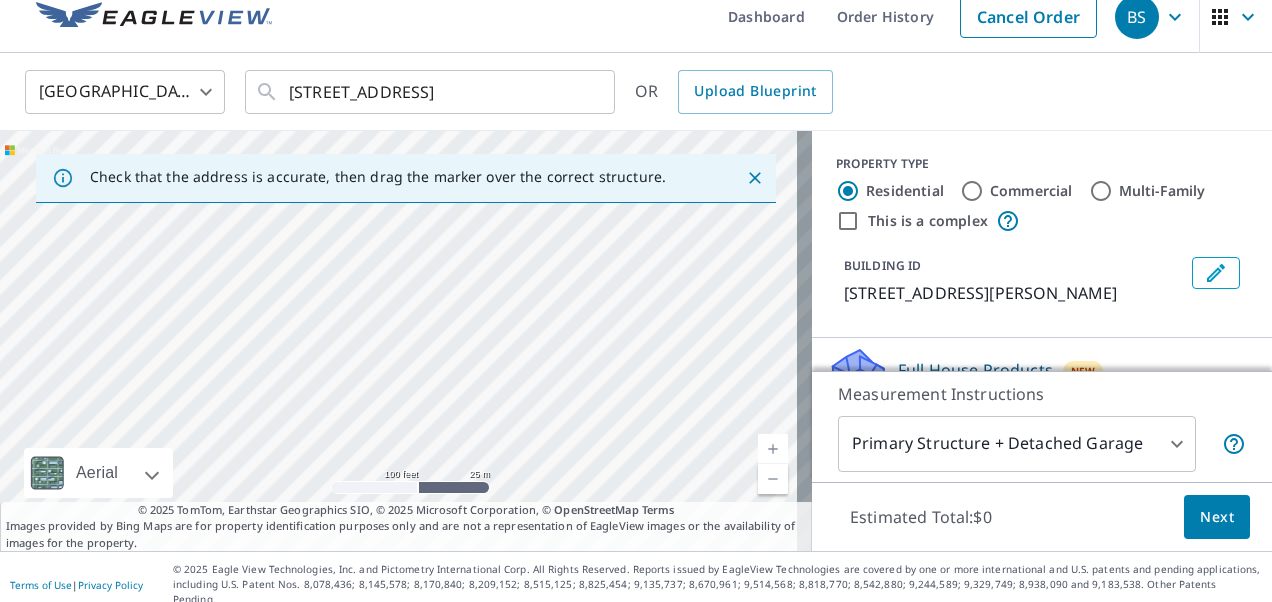 drag, startPoint x: 504, startPoint y: 358, endPoint x: 520, endPoint y: 341, distance: 23.345236 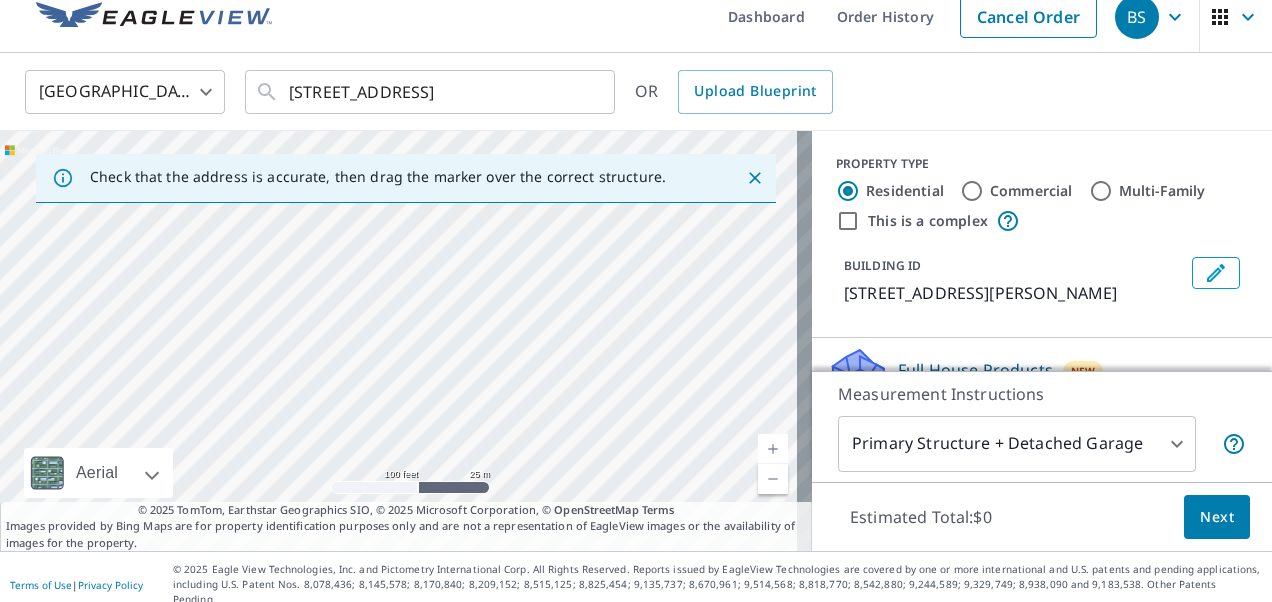 drag, startPoint x: 430, startPoint y: 428, endPoint x: 432, endPoint y: 173, distance: 255.00784 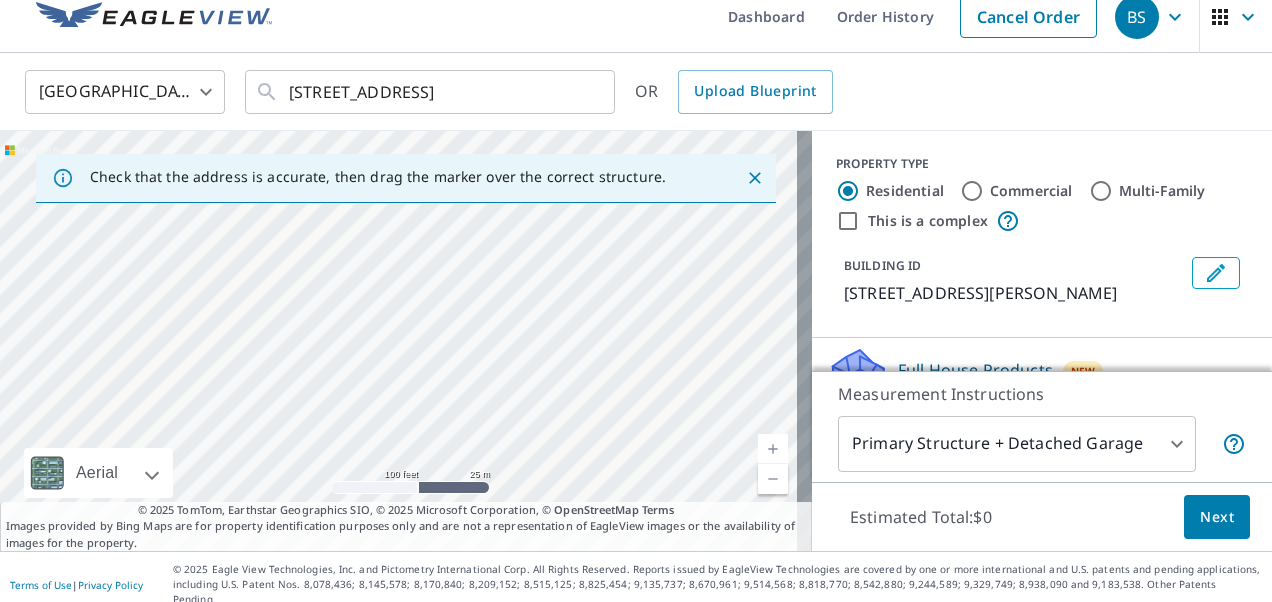 click on "229 REED DR STRATHCONA COUNTY AB T8B1J4" at bounding box center (406, 341) 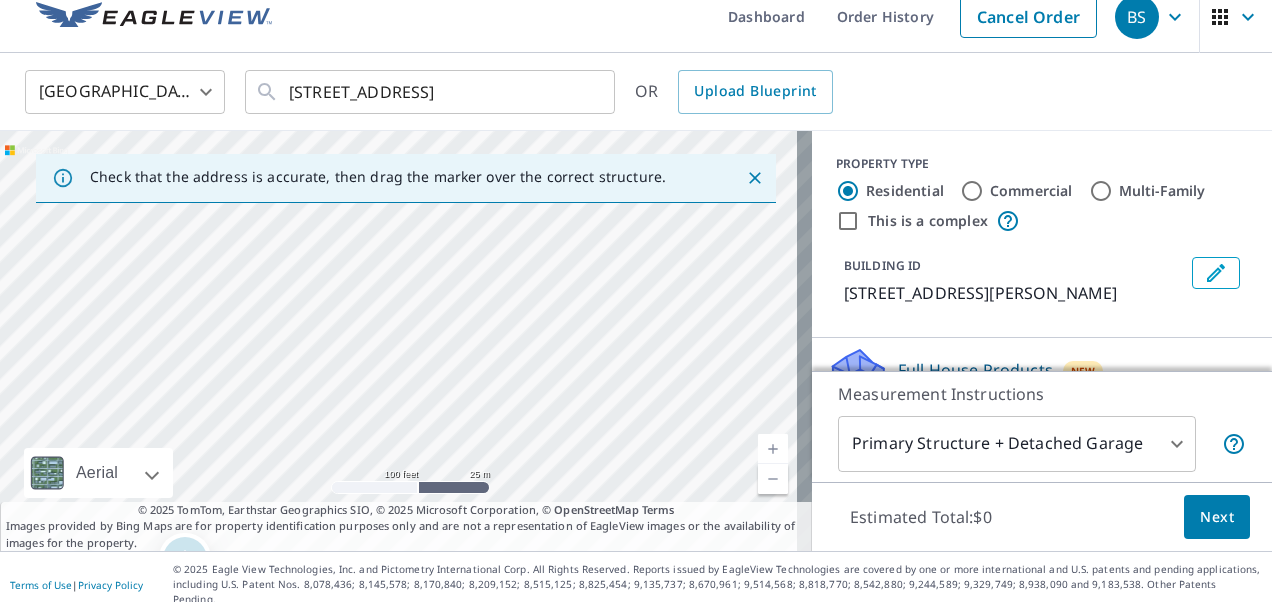 drag, startPoint x: 314, startPoint y: 418, endPoint x: 352, endPoint y: 250, distance: 172.24402 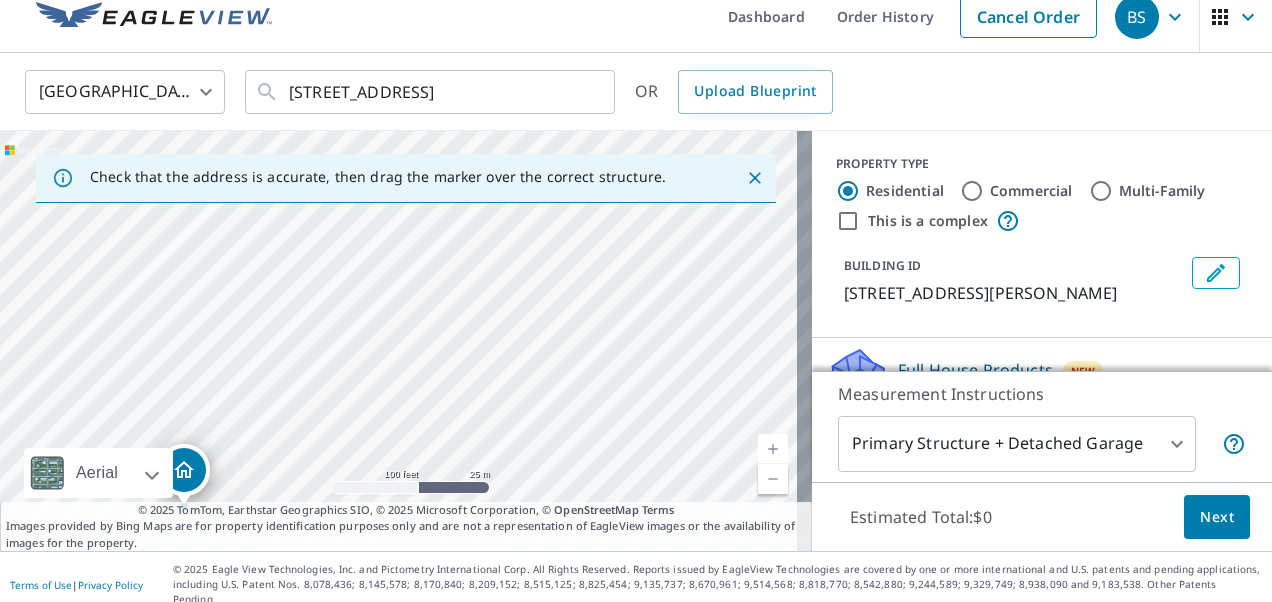 drag, startPoint x: 294, startPoint y: 377, endPoint x: 294, endPoint y: 288, distance: 89 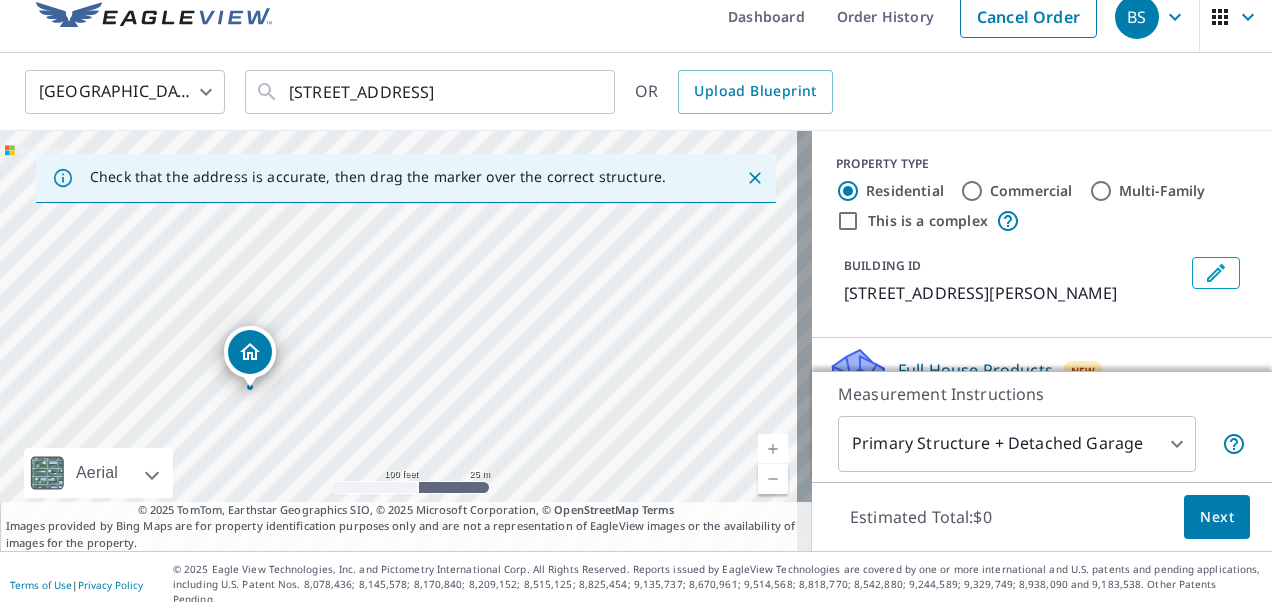 drag, startPoint x: 244, startPoint y: 394, endPoint x: 310, endPoint y: 276, distance: 135.20355 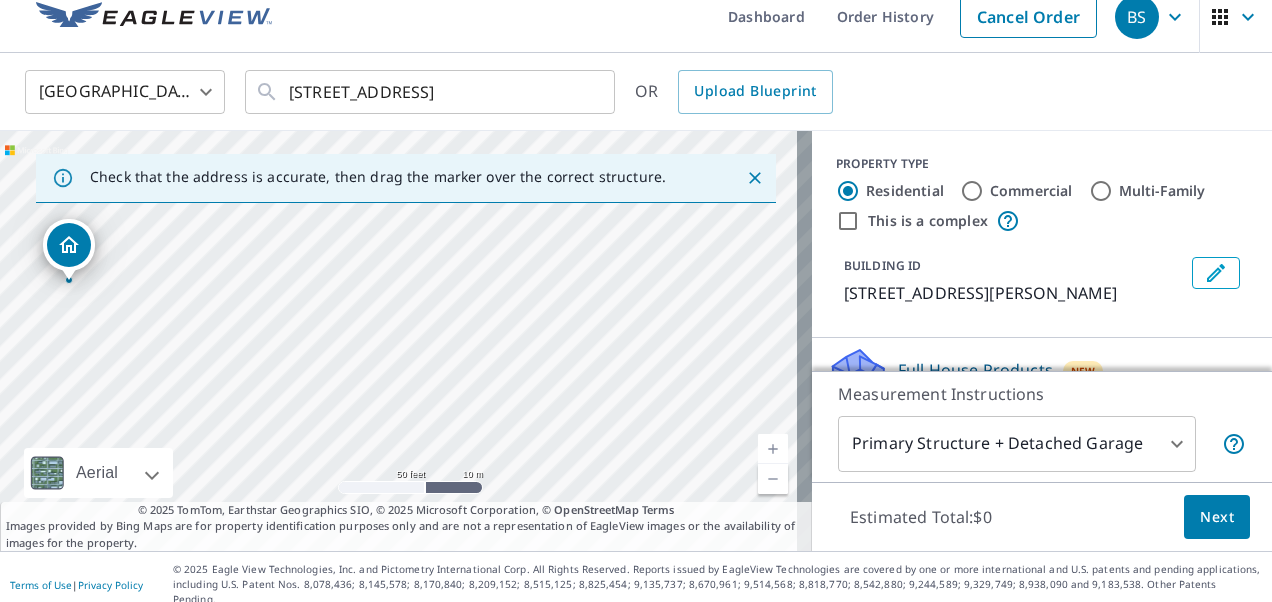 drag, startPoint x: 502, startPoint y: 363, endPoint x: 394, endPoint y: 330, distance: 112.929184 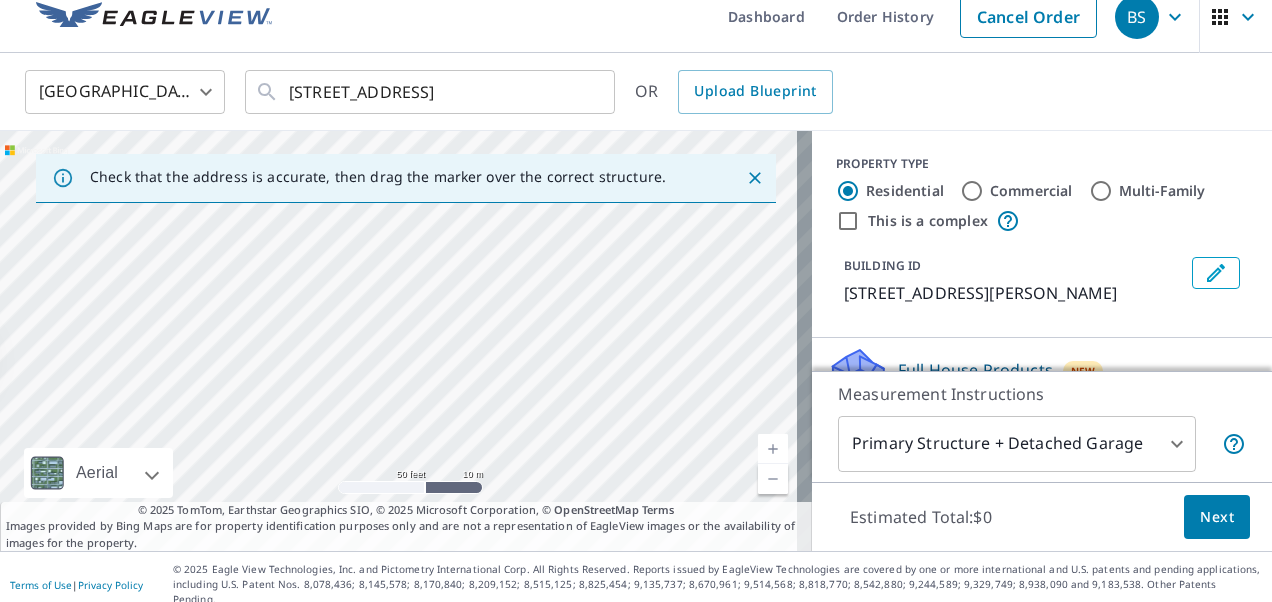 click on "229 REED DR STRATHCONA COUNTY AB T8B1J4" at bounding box center (406, 341) 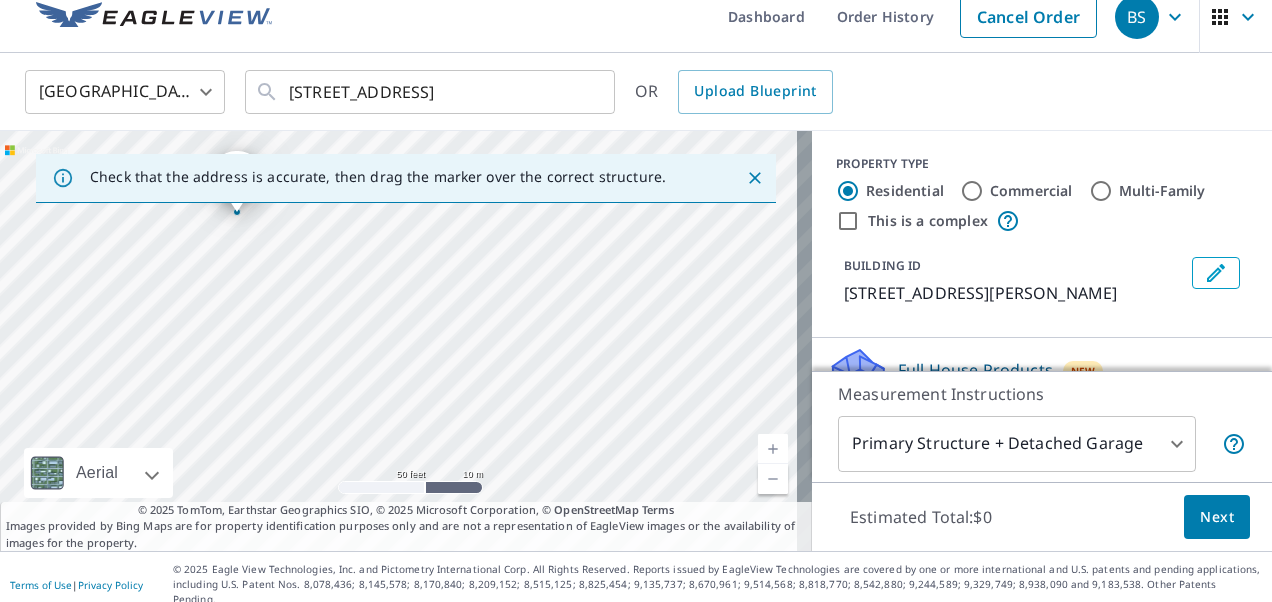 drag, startPoint x: 268, startPoint y: 410, endPoint x: 548, endPoint y: 228, distance: 333.9521 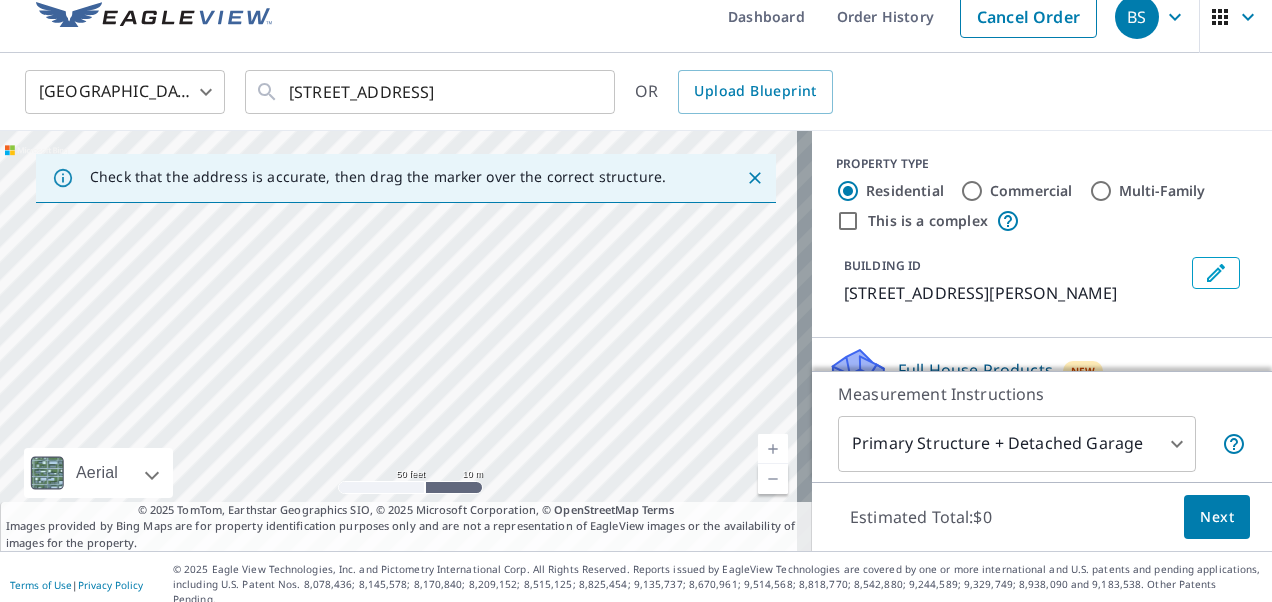 drag, startPoint x: 318, startPoint y: 394, endPoint x: 318, endPoint y: 257, distance: 137 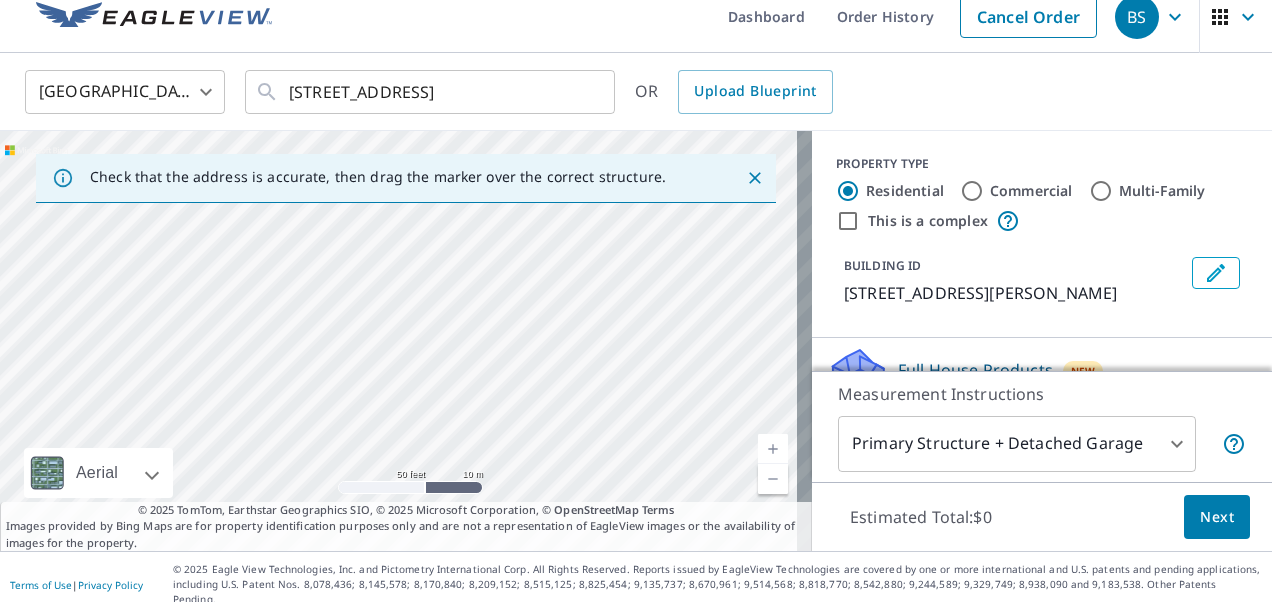 drag, startPoint x: 279, startPoint y: 358, endPoint x: 254, endPoint y: 232, distance: 128.45622 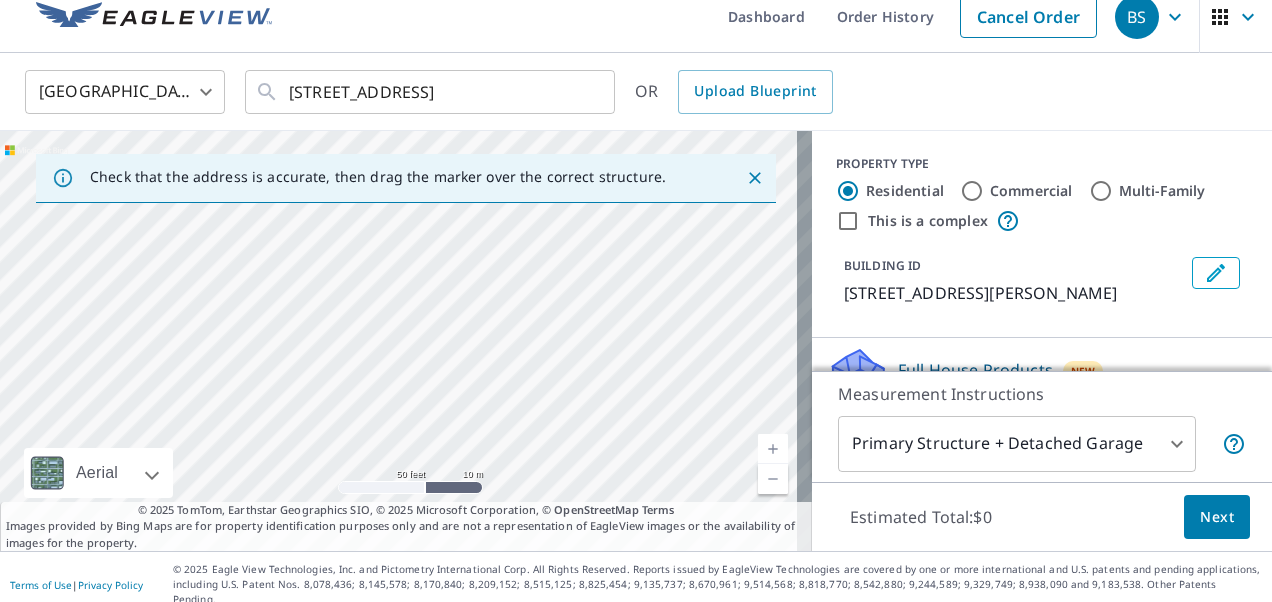 drag, startPoint x: 358, startPoint y: 282, endPoint x: 396, endPoint y: 219, distance: 73.57309 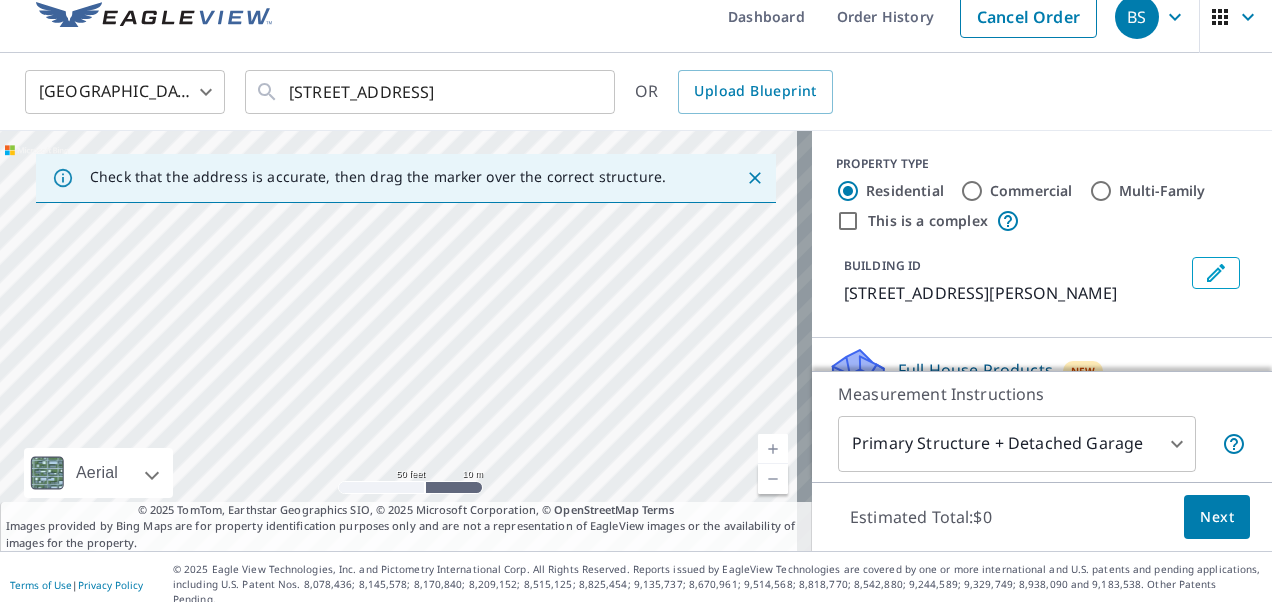 drag, startPoint x: 338, startPoint y: 308, endPoint x: 371, endPoint y: 437, distance: 133.15405 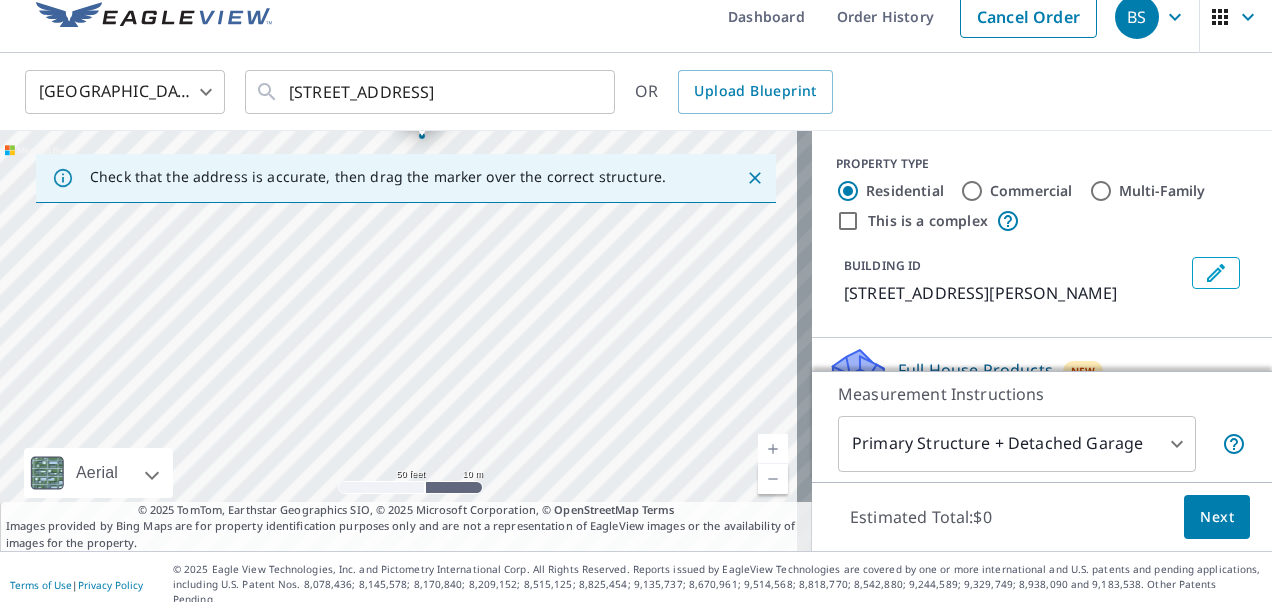 drag, startPoint x: 390, startPoint y: 292, endPoint x: 462, endPoint y: 425, distance: 151.23822 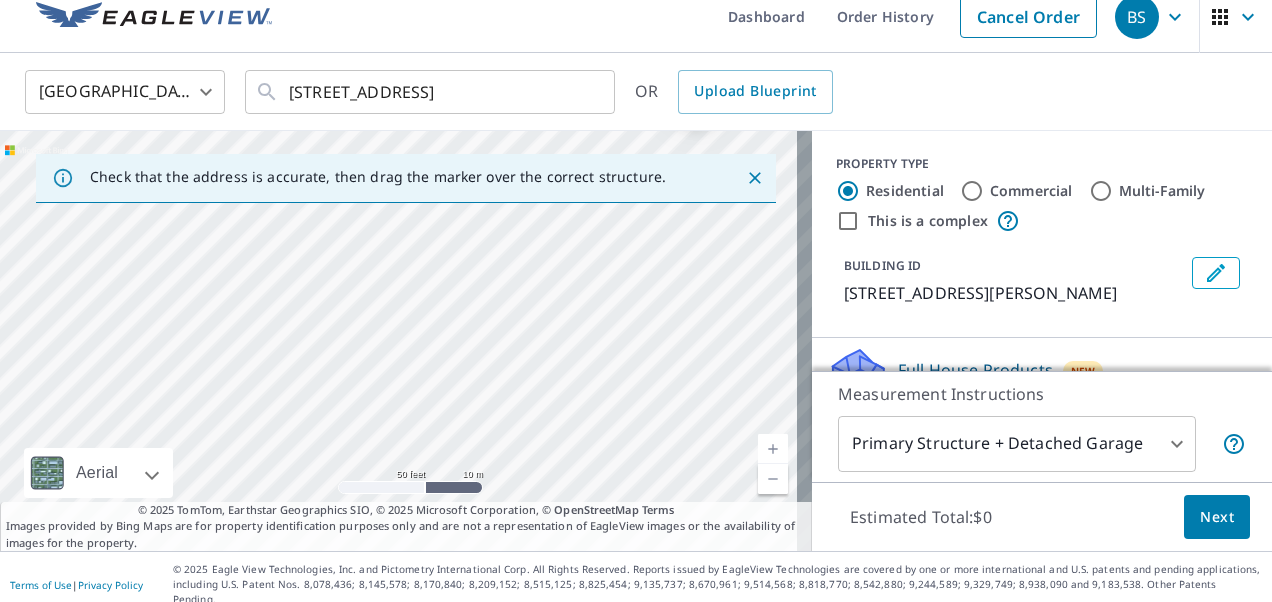 drag, startPoint x: 495, startPoint y: 306, endPoint x: 616, endPoint y: 284, distance: 122.98374 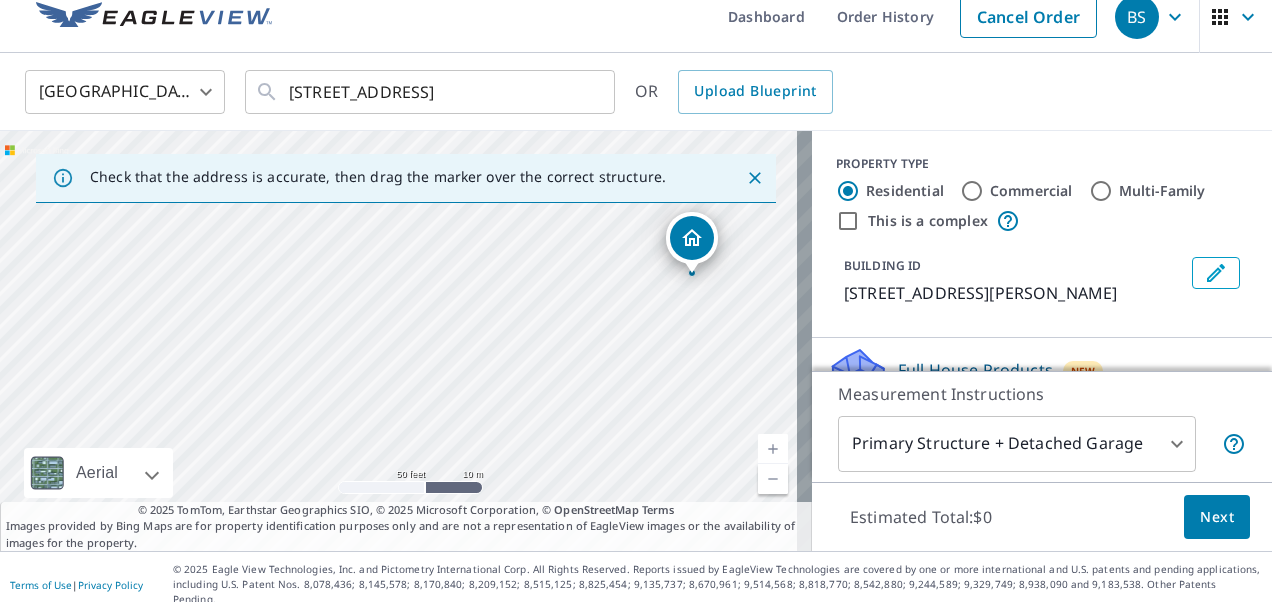 drag, startPoint x: 403, startPoint y: 269, endPoint x: 400, endPoint y: 418, distance: 149.0302 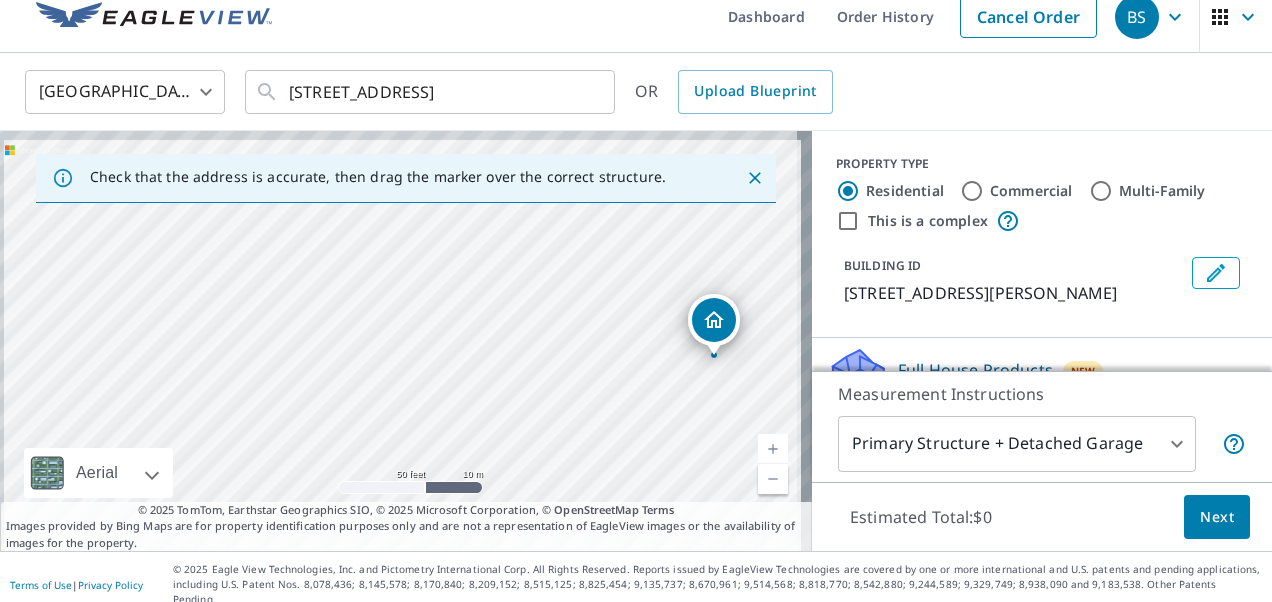 drag, startPoint x: 416, startPoint y: 249, endPoint x: 438, endPoint y: 334, distance: 87.80091 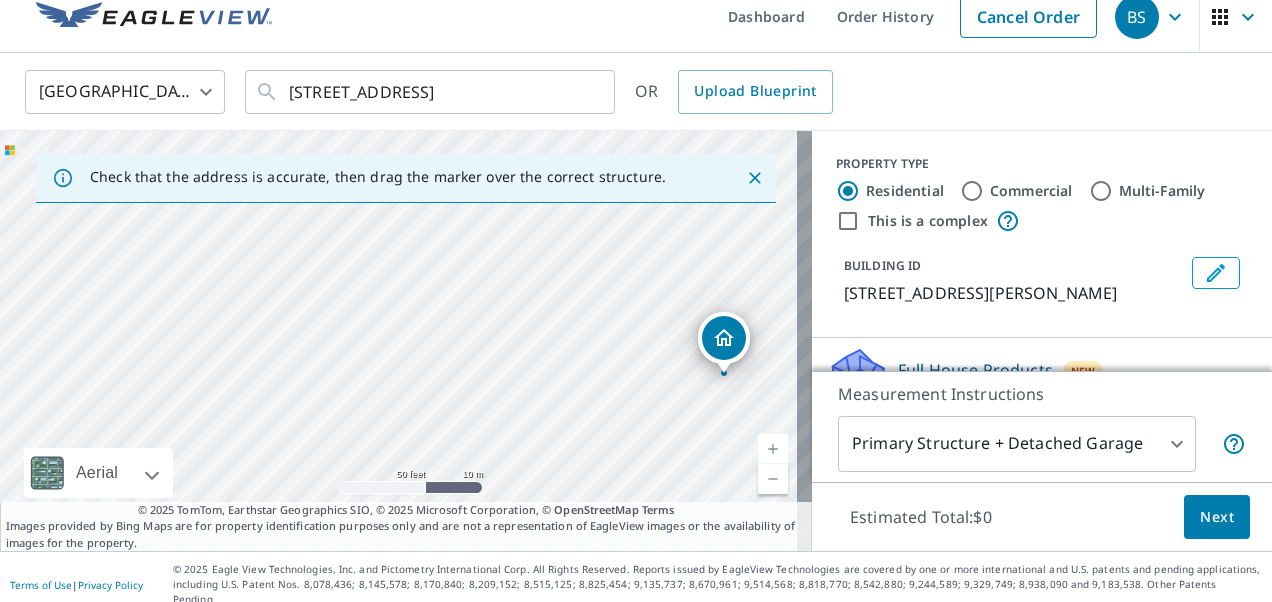 drag, startPoint x: 438, startPoint y: 334, endPoint x: 448, endPoint y: 350, distance: 18.867962 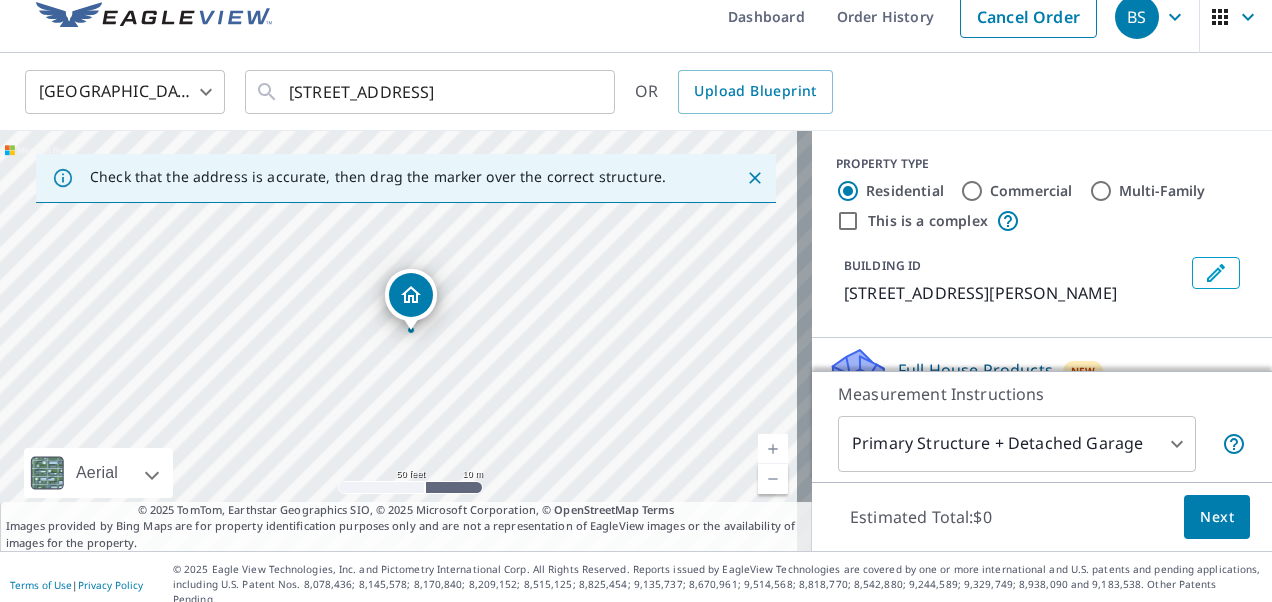 drag, startPoint x: 728, startPoint y: 340, endPoint x: 415, endPoint y: 296, distance: 316.0775 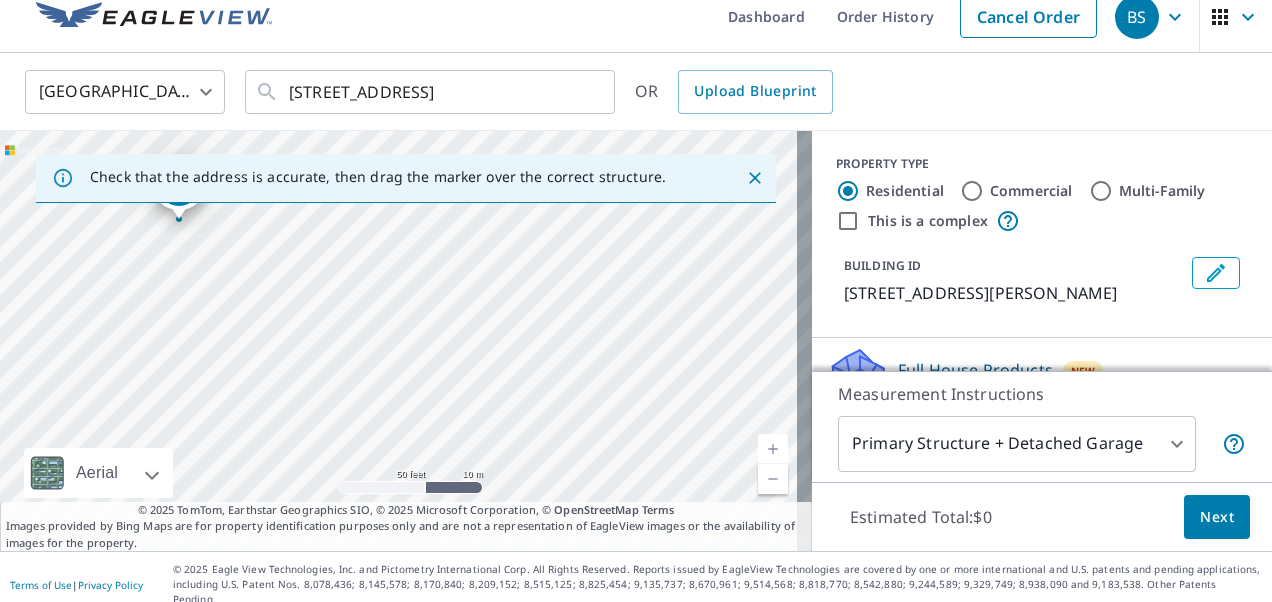 drag, startPoint x: 672, startPoint y: 366, endPoint x: 452, endPoint y: 248, distance: 249.64775 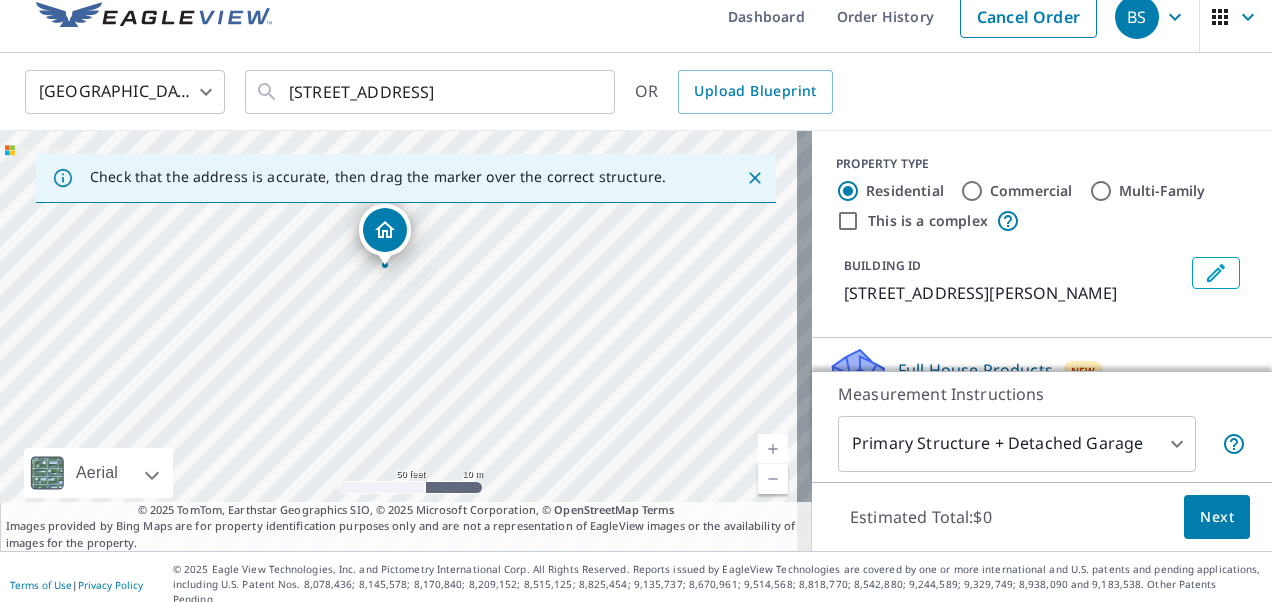 drag, startPoint x: 518, startPoint y: 408, endPoint x: 724, endPoint y: 454, distance: 211.07344 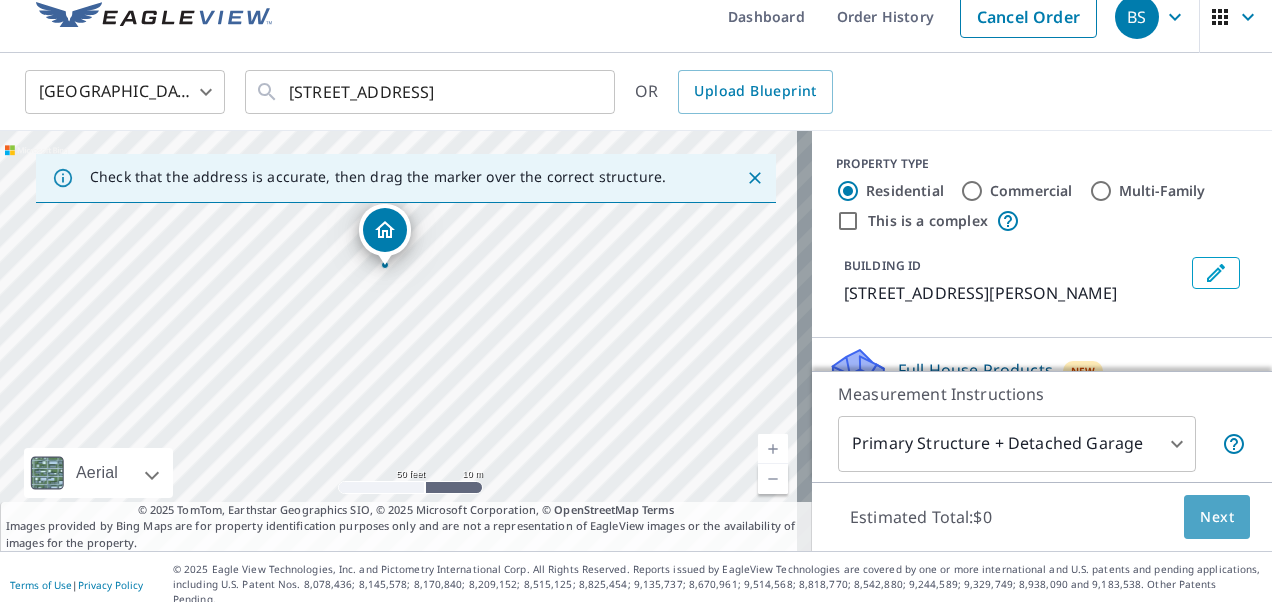 click on "Next" at bounding box center (1217, 517) 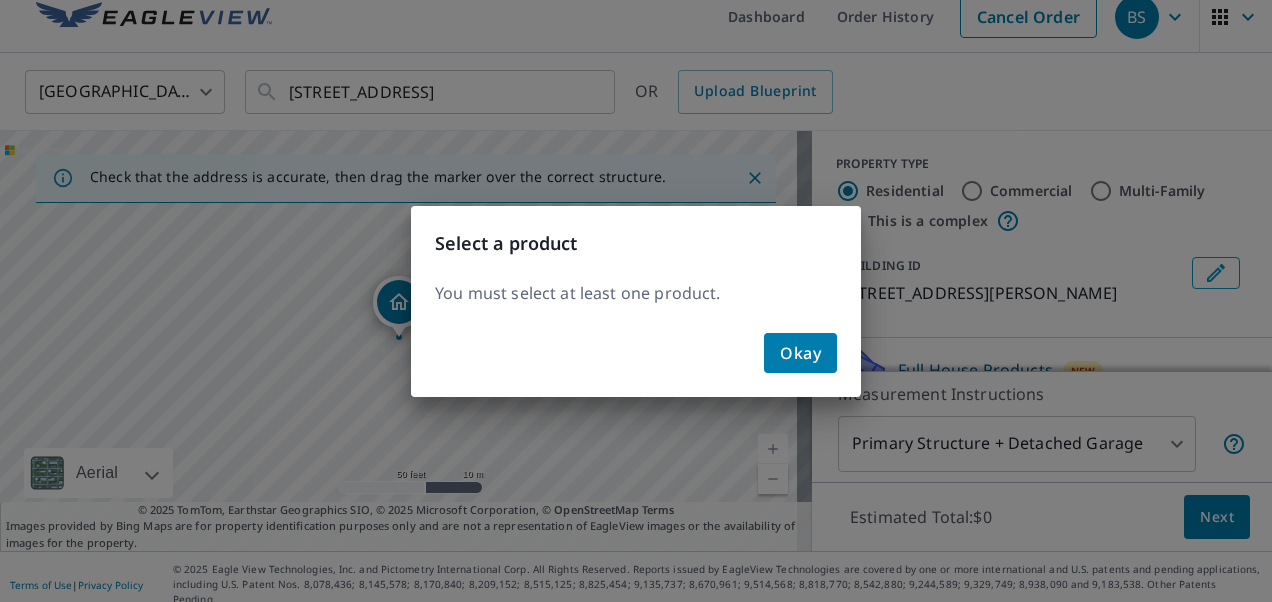 click on "Okay" at bounding box center [800, 353] 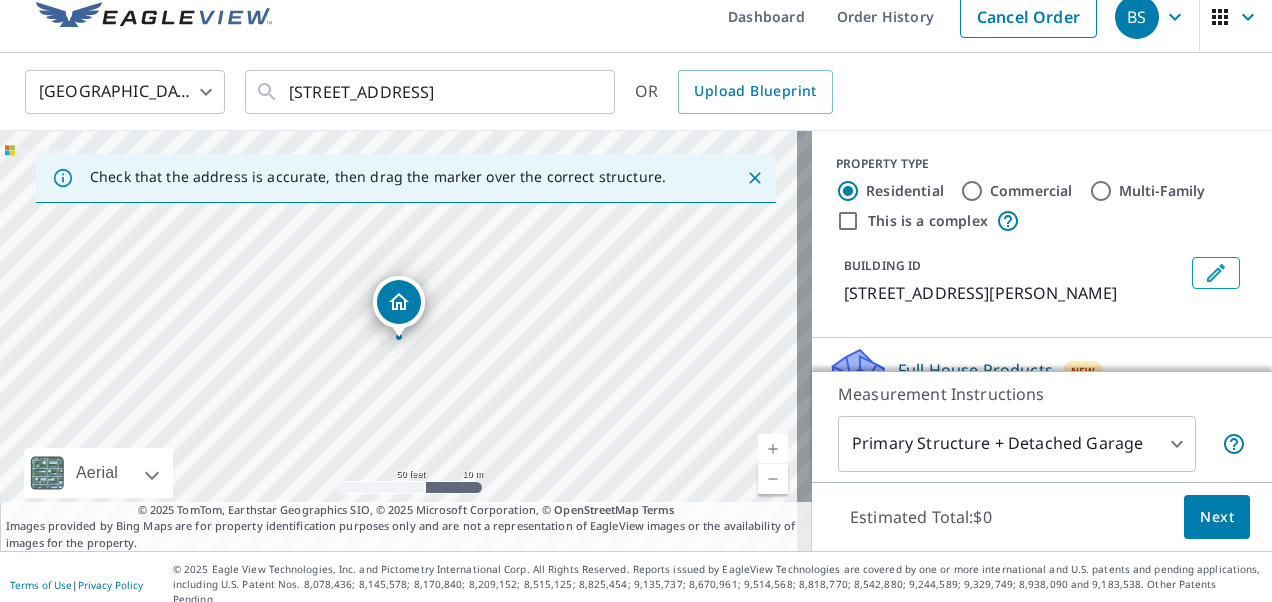 click on "229 REED DR, STRATHCONA COUNTY, AB, T8B1J4" at bounding box center (1014, 293) 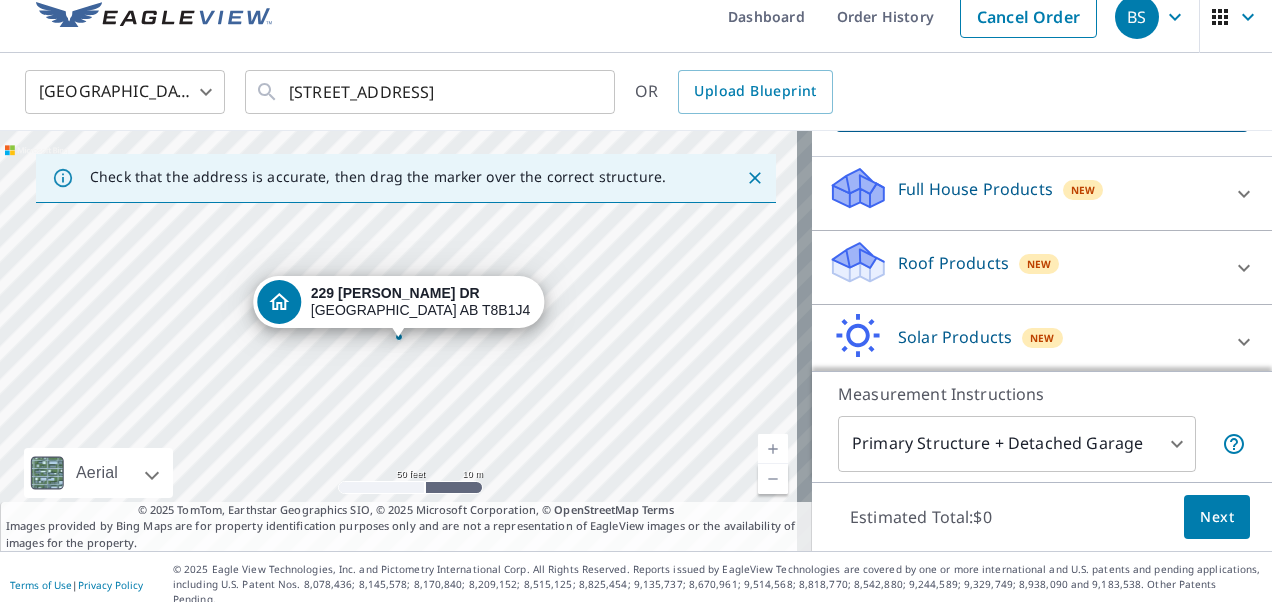 scroll, scrollTop: 182, scrollLeft: 0, axis: vertical 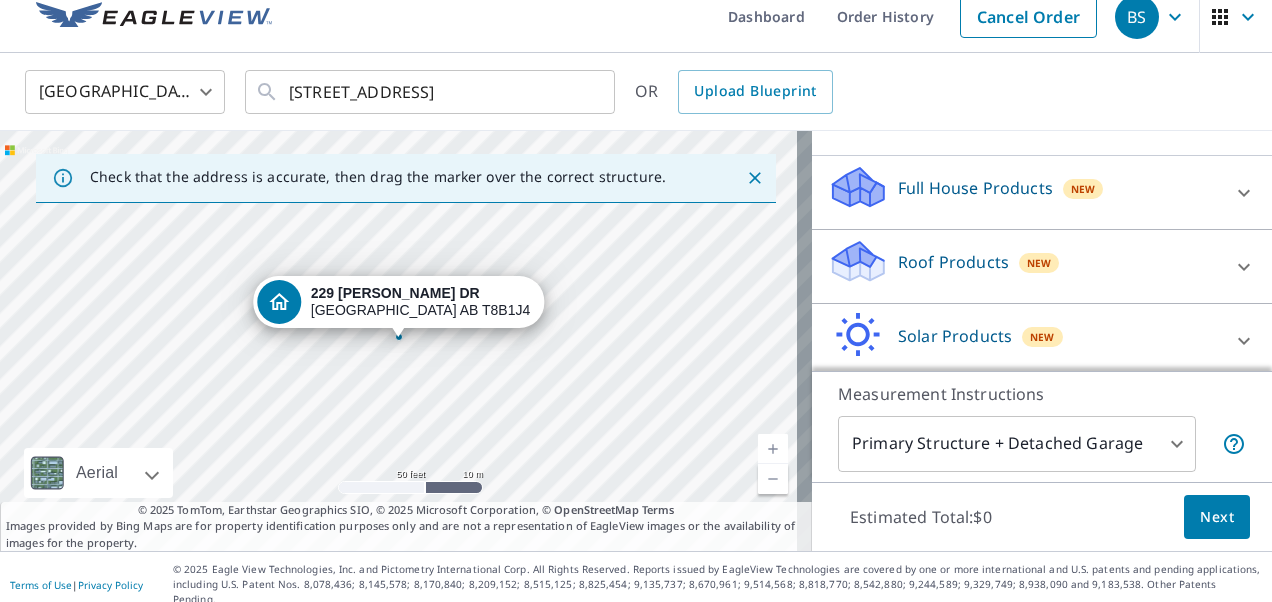 click on "Roof Products" at bounding box center [953, 262] 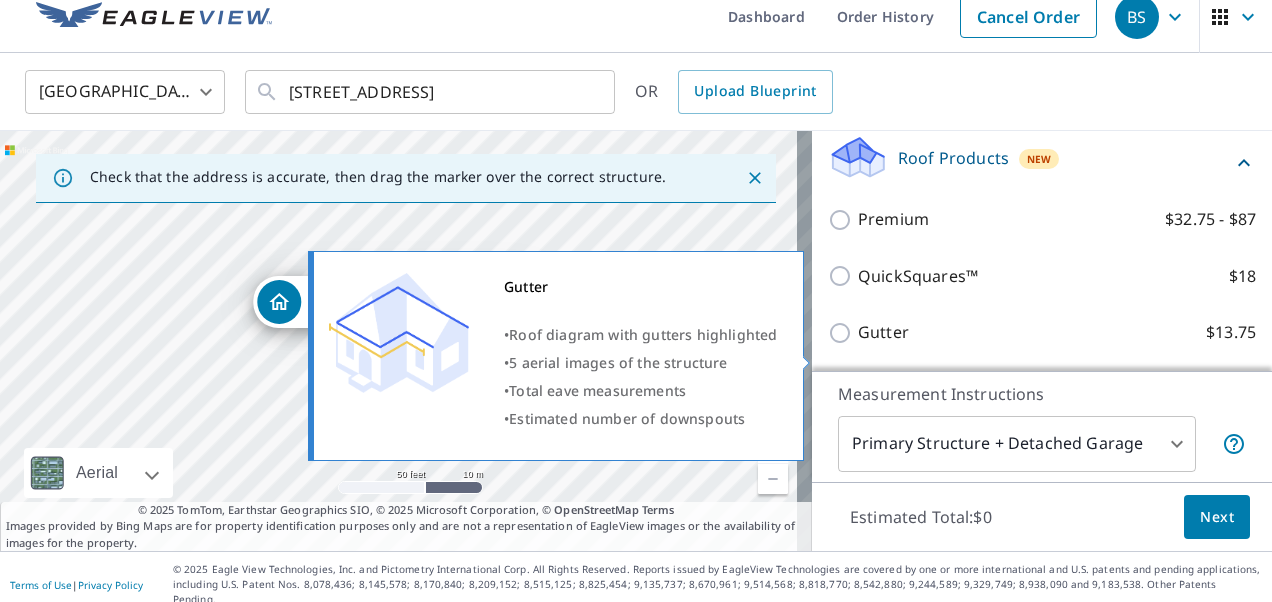 scroll, scrollTop: 287, scrollLeft: 0, axis: vertical 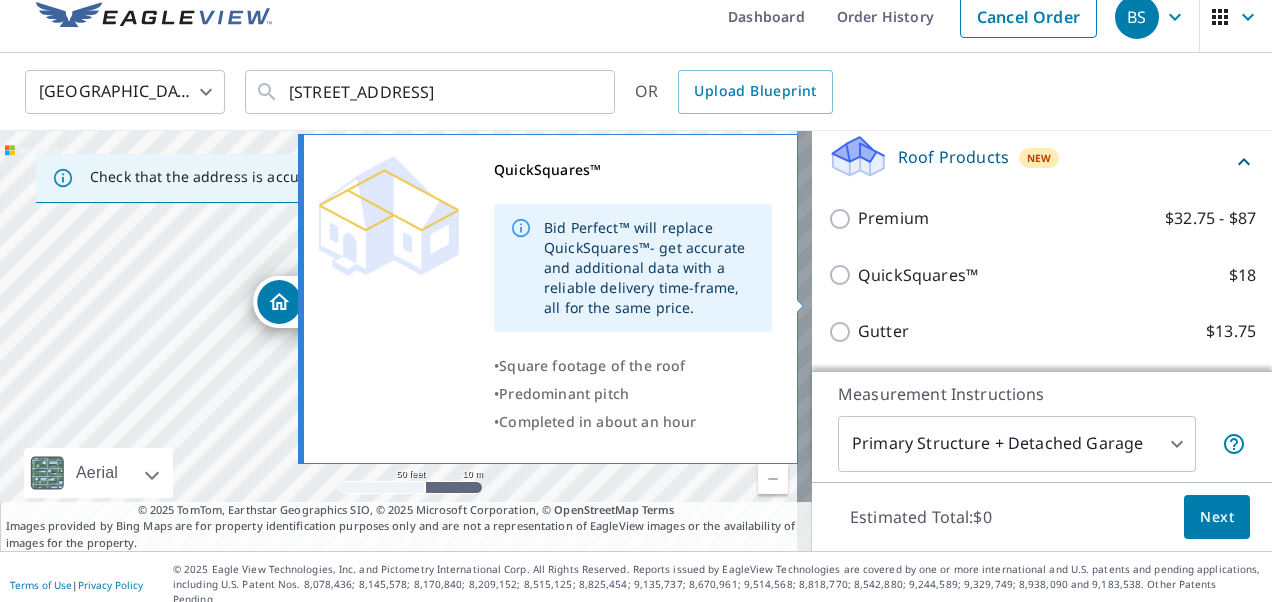 click on "QuickSquares™ $18" at bounding box center (843, 275) 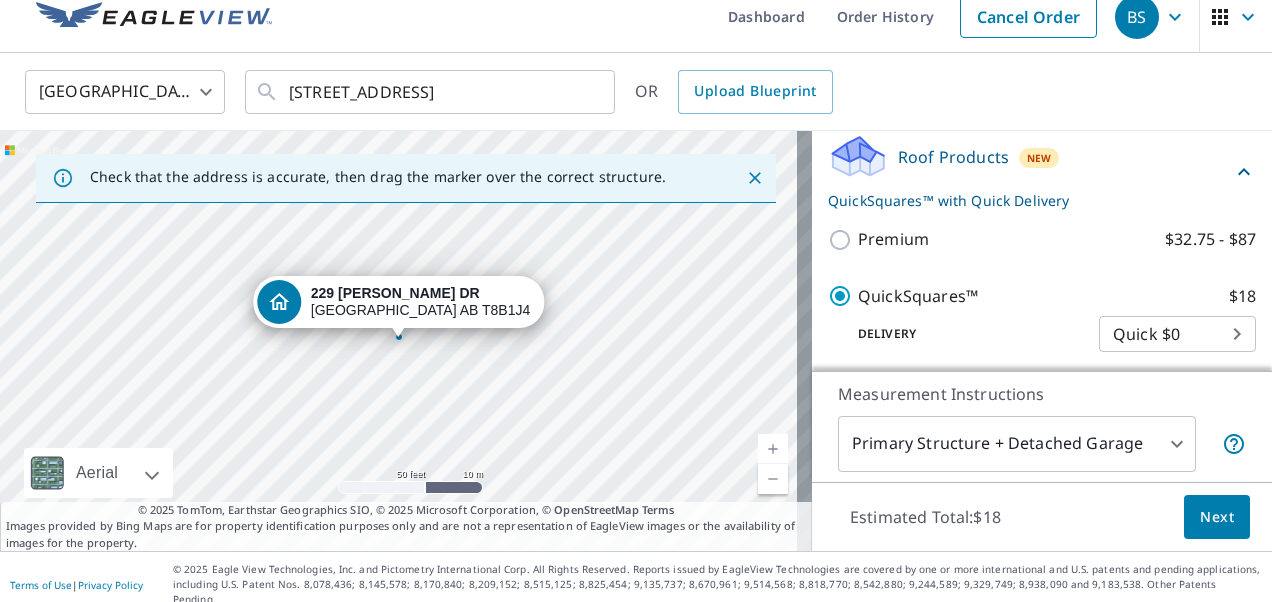 click on "Next" at bounding box center [1217, 517] 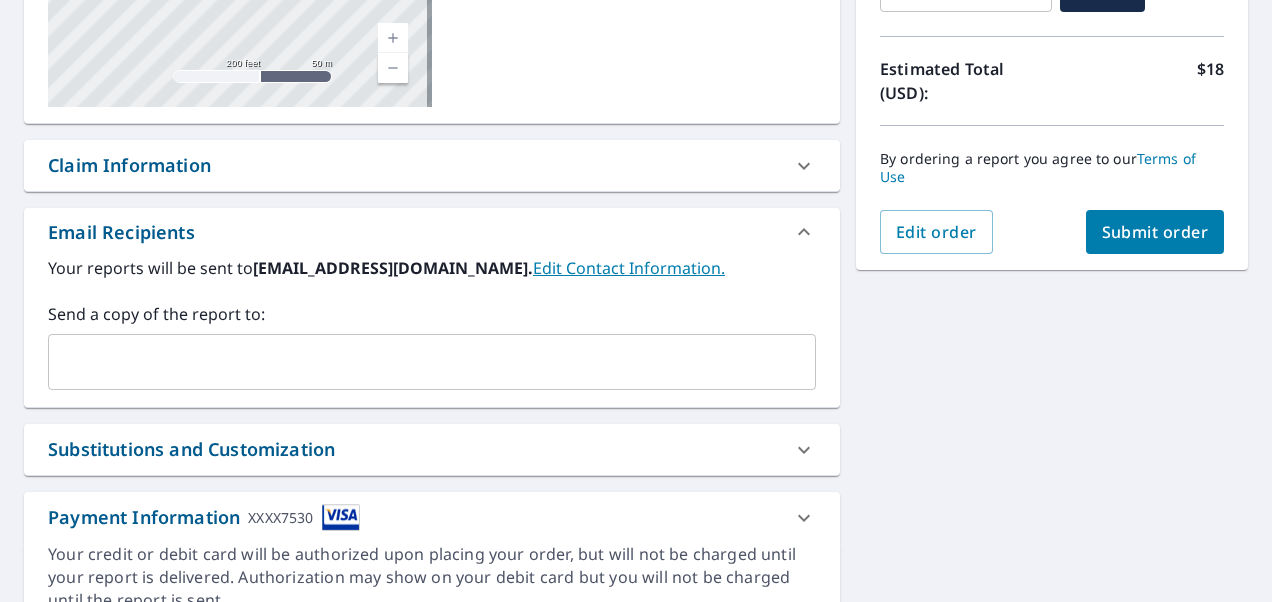 scroll, scrollTop: 410, scrollLeft: 0, axis: vertical 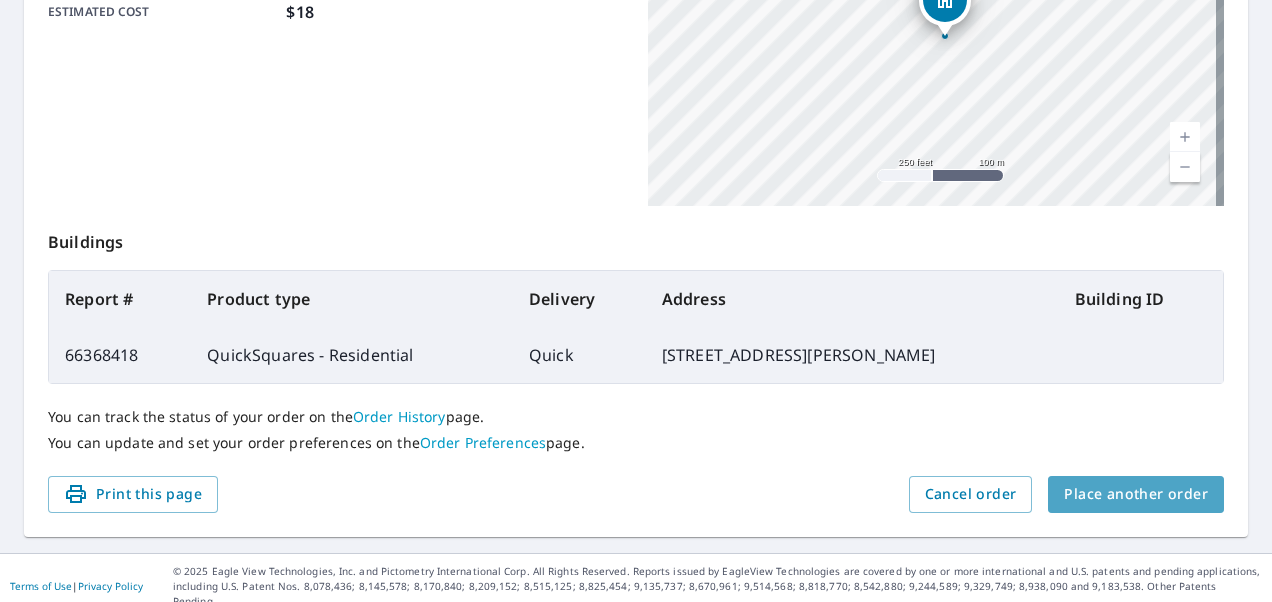 click on "Place another order" at bounding box center (1136, 494) 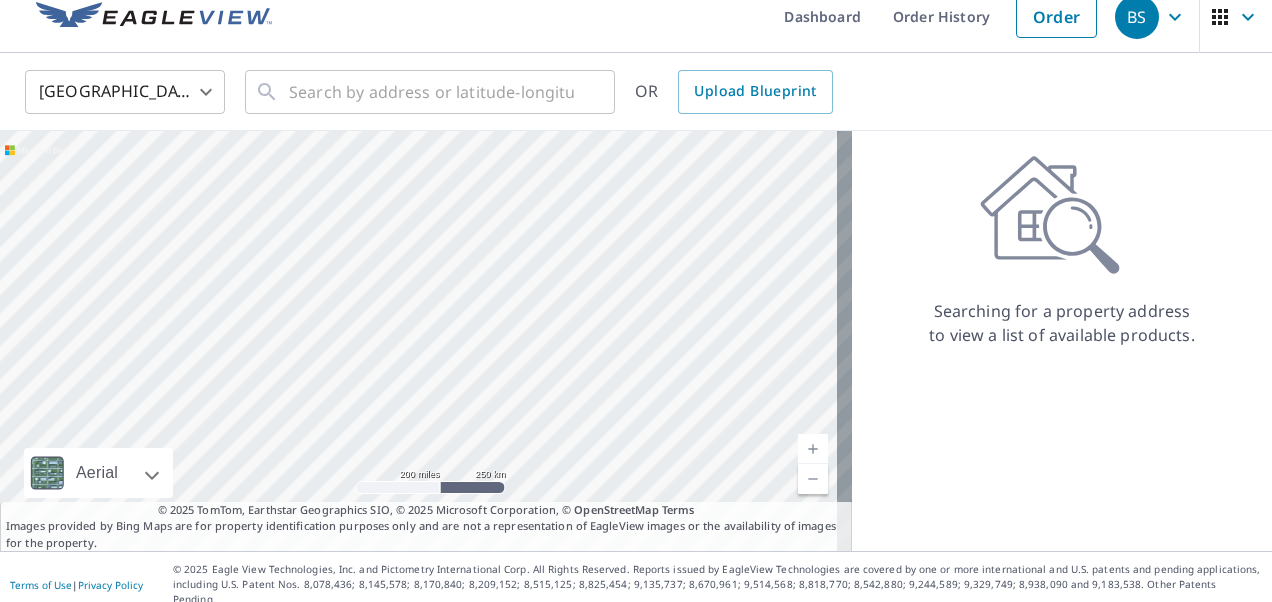 click on "BS BS
Dashboard Order History Order BS United States US ​ ​ OR Upload Blueprint Aerial Road A standard road map Aerial A detailed look from above Labels Labels 200 miles 250 km © 2025 TomTom, Earthstar Geographics  SIO, © 2025 Microsoft Corporation Terms © 2025 TomTom, Earthstar Geographics SIO, © 2025 Microsoft Corporation, ©   OpenStreetMap   Terms Images provided by Bing Maps are for property identification purposes only and are not a representation of EagleView images or the availability of images for the property. Searching for a property address to view a list of available products. Terms of Use  |  Privacy Policy © 2025 Eagle View Technologies, Inc. and Pictometry International Corp. All Rights Reserved. Reports issued by EagleView Technologies are covered by   one or more international and U.S. patents and pending applications, including U.S. Patent Nos. 8,078,436; 8,145,578; 8,170,840; 8,209,152;
X X X" at bounding box center (636, 301) 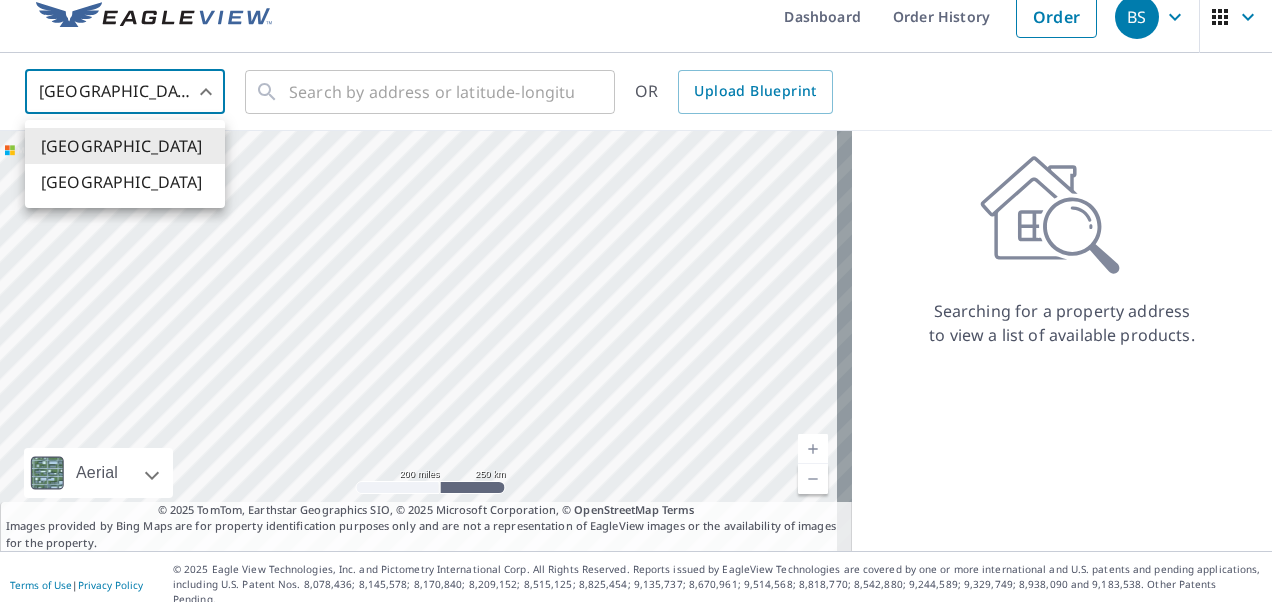 click on "[GEOGRAPHIC_DATA]" at bounding box center [125, 182] 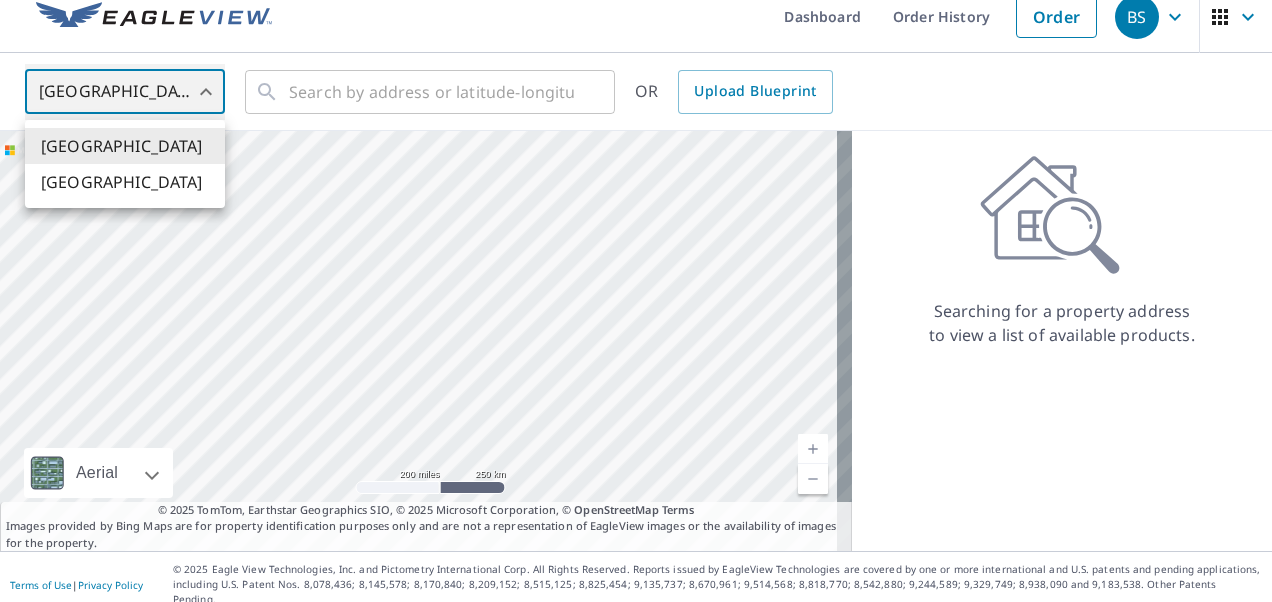 type on "CA" 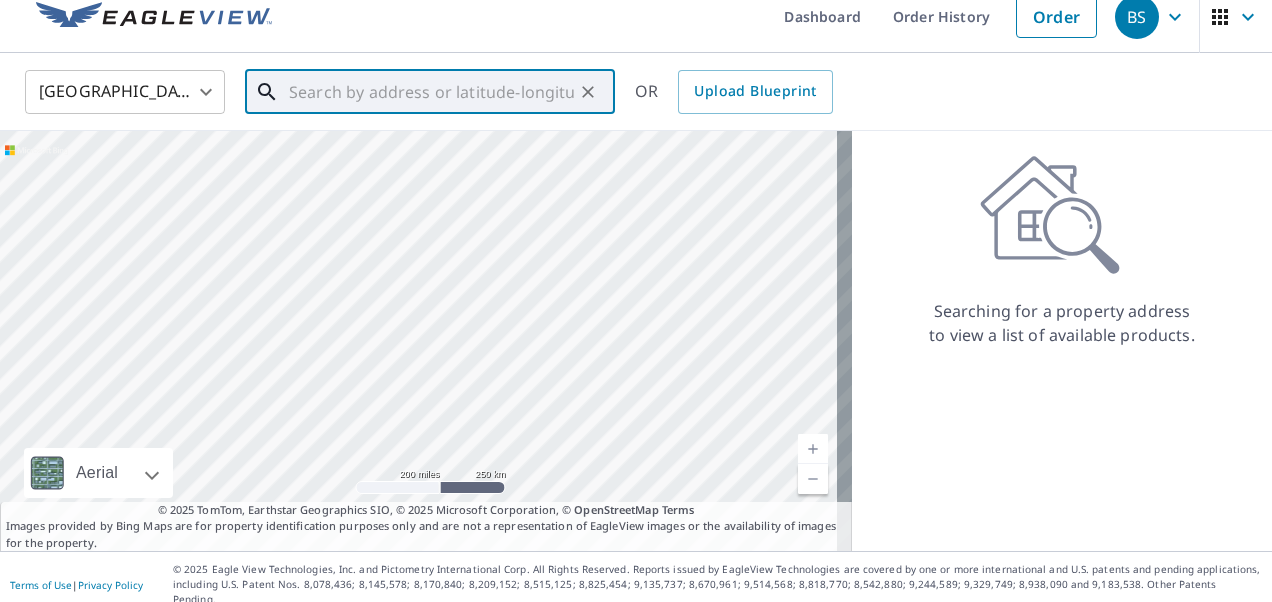 click at bounding box center (431, 92) 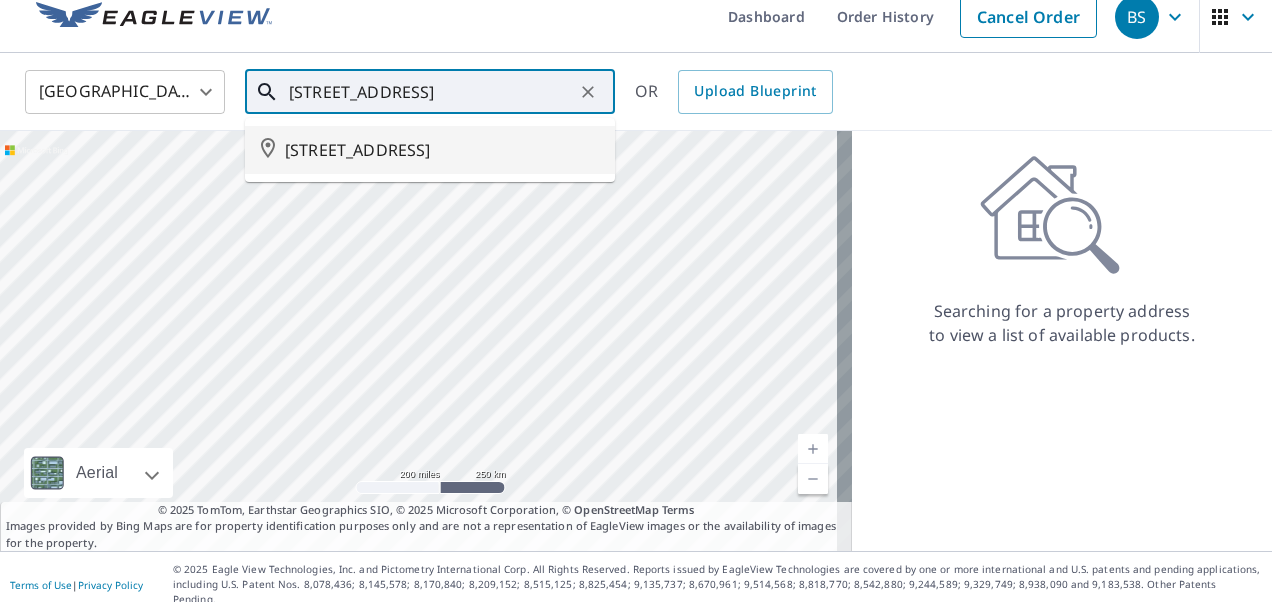 click on "52578 RANGE RD 224 STRATHCONA COUNTY AB T8A4R5" at bounding box center (442, 150) 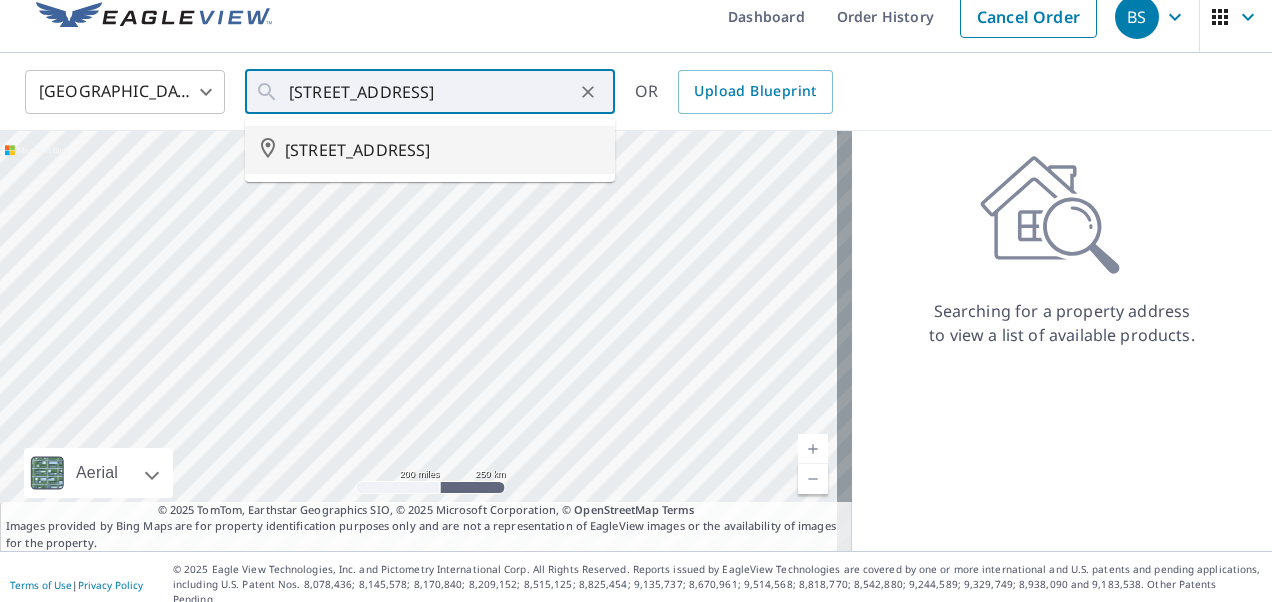 type on "52578 RANGE RD 224 STRATHCONA COUNTY AB T8A4R5" 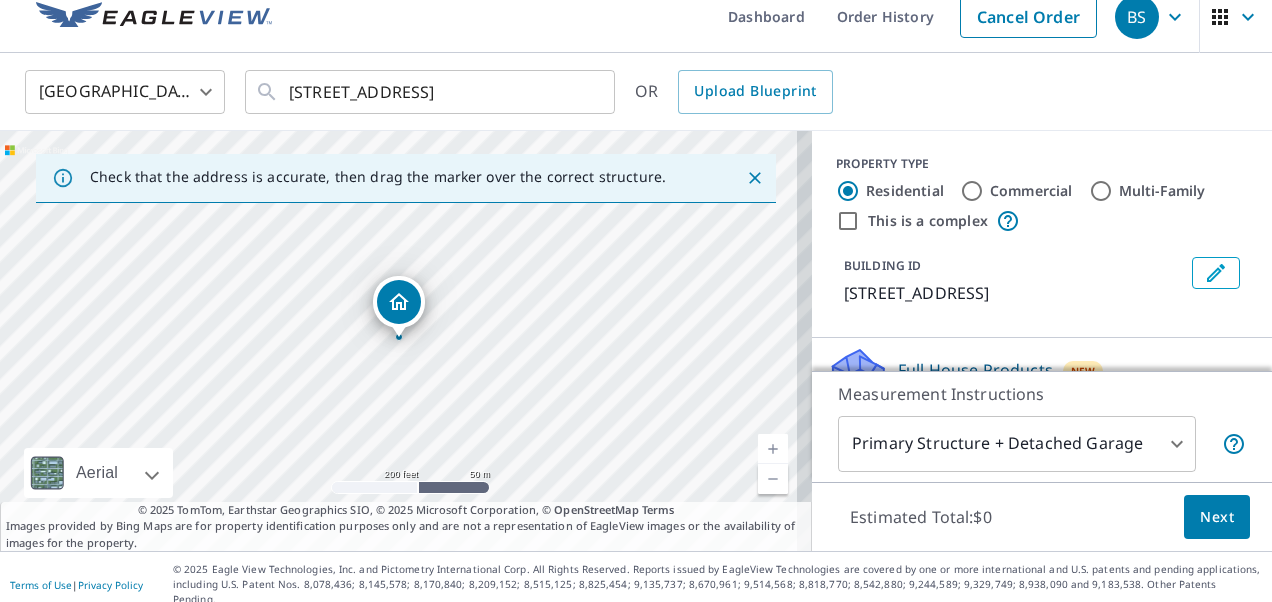 click at bounding box center (773, 449) 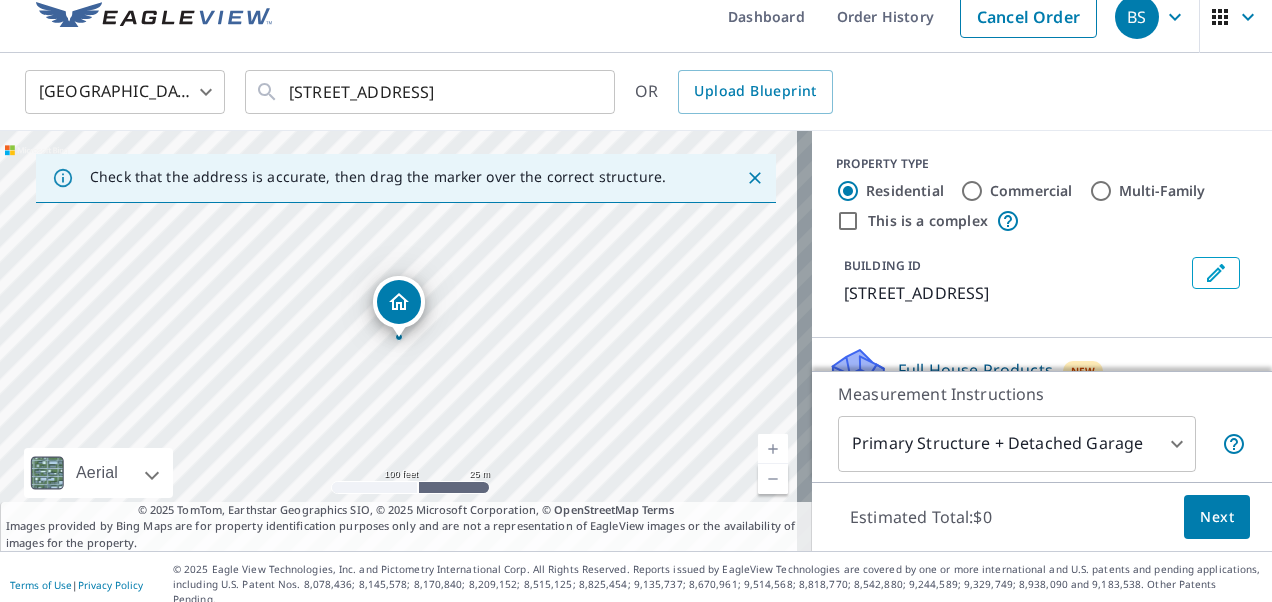 click at bounding box center (773, 449) 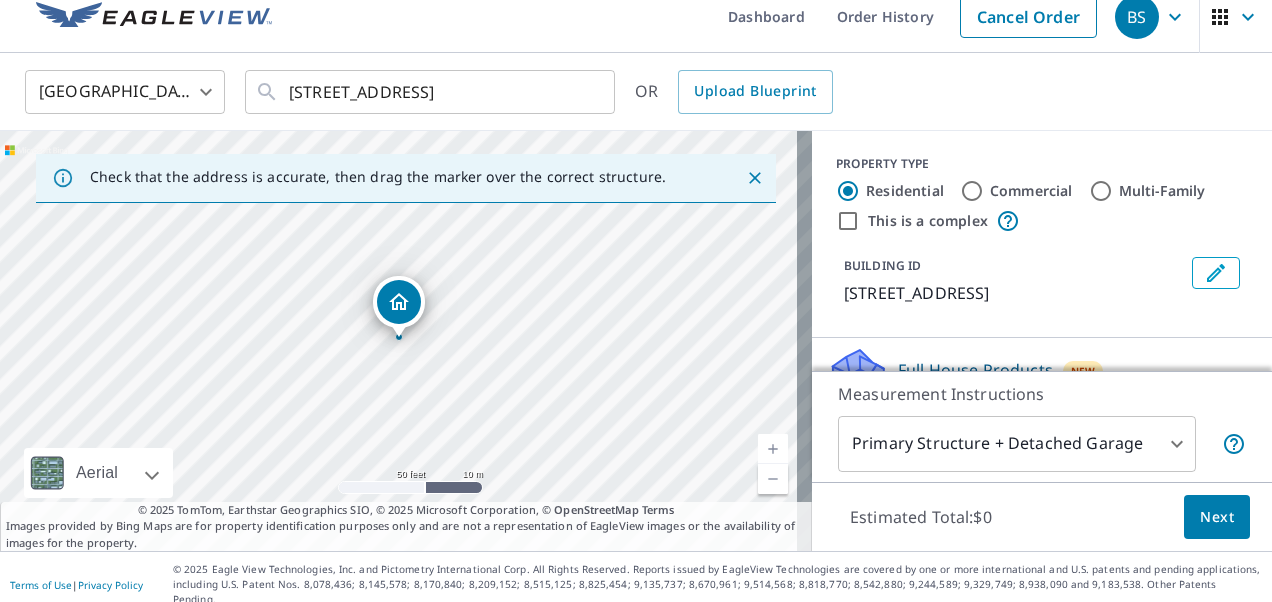 click at bounding box center [773, 449] 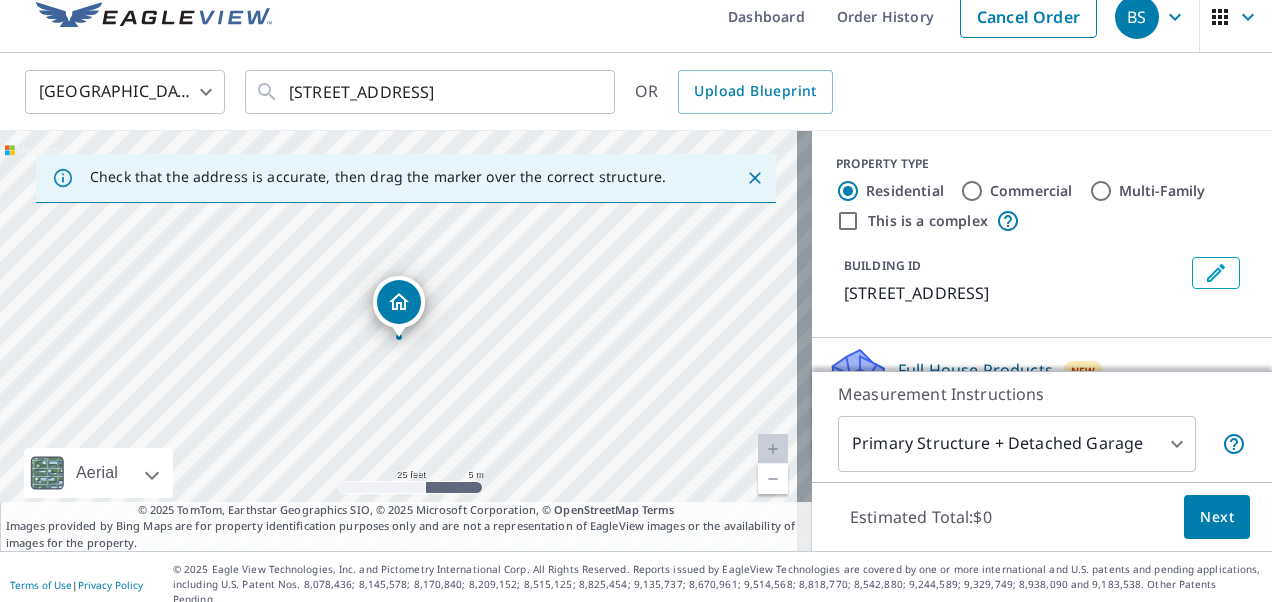 click at bounding box center [773, 479] 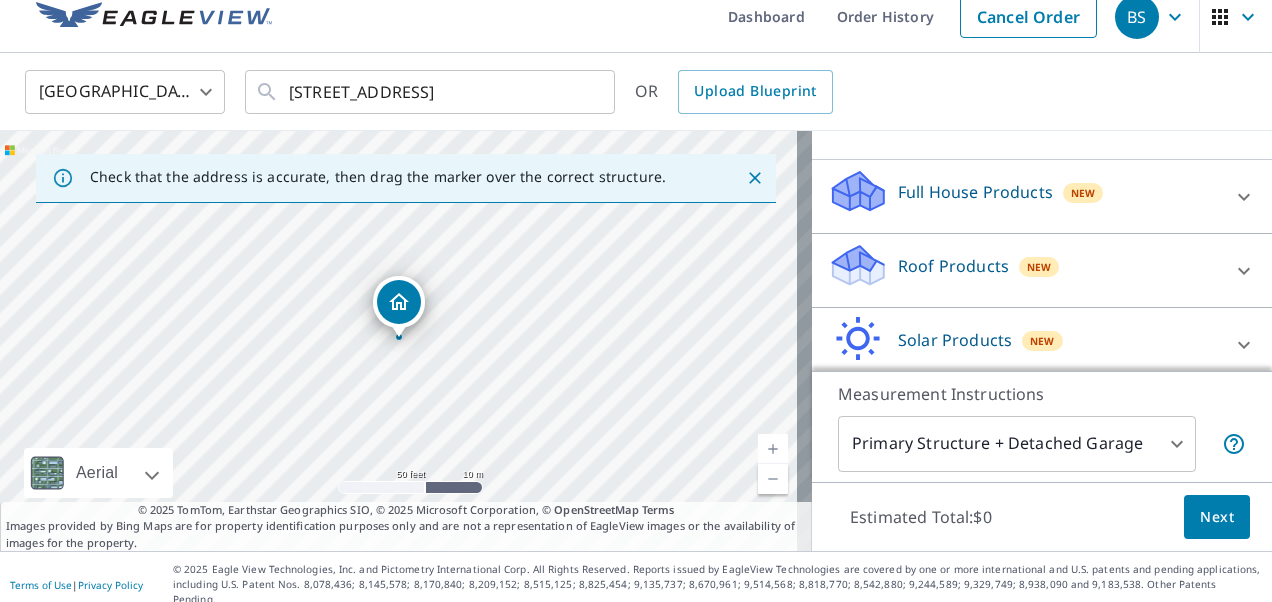 scroll, scrollTop: 189, scrollLeft: 0, axis: vertical 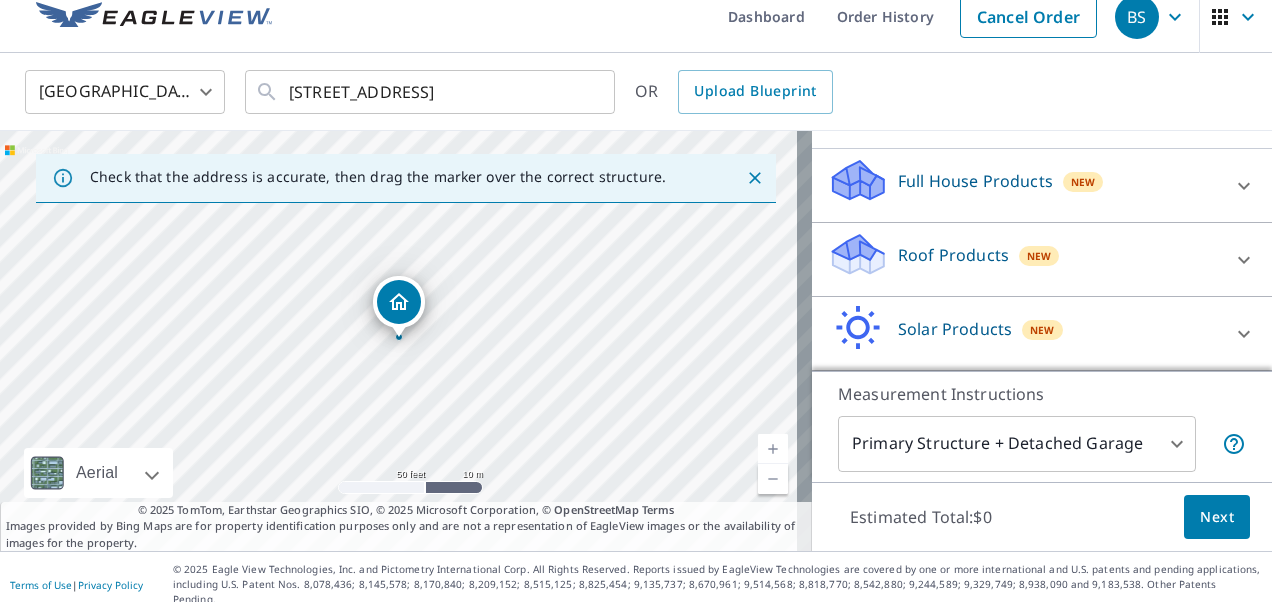 click on "Roof Products New" at bounding box center [1024, 259] 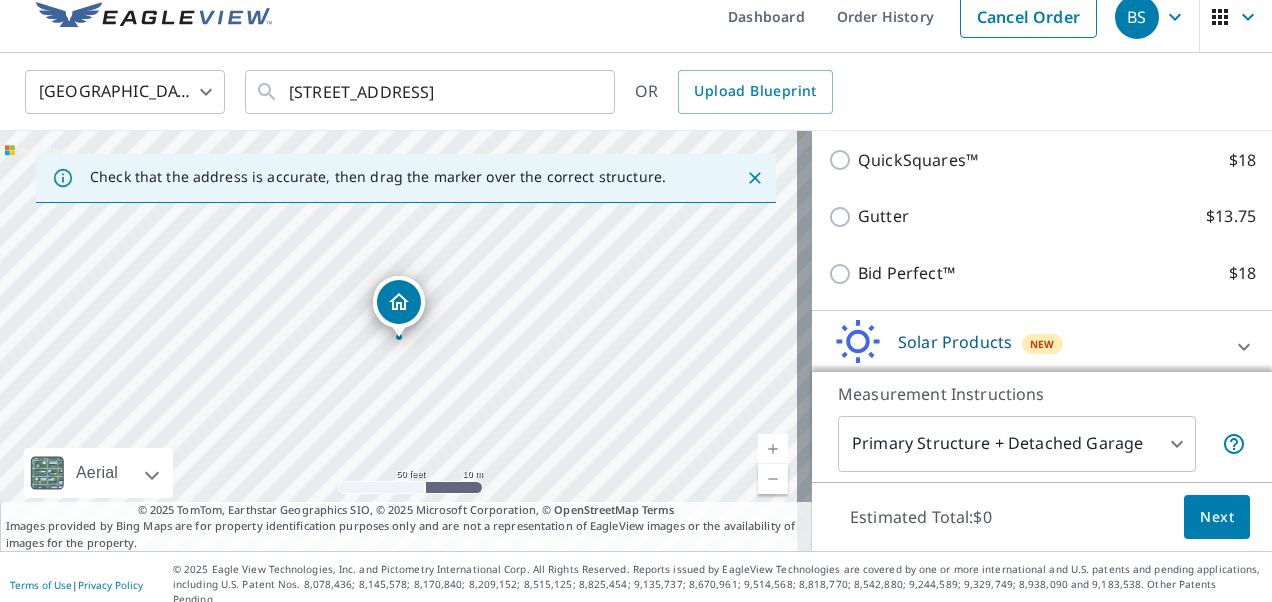 scroll, scrollTop: 403, scrollLeft: 0, axis: vertical 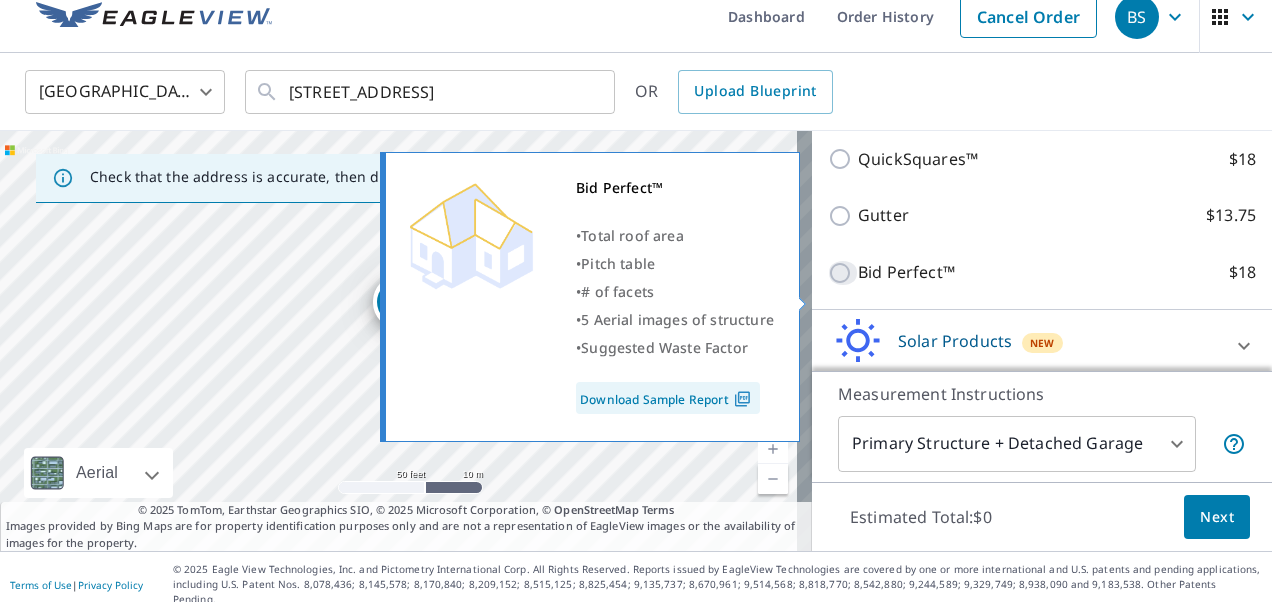 click on "Bid Perfect™ $18" at bounding box center (843, 273) 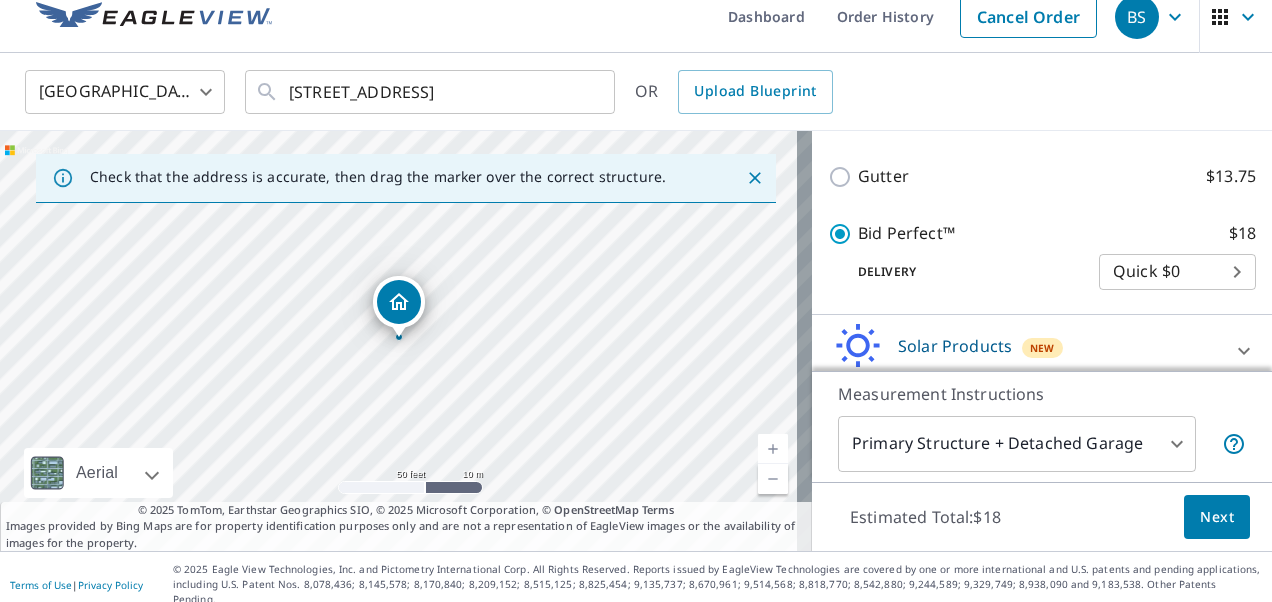 scroll, scrollTop: 464, scrollLeft: 0, axis: vertical 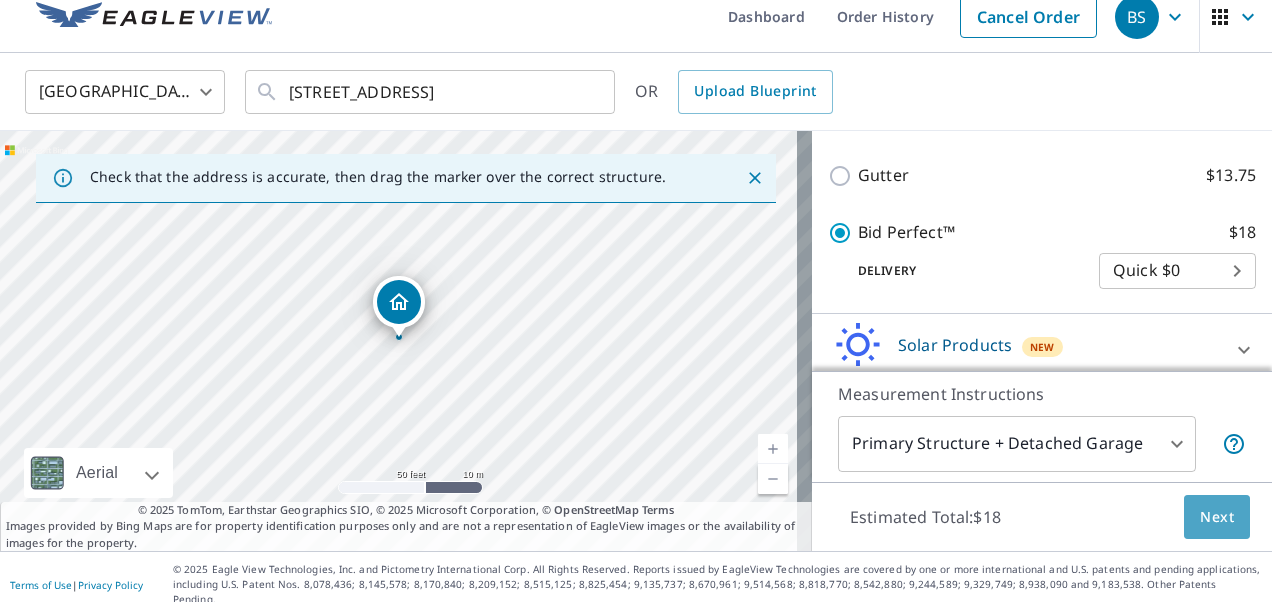 click on "Next" at bounding box center (1217, 517) 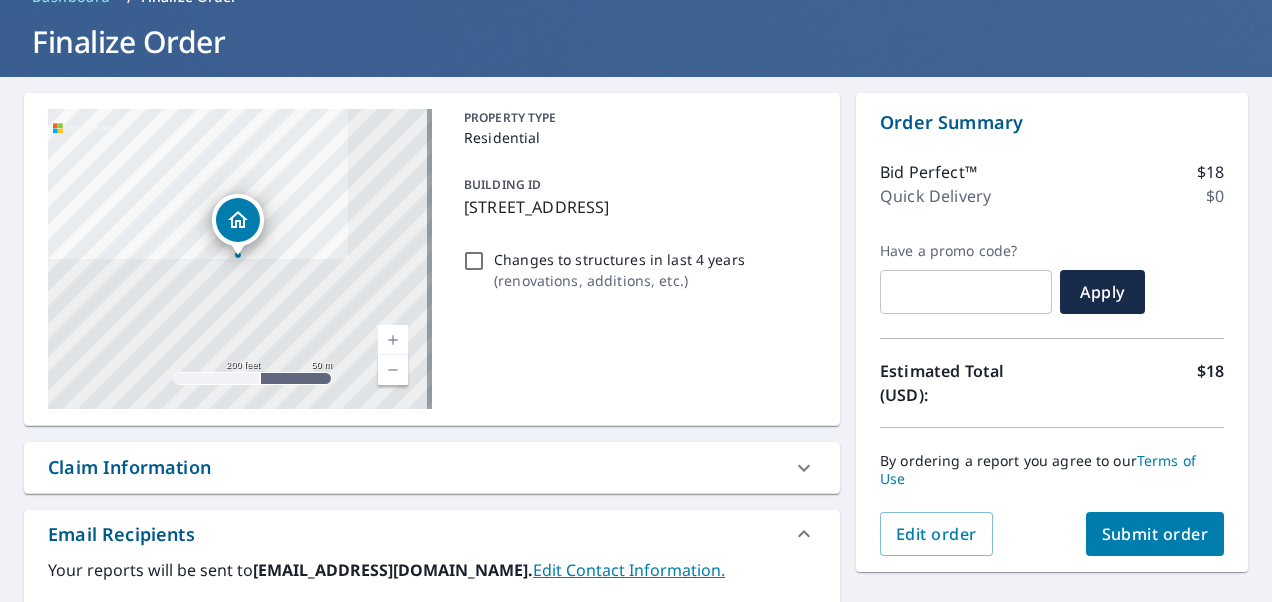 scroll, scrollTop: 106, scrollLeft: 0, axis: vertical 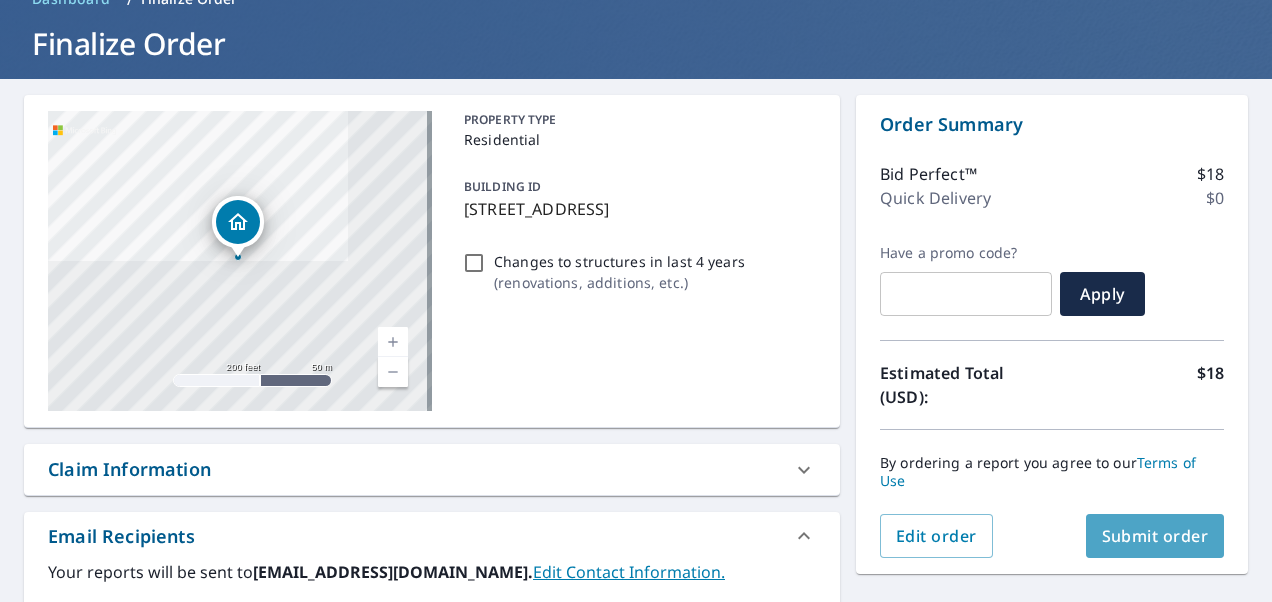 click on "Submit order" at bounding box center [1155, 536] 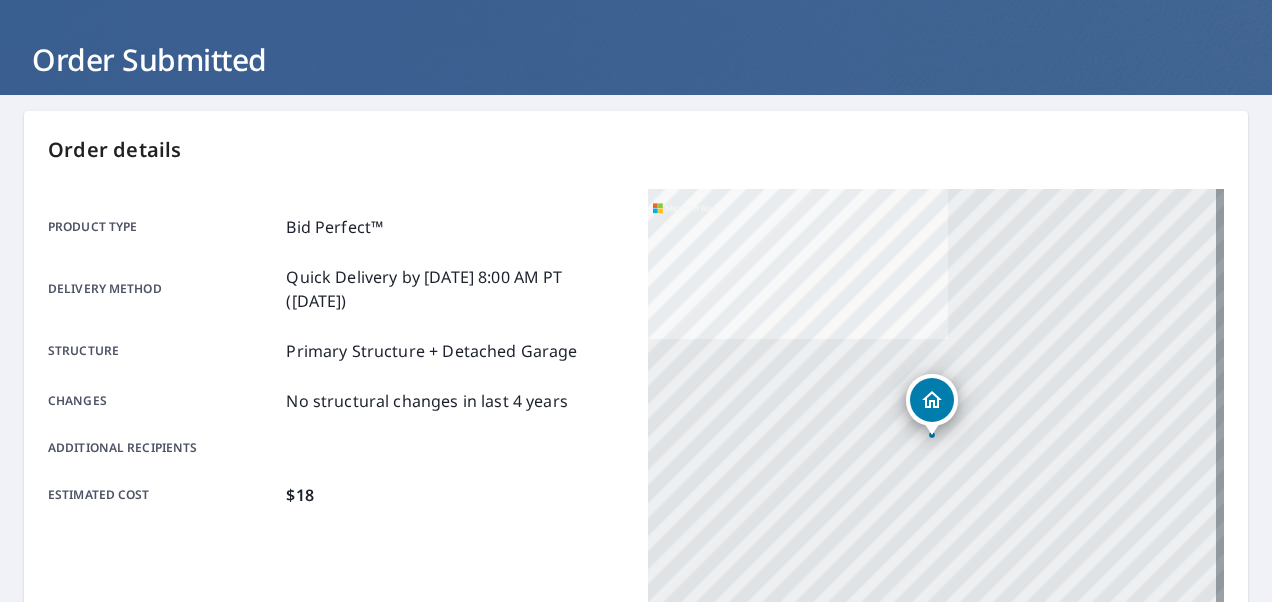 scroll, scrollTop: 94, scrollLeft: 0, axis: vertical 